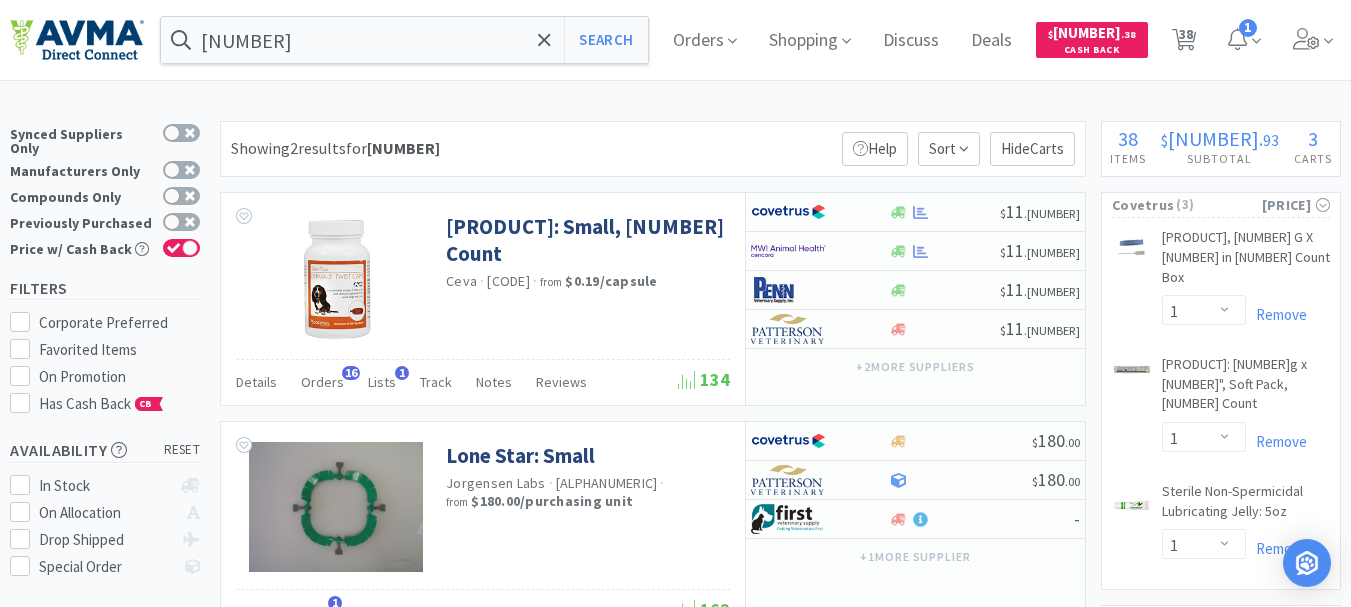 select on "1" 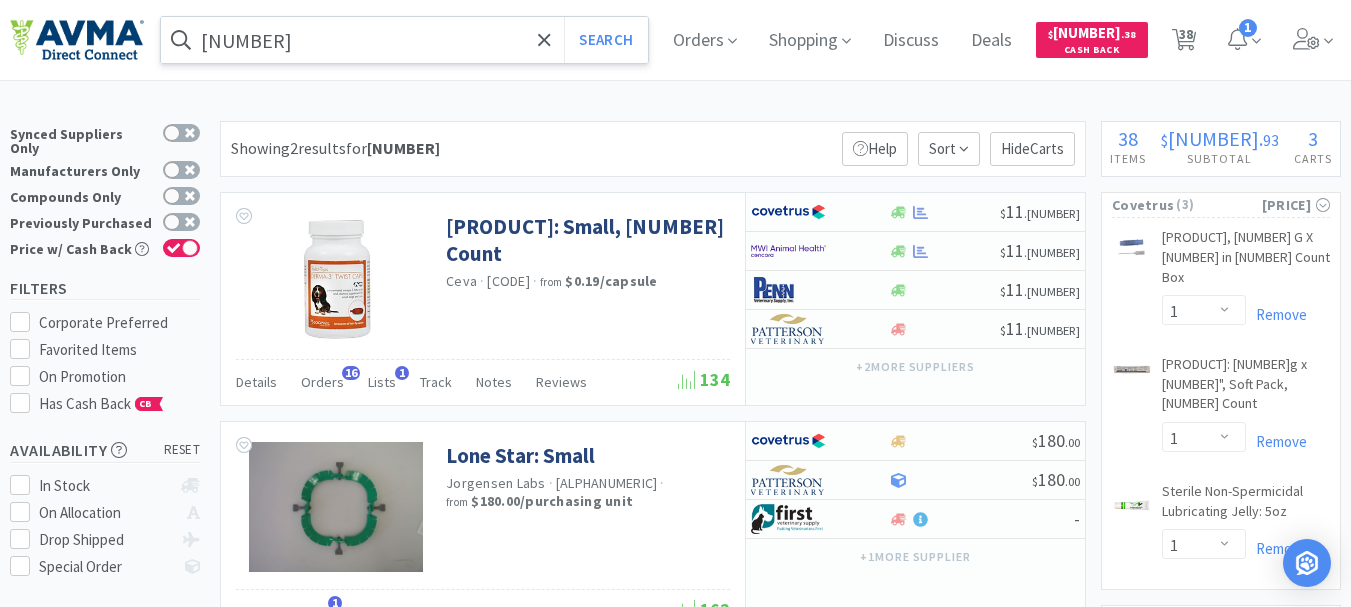 click on "[NUMBER]" at bounding box center [404, 40] 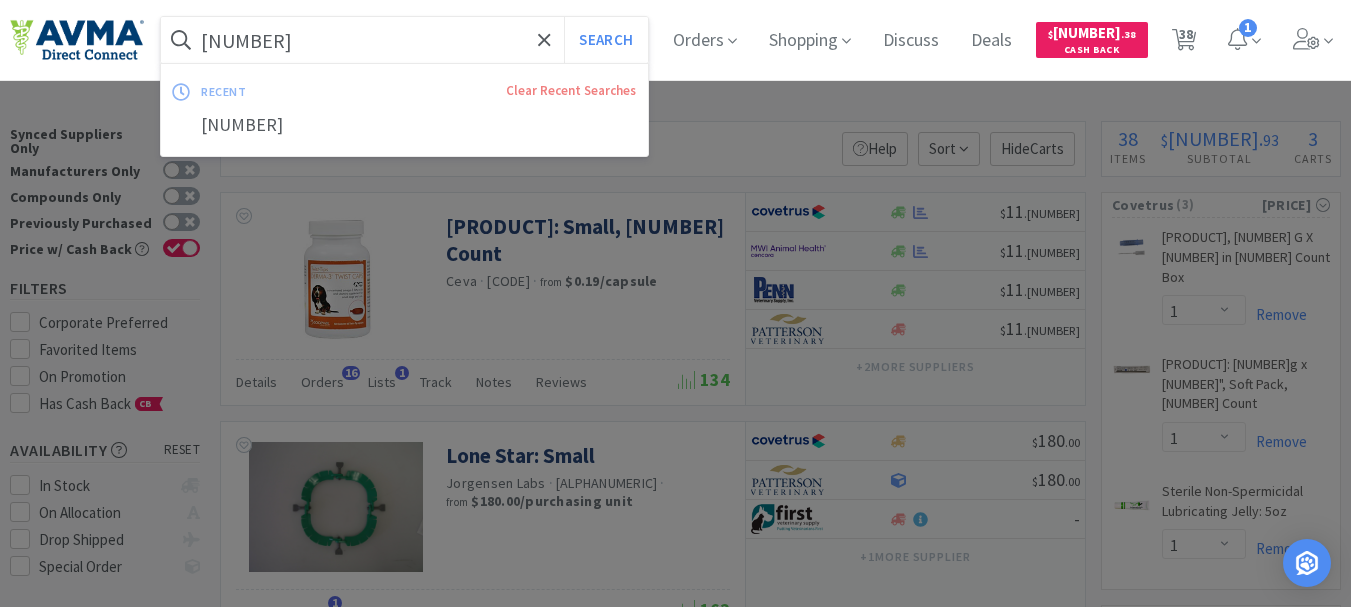 paste on "[ALPHANUMERIC]" 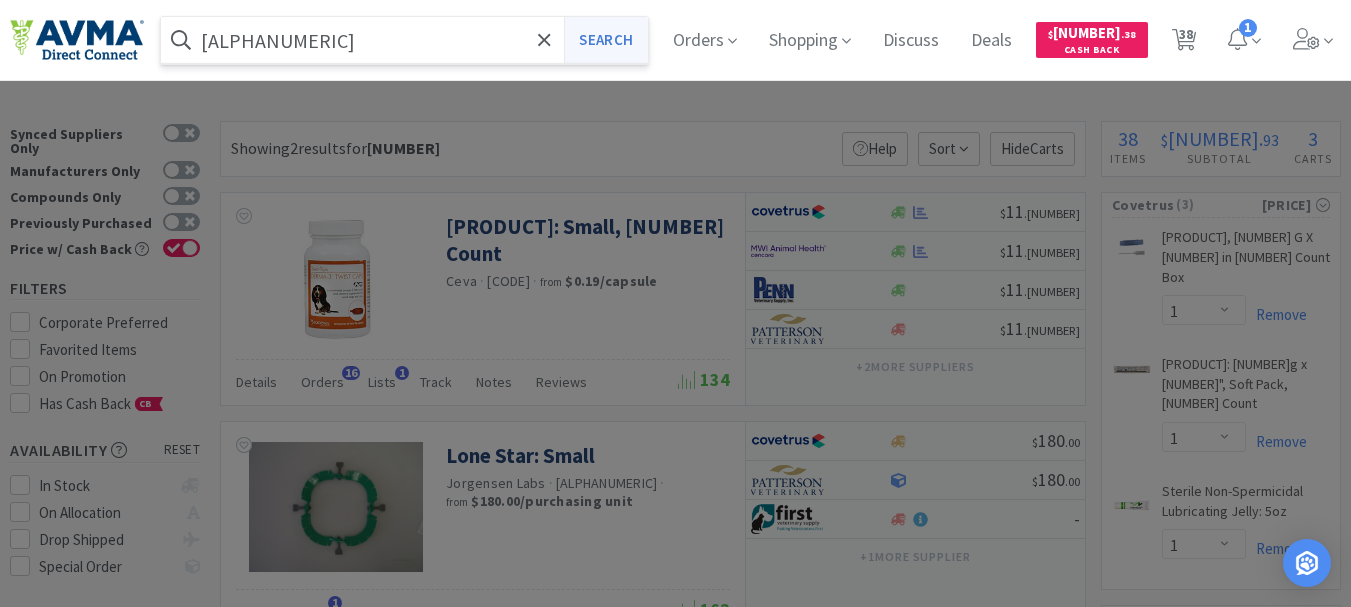 click on "Search" at bounding box center (605, 40) 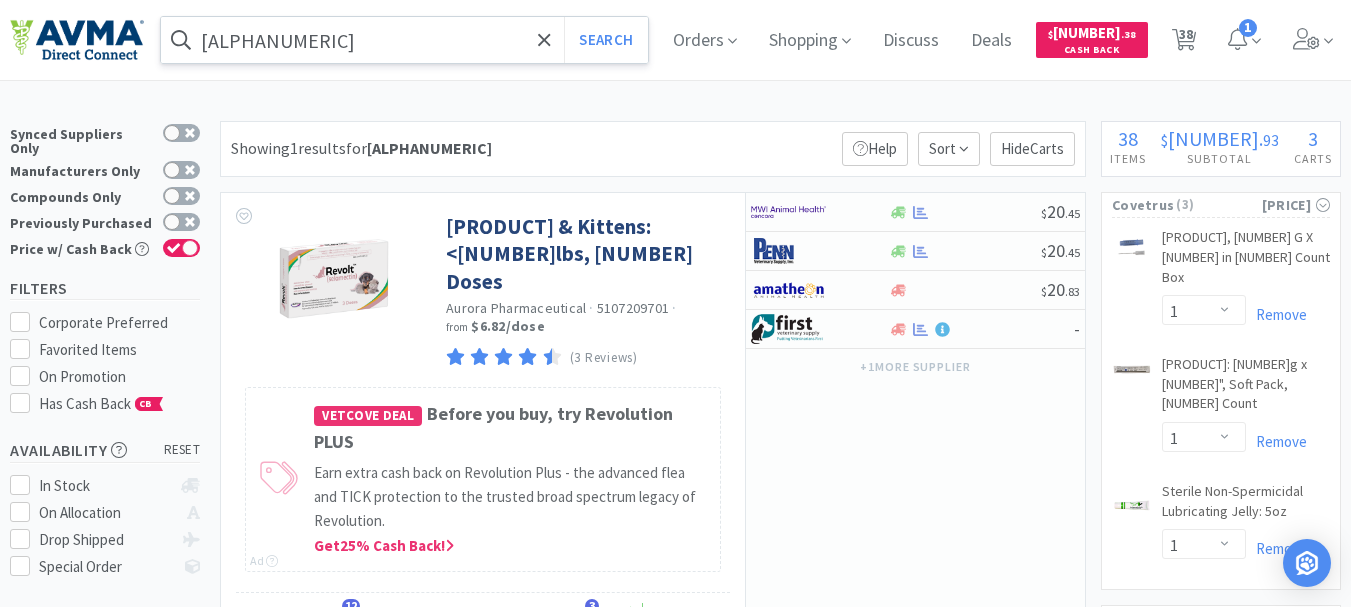 click on "[ALPHANUMERIC]" at bounding box center (404, 40) 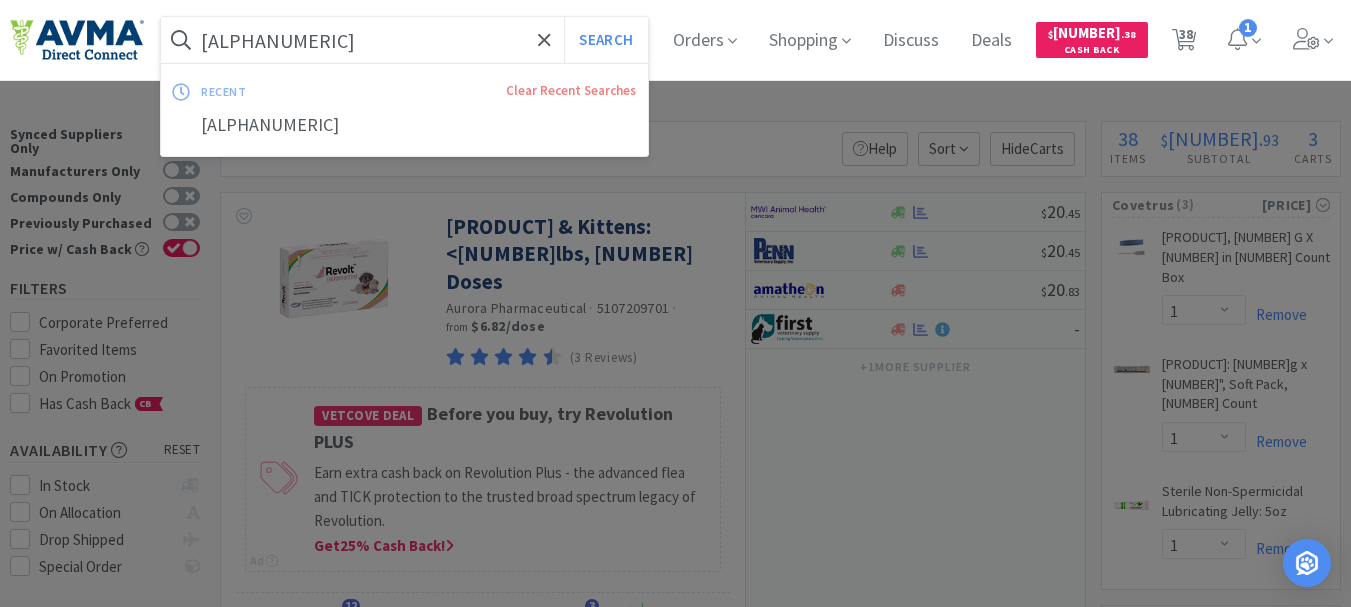 paste on "65" 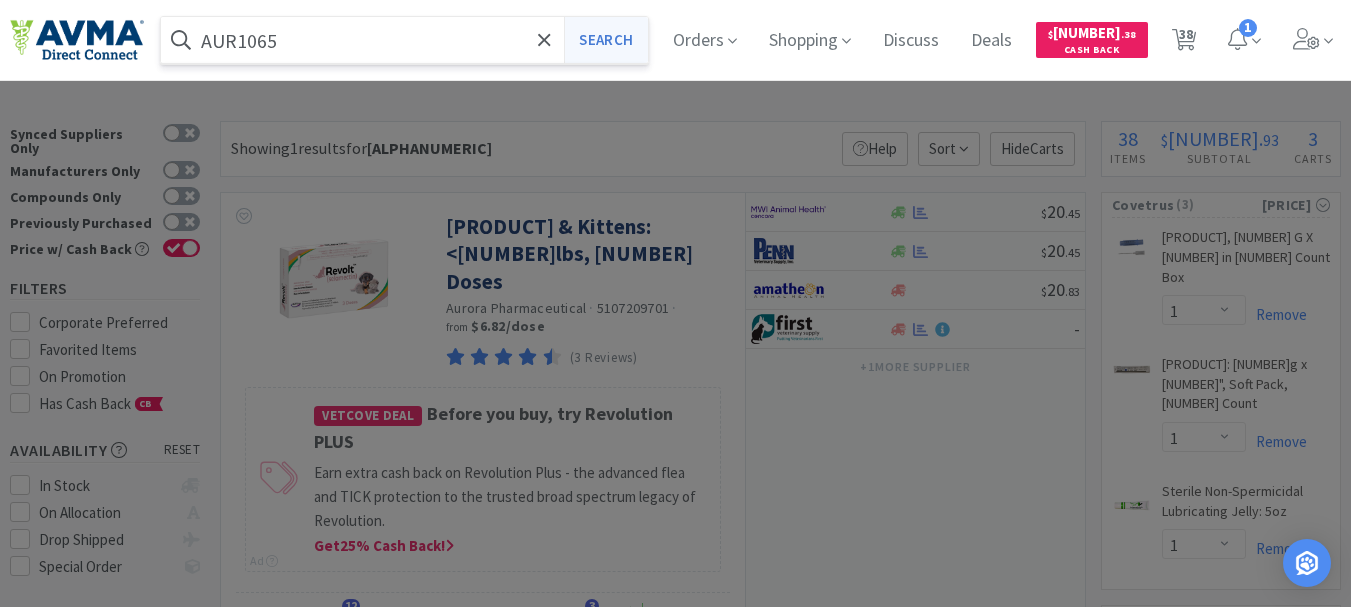 click on "Search" at bounding box center (605, 40) 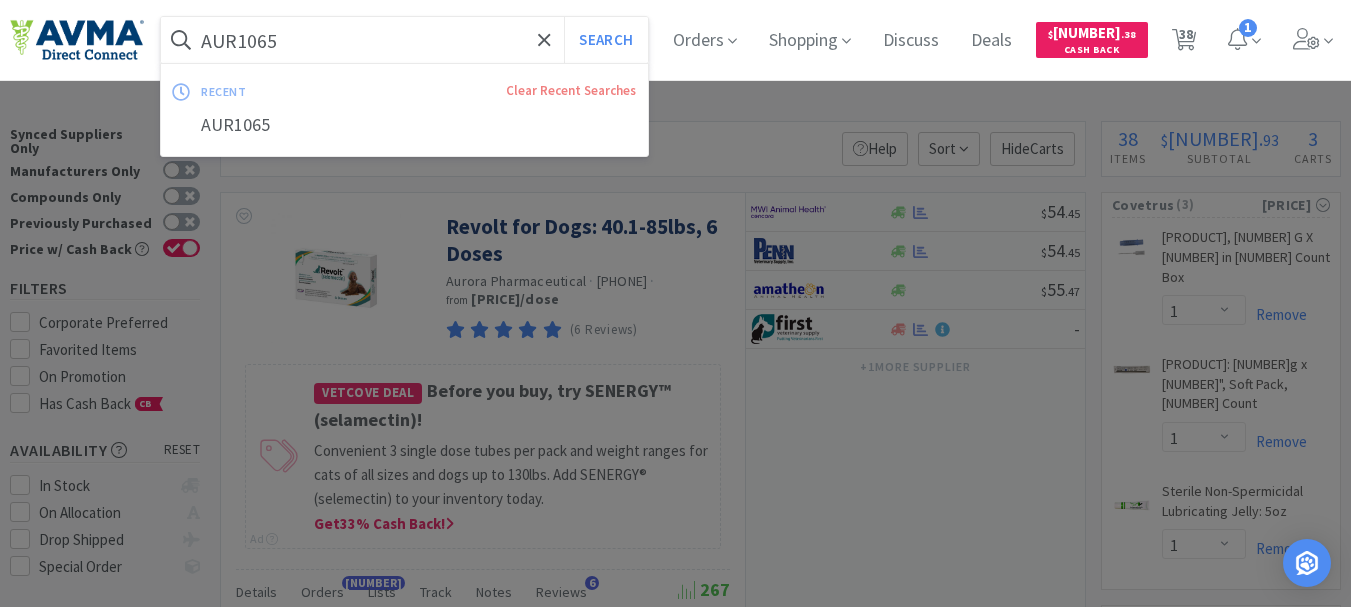 click on "AUR1065" at bounding box center [404, 40] 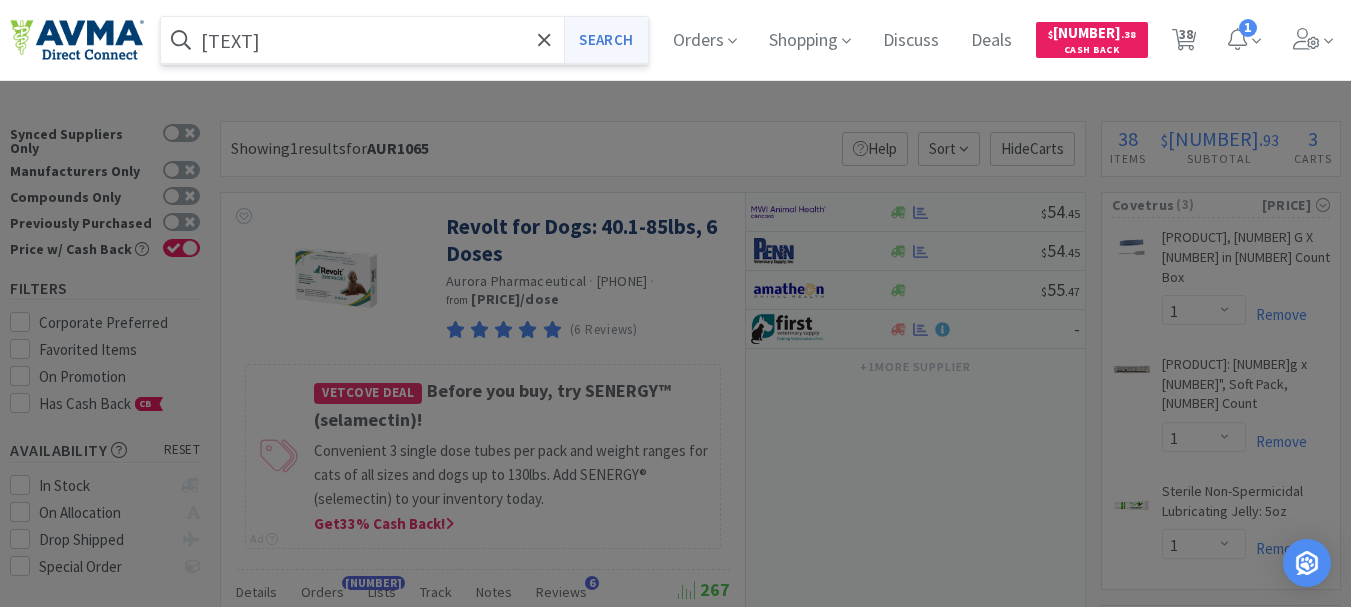 type on "[TEXT]" 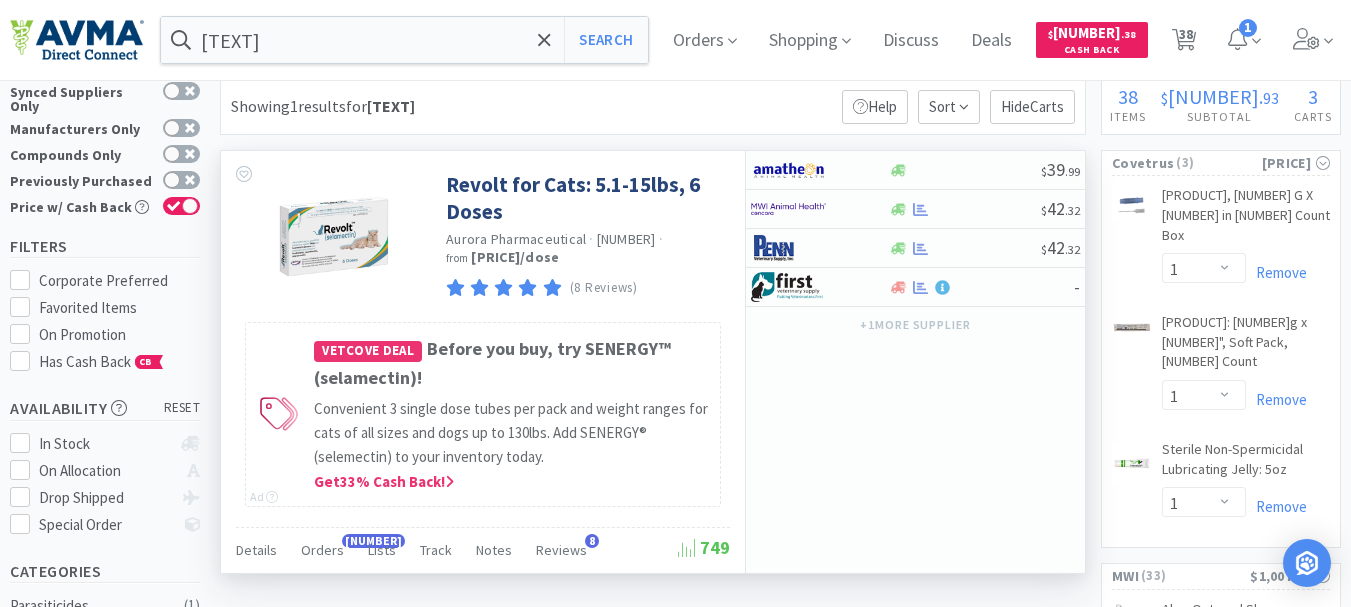 scroll, scrollTop: 0, scrollLeft: 0, axis: both 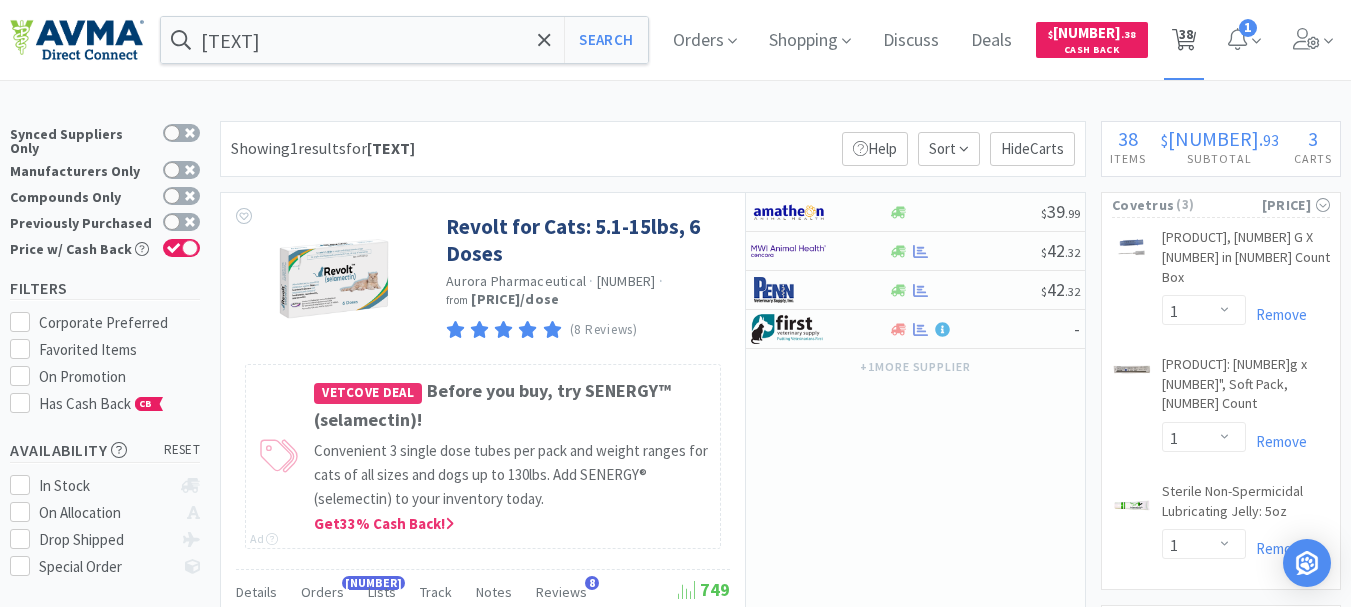 click on "38" at bounding box center [1186, 34] 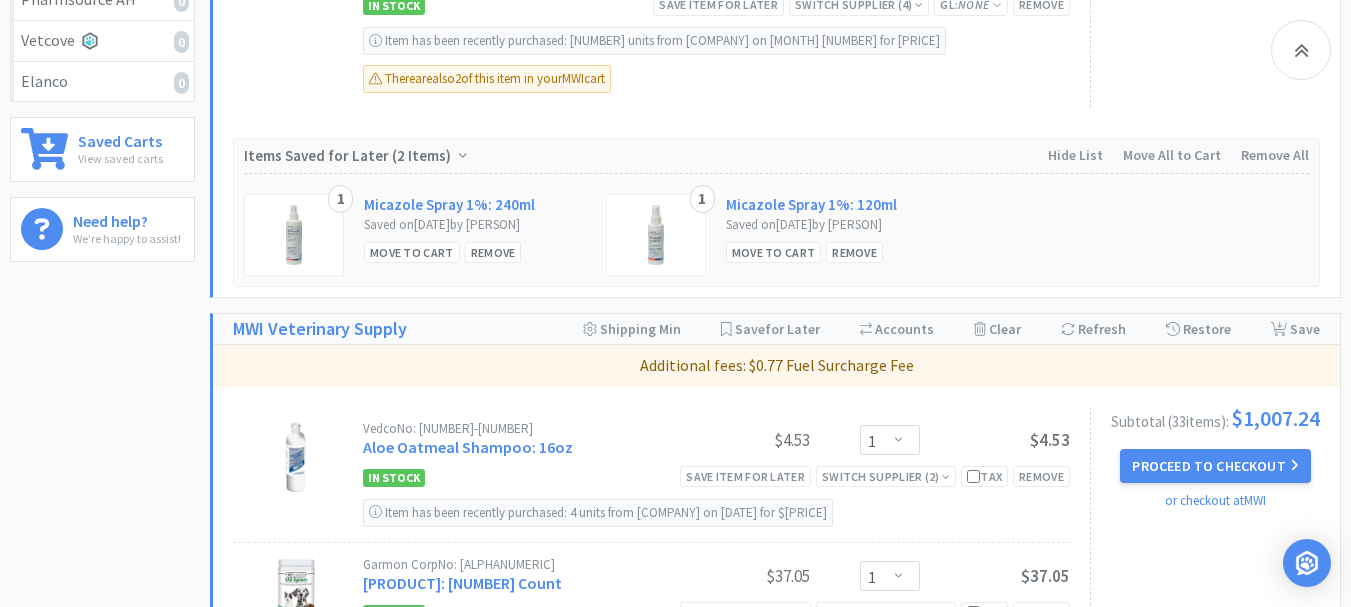 scroll, scrollTop: 600, scrollLeft: 0, axis: vertical 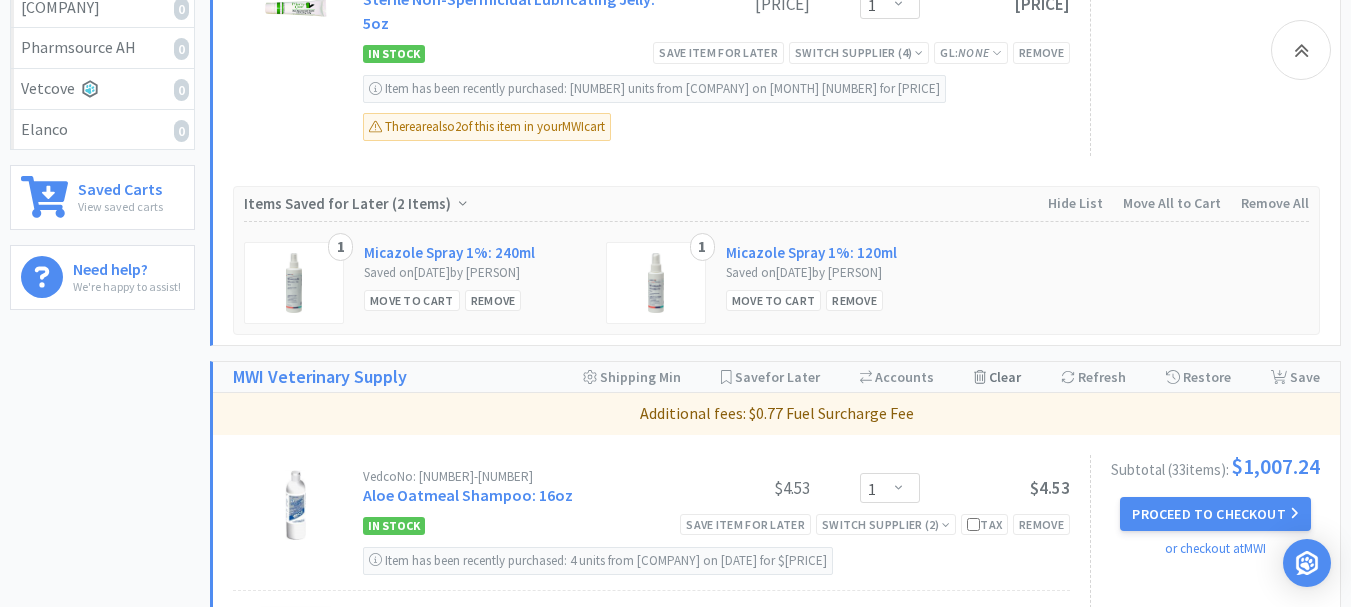 click on "Clear  Cart" at bounding box center [997, 377] 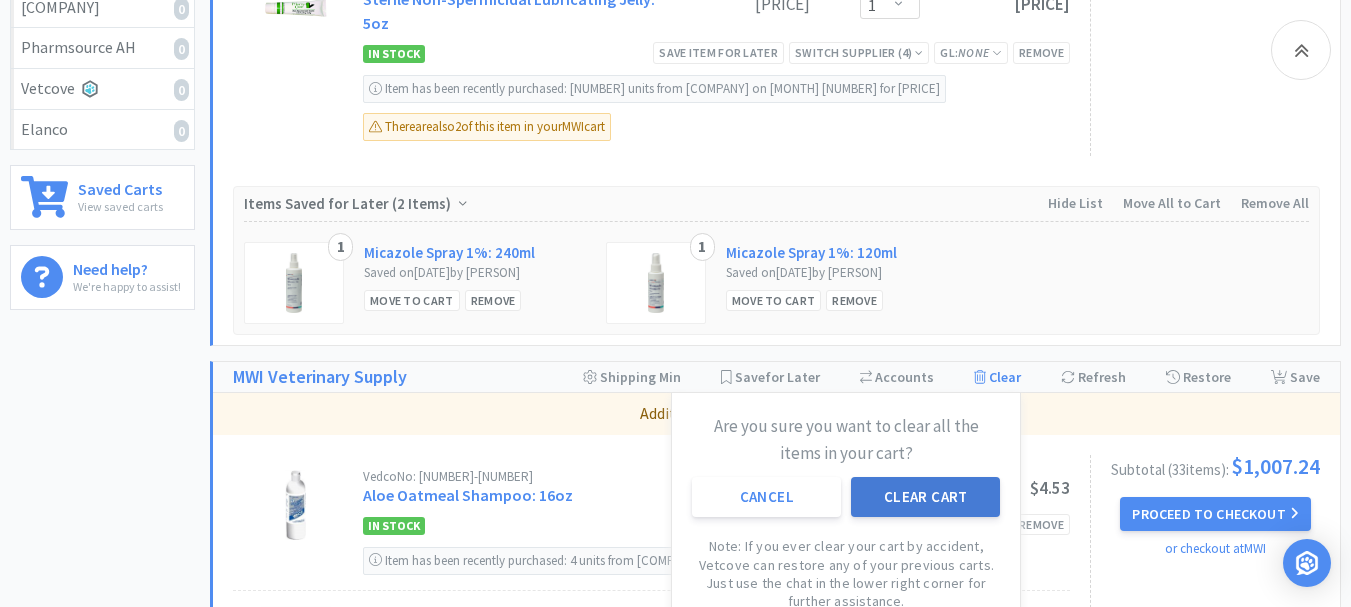 click on "Clear Cart" at bounding box center [925, 497] 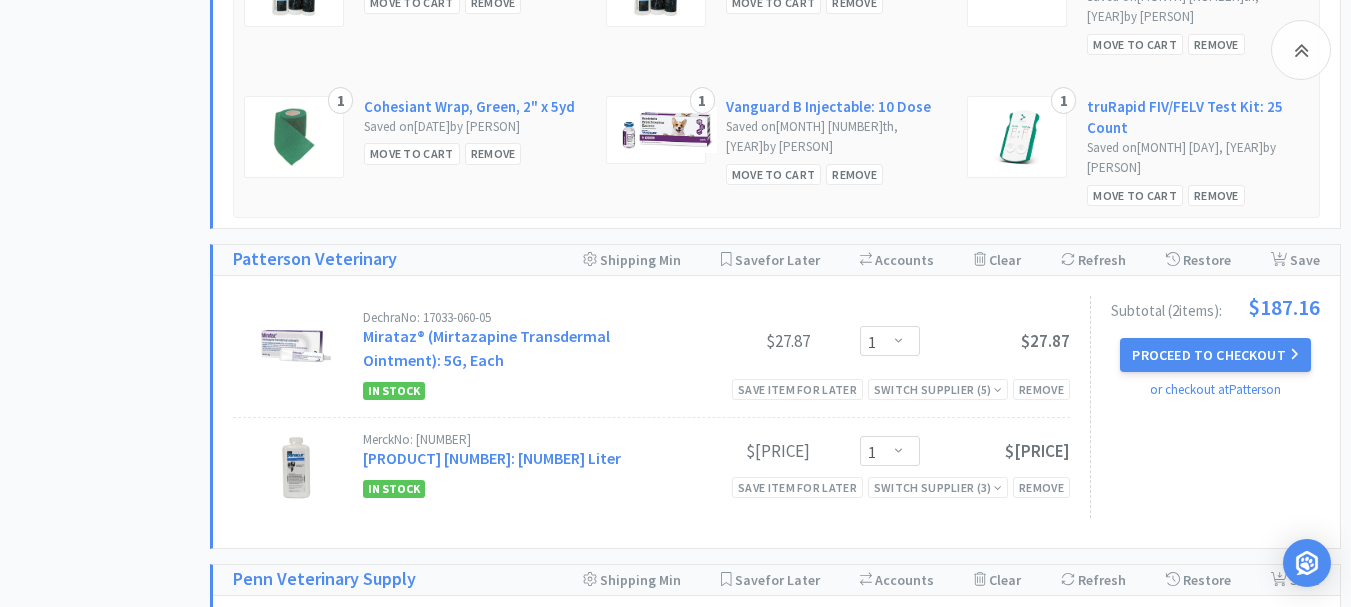 scroll, scrollTop: 1379, scrollLeft: 0, axis: vertical 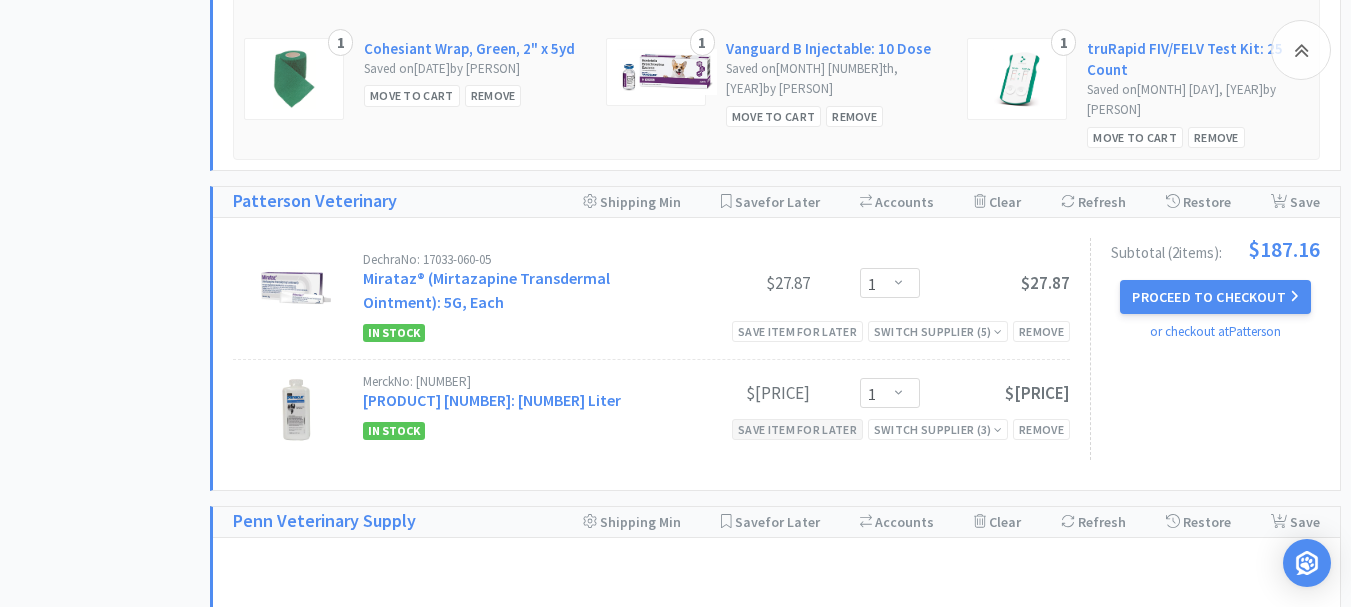 click on "Save item for later" at bounding box center (797, 429) 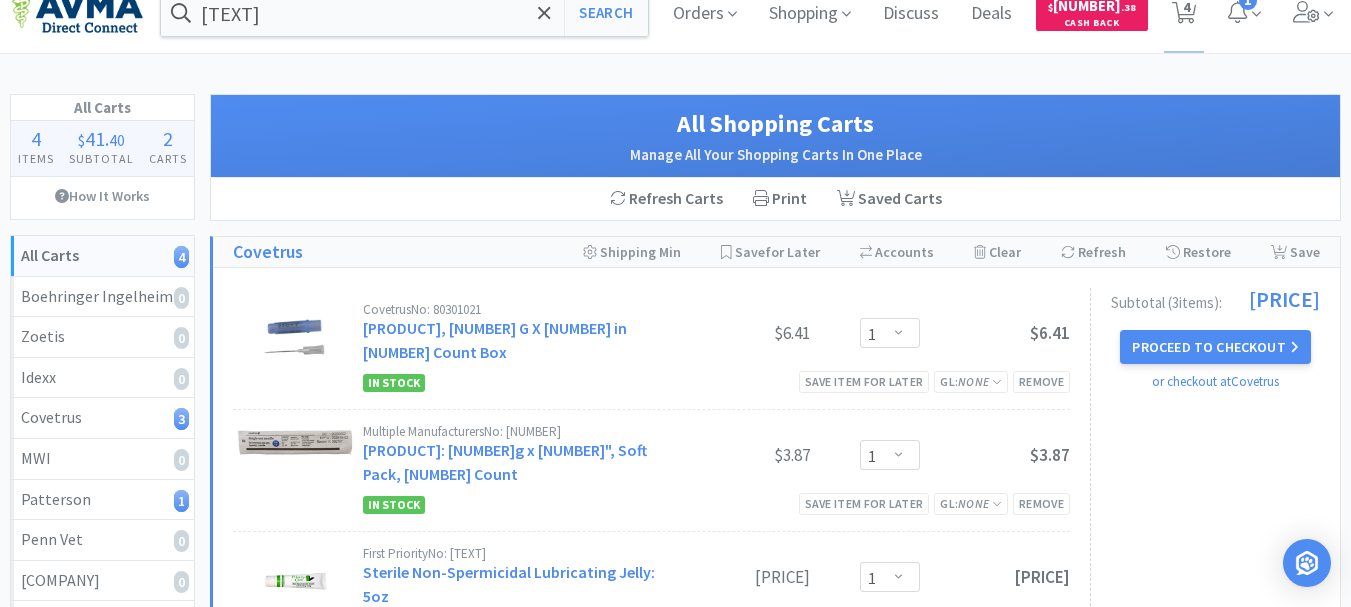 scroll, scrollTop: 0, scrollLeft: 0, axis: both 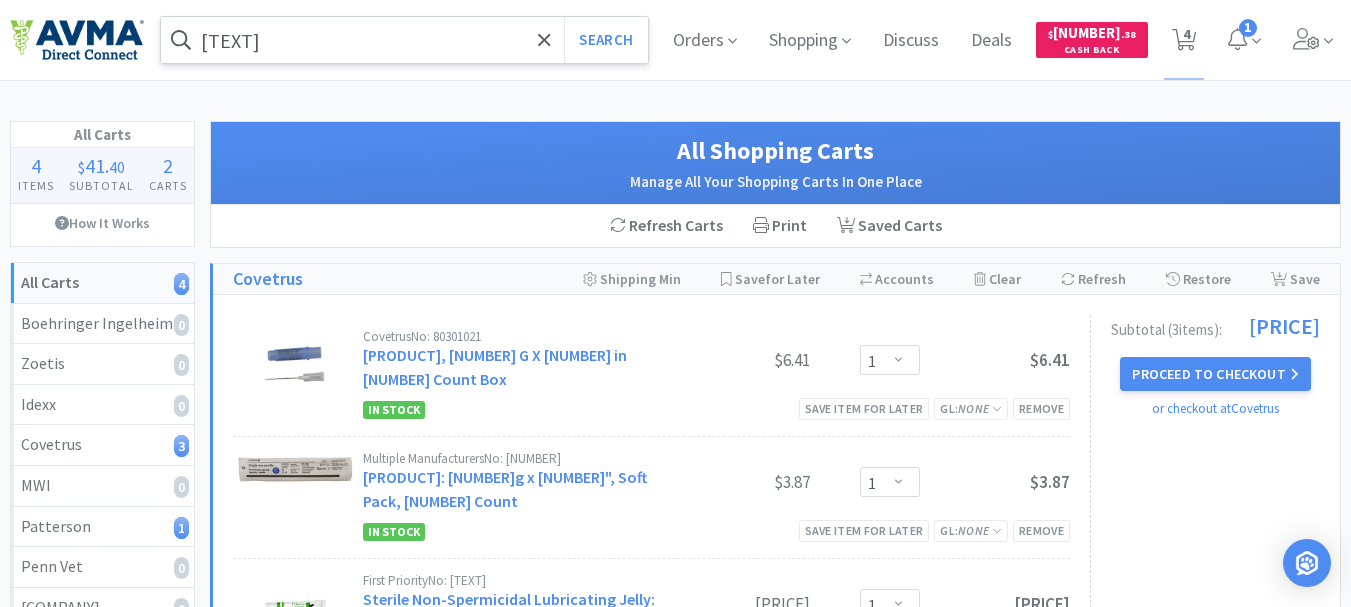 click on "[TEXT]" at bounding box center (404, 40) 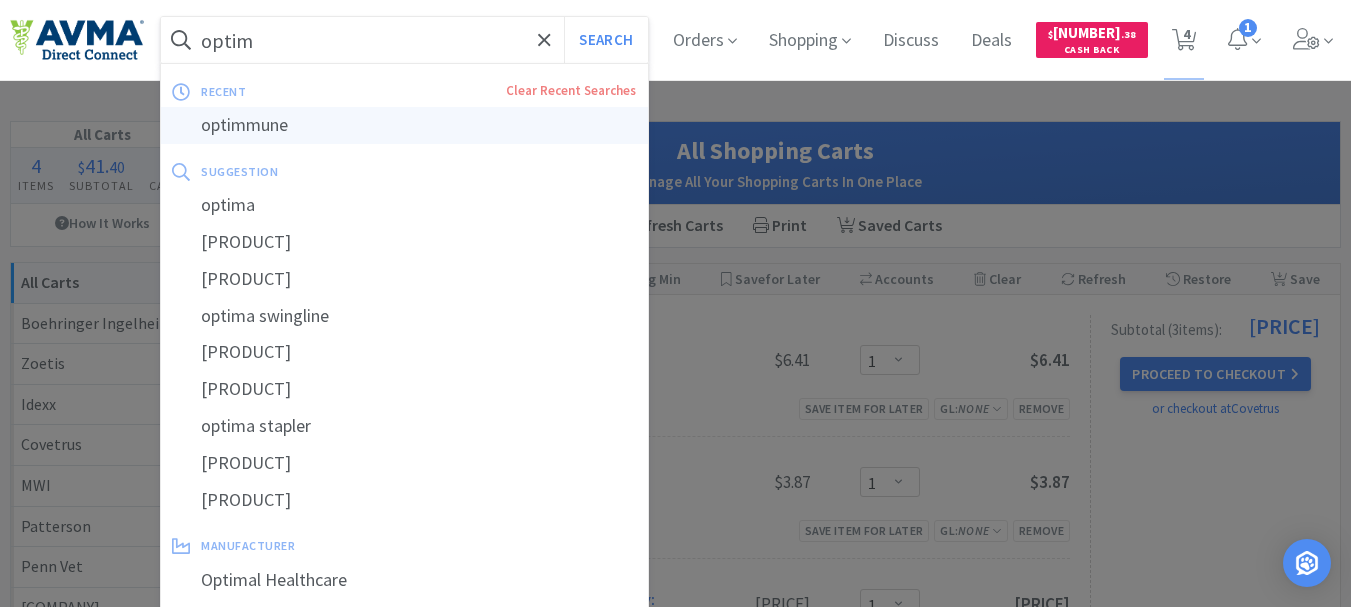 click on "optimmune" at bounding box center [404, 125] 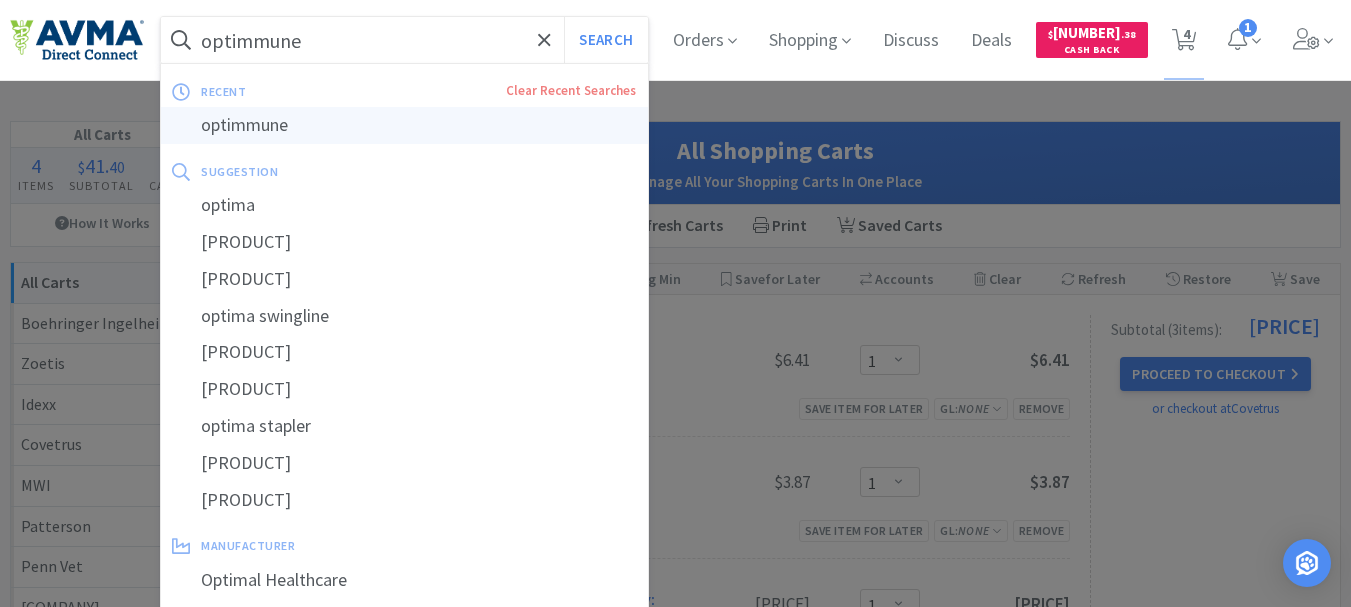 select on "1" 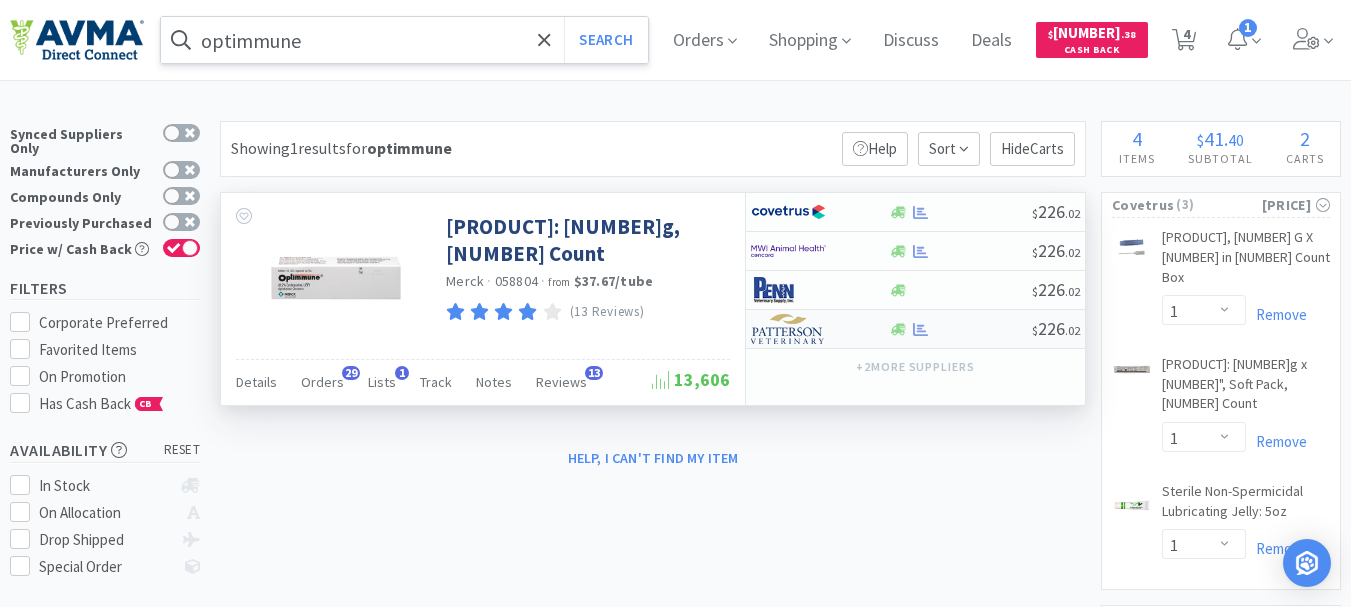 click at bounding box center (788, 329) 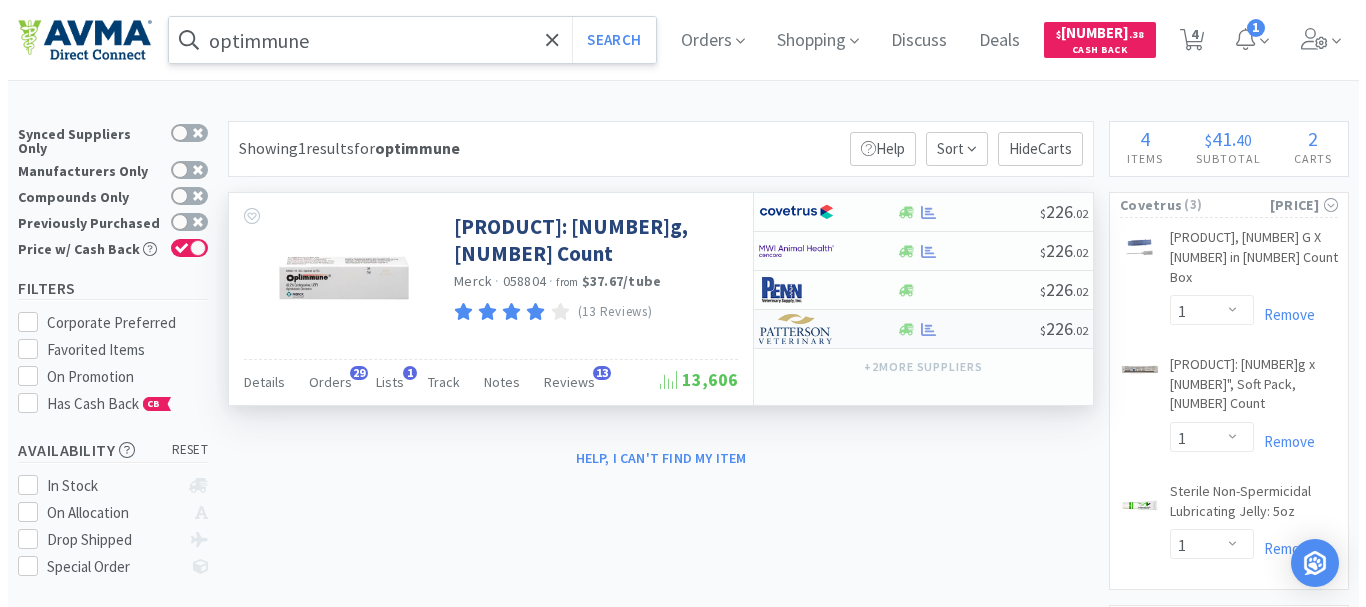 select on "1" 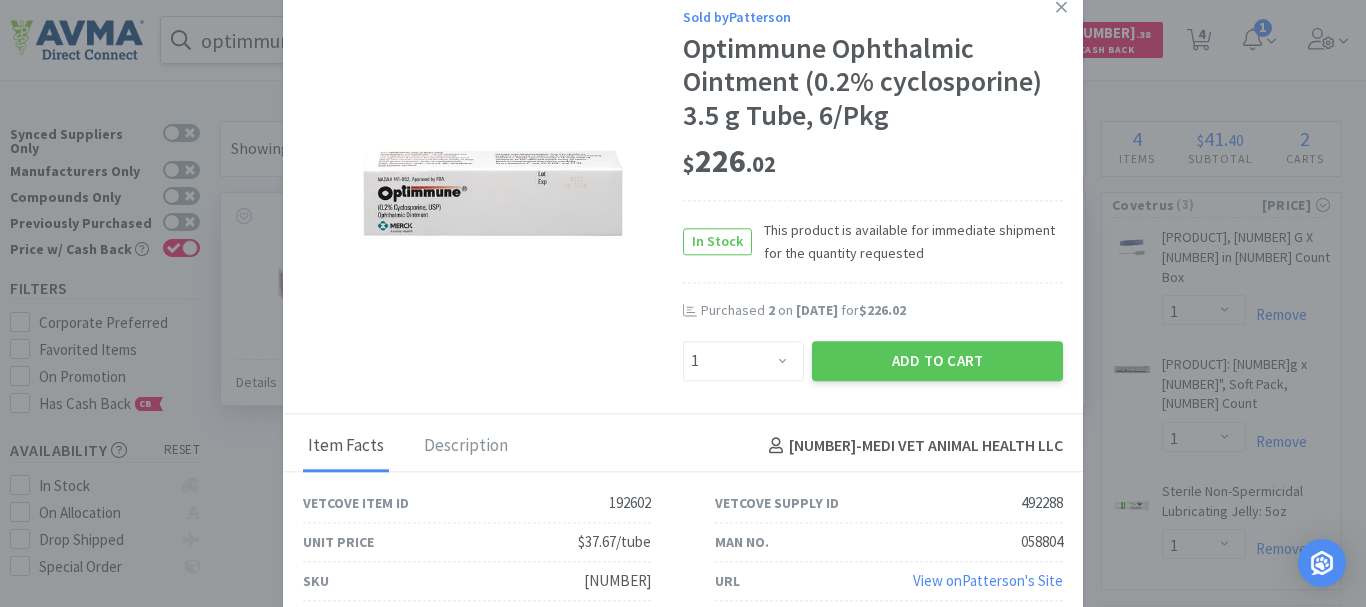 click on "[NUMBER]" at bounding box center (617, 581) 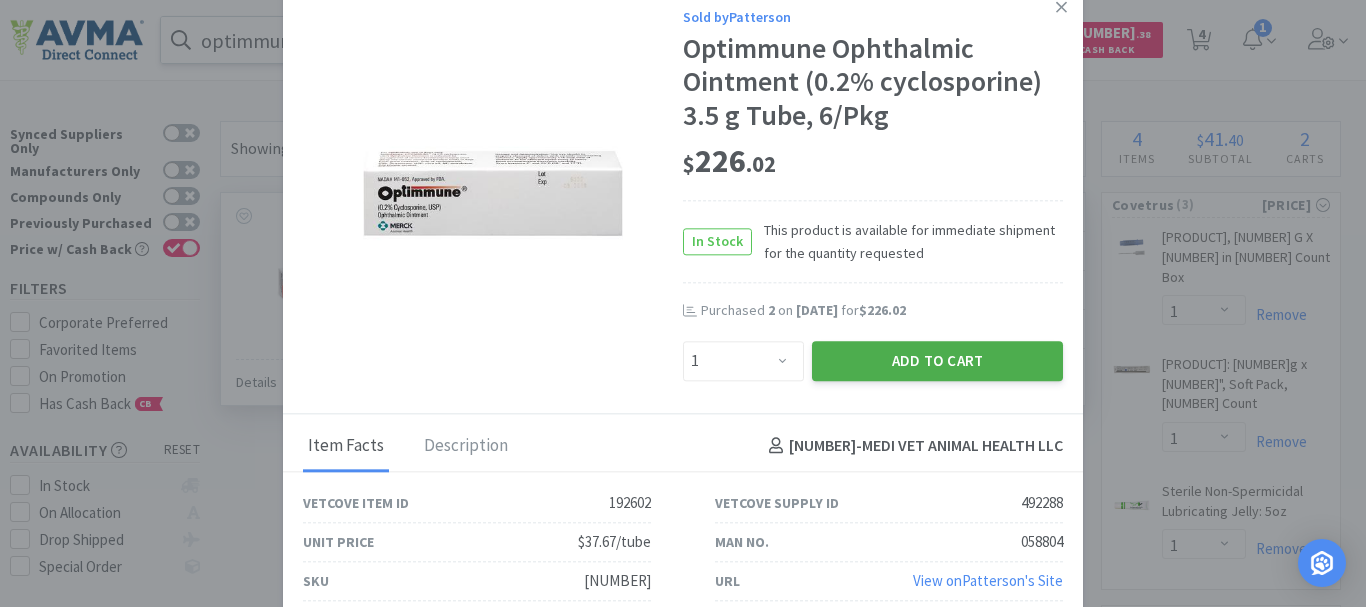 click on "Add to Cart" at bounding box center [937, 361] 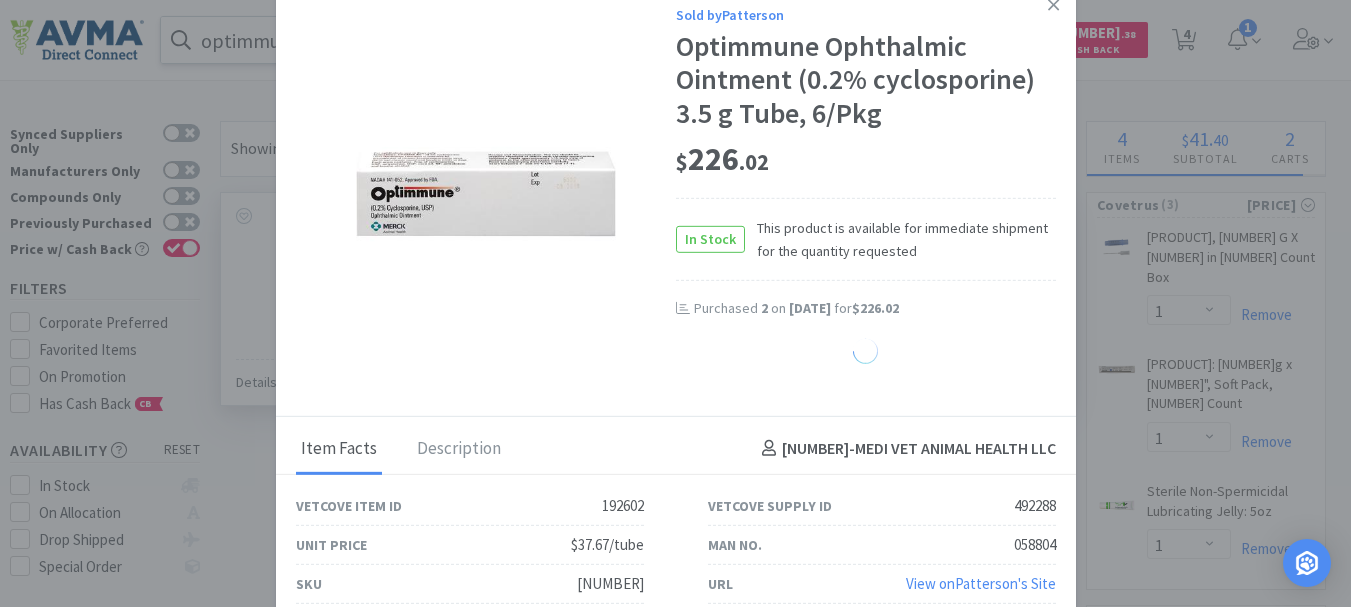 select on "1" 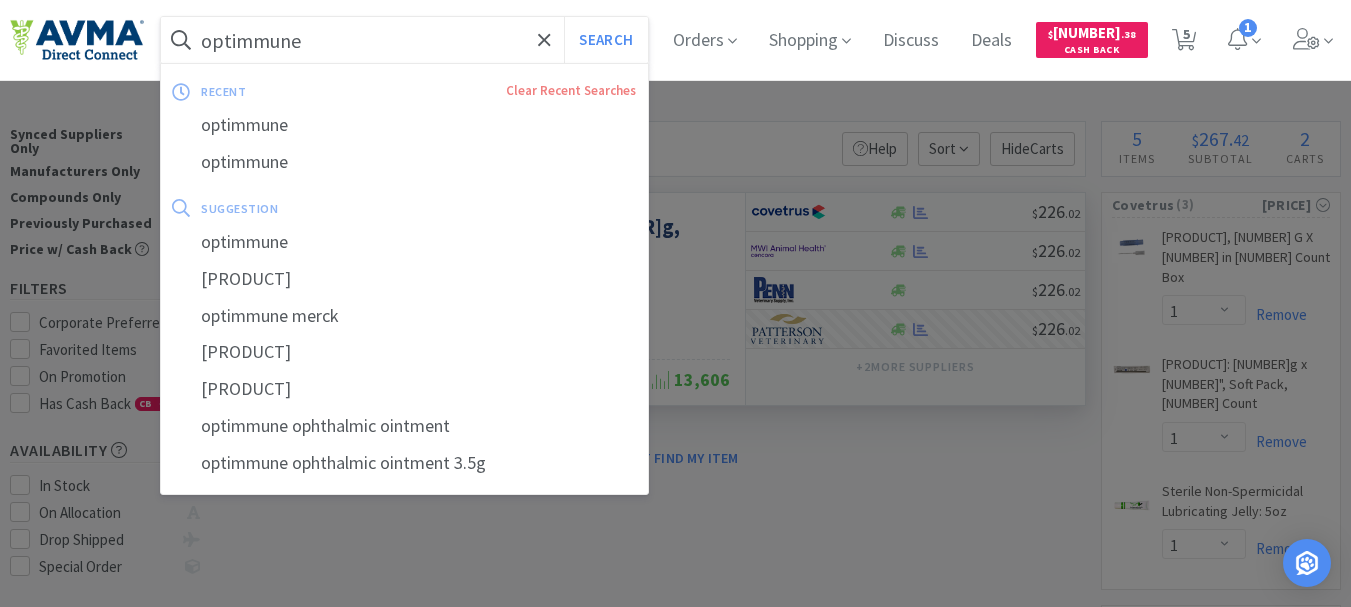 click on "optimmune" at bounding box center [404, 40] 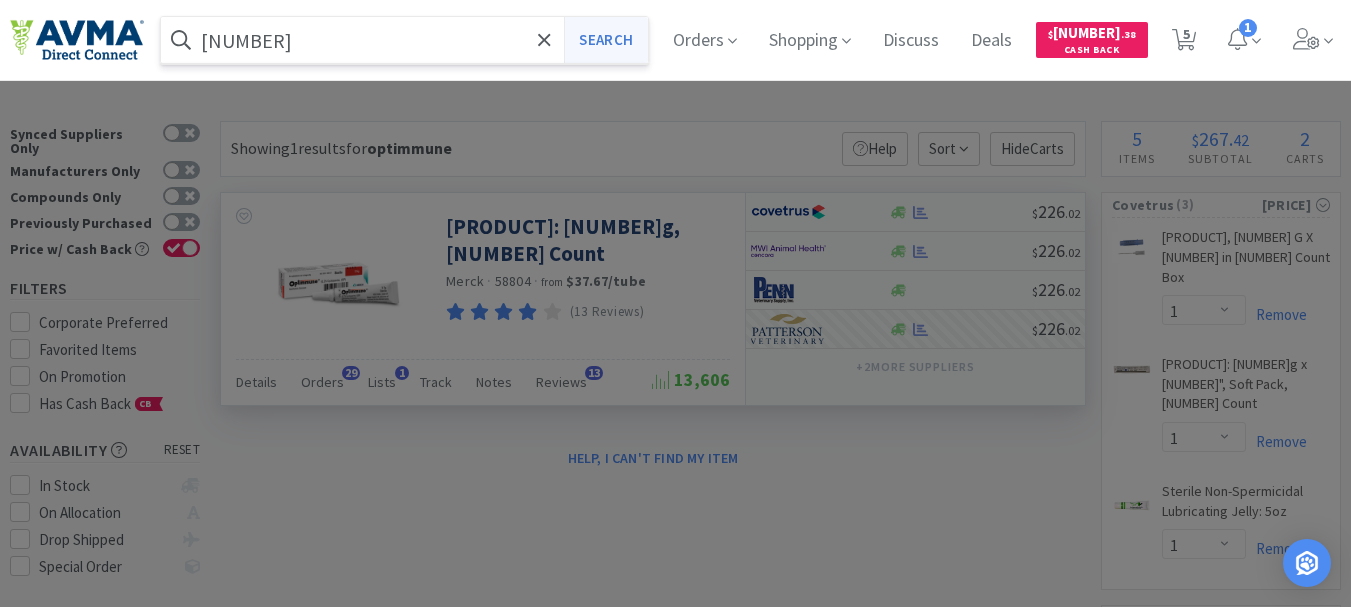 type on "[NUMBER]" 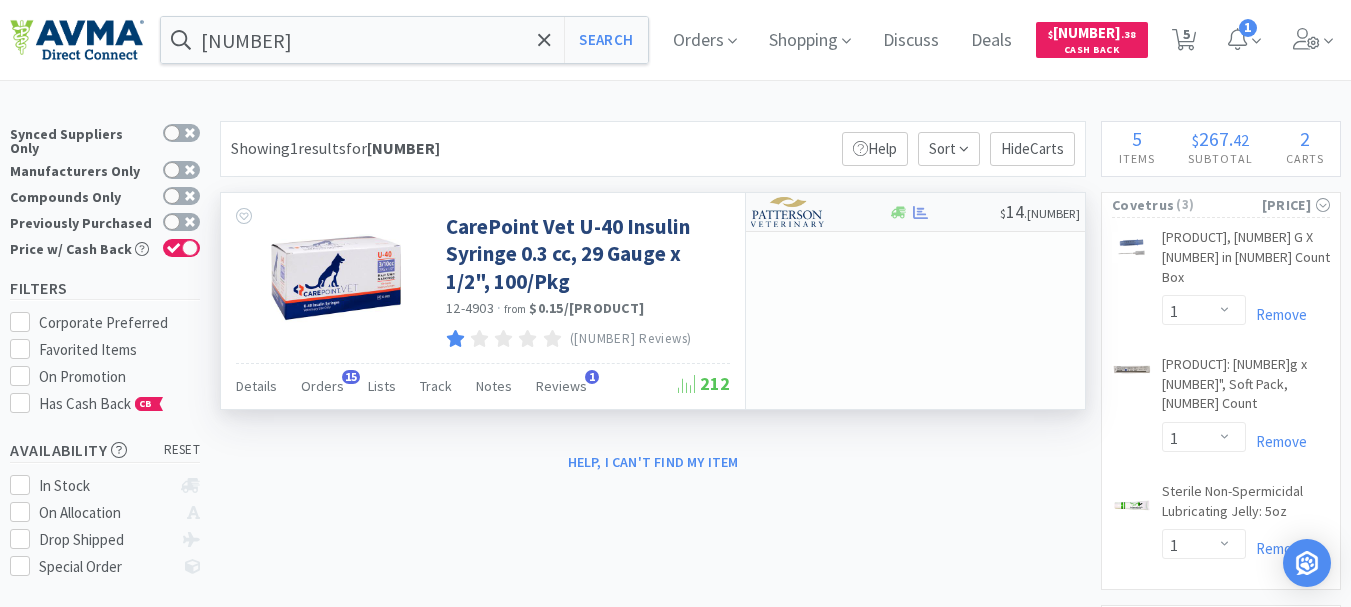 click at bounding box center (788, 212) 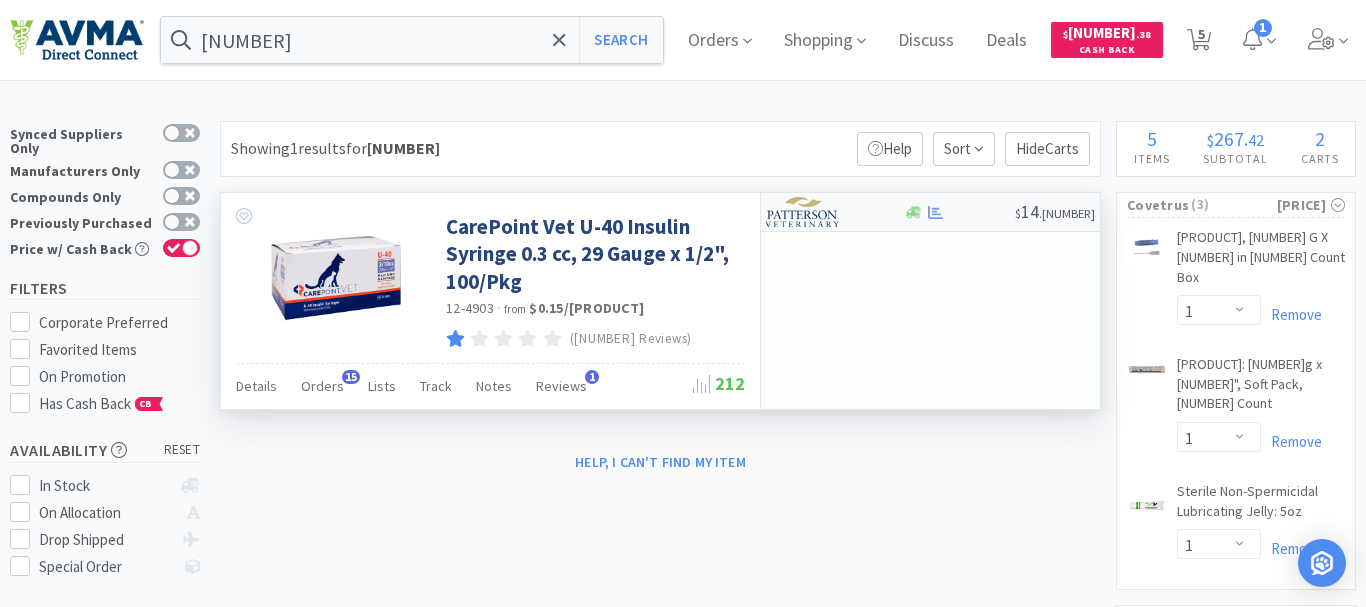 select on "1" 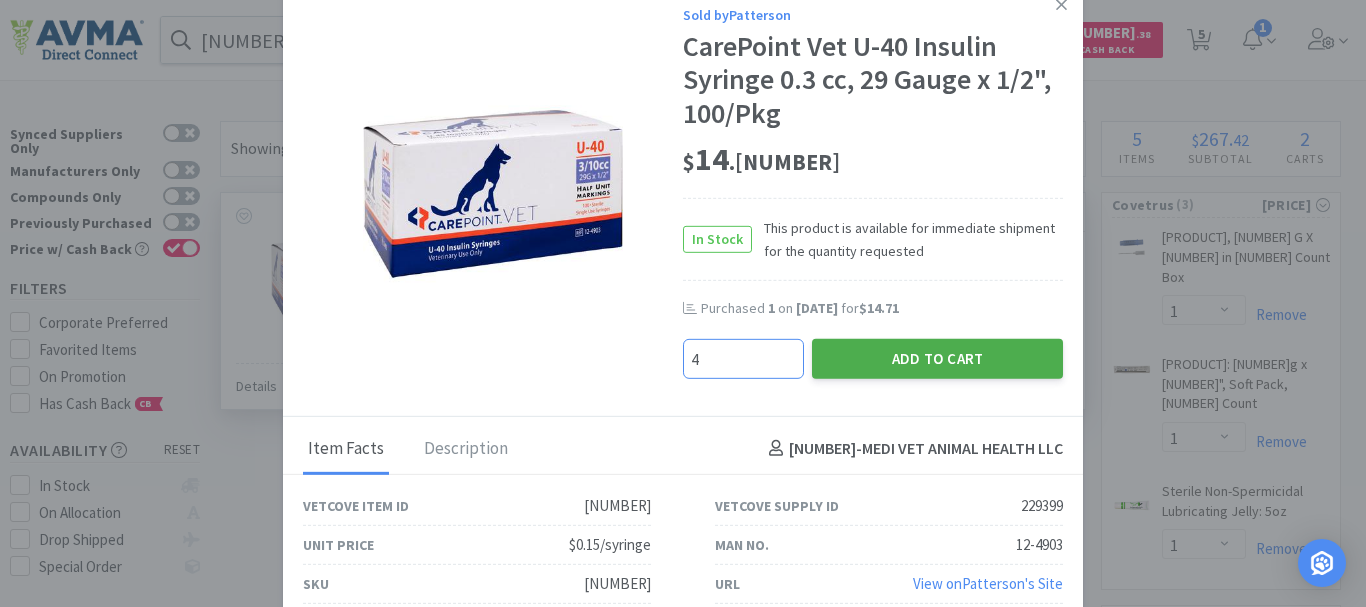 type on "4" 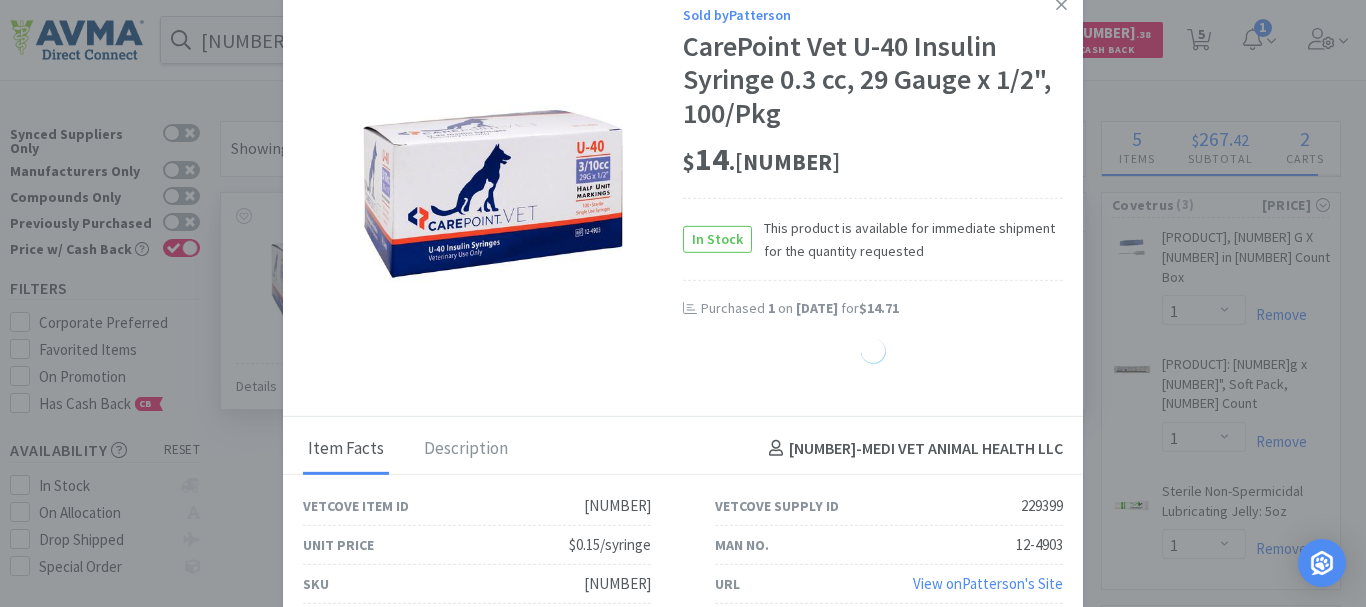 select on "4" 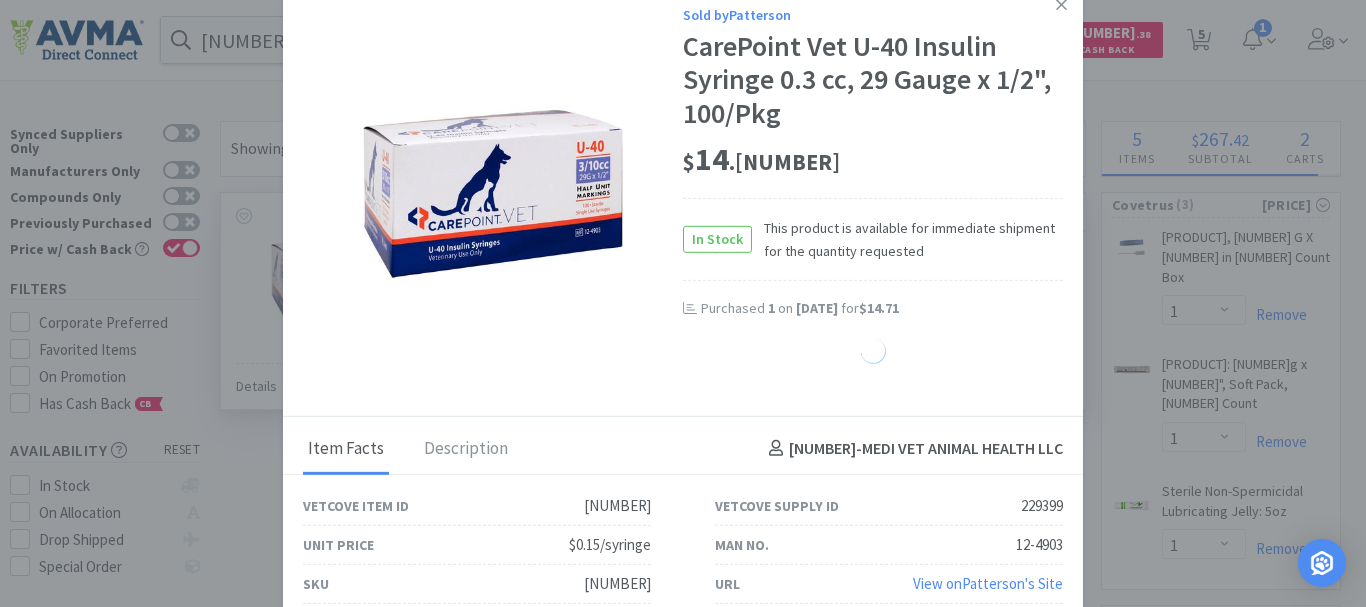 select on "1" 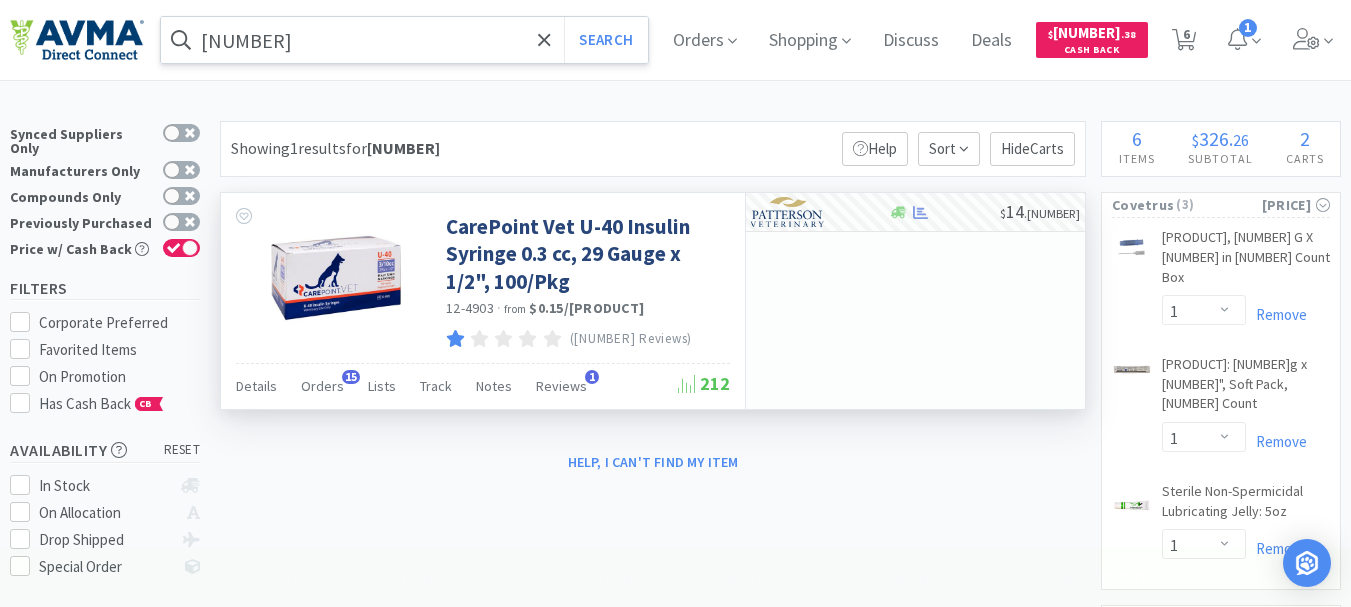 click on "[NUMBER]" at bounding box center [404, 40] 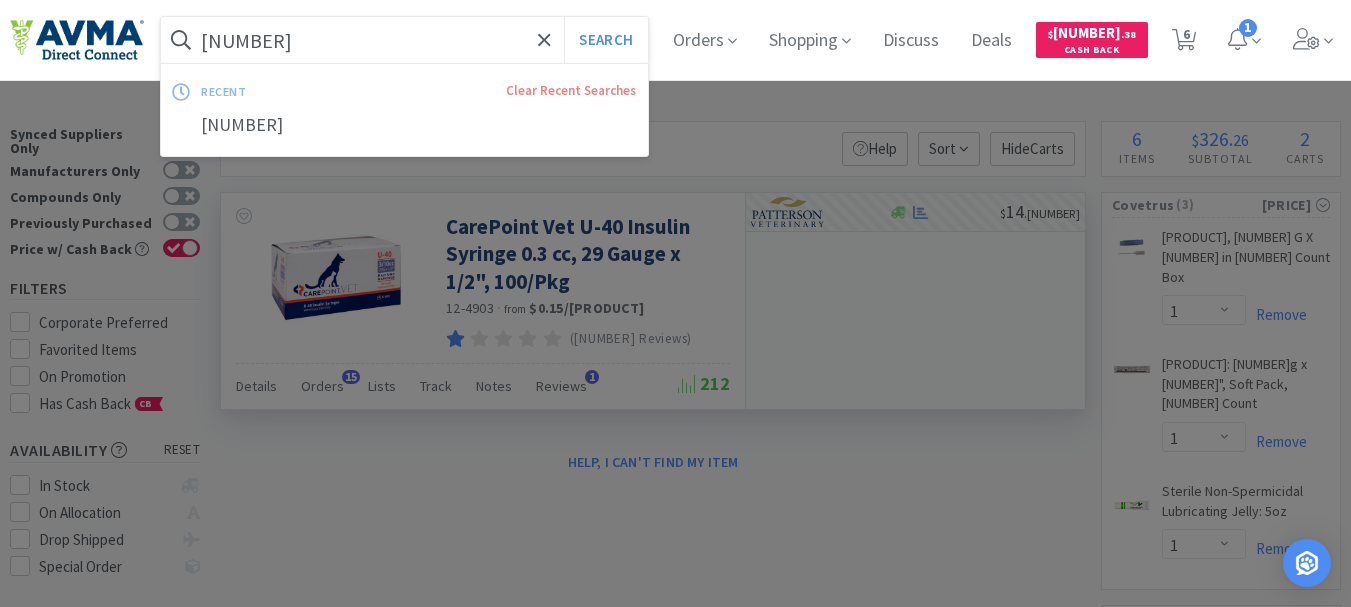 paste on "[NUMBER]" 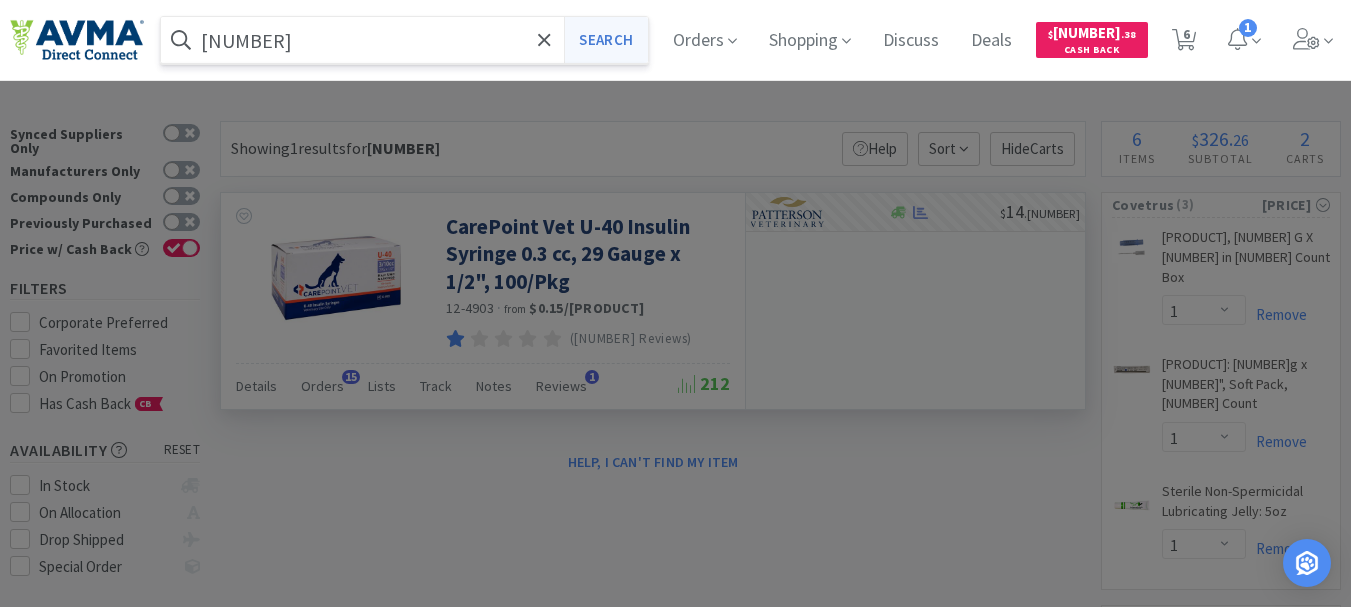 type on "[NUMBER]" 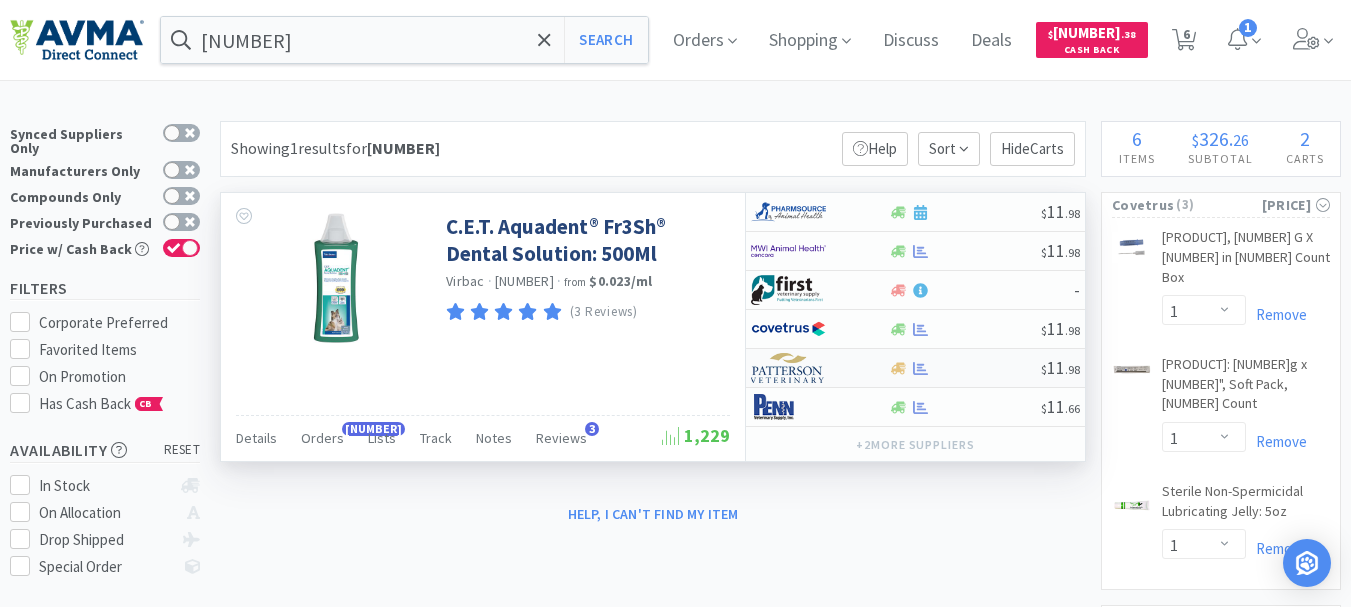 click at bounding box center [788, 368] 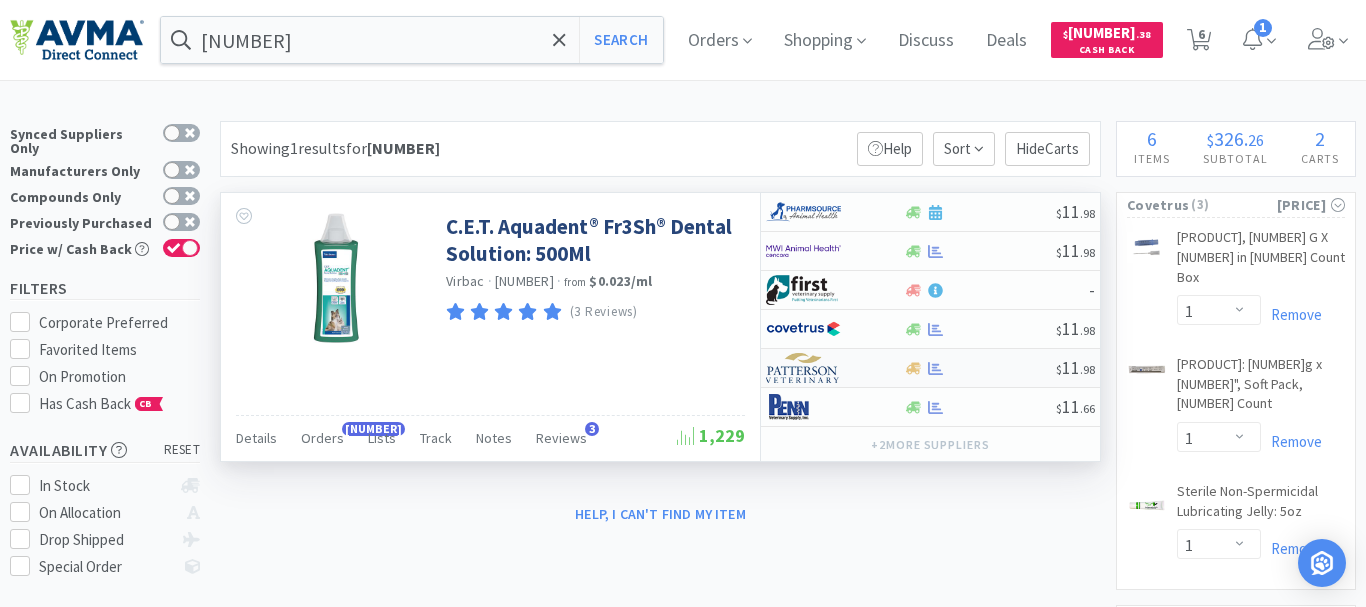 select on "1" 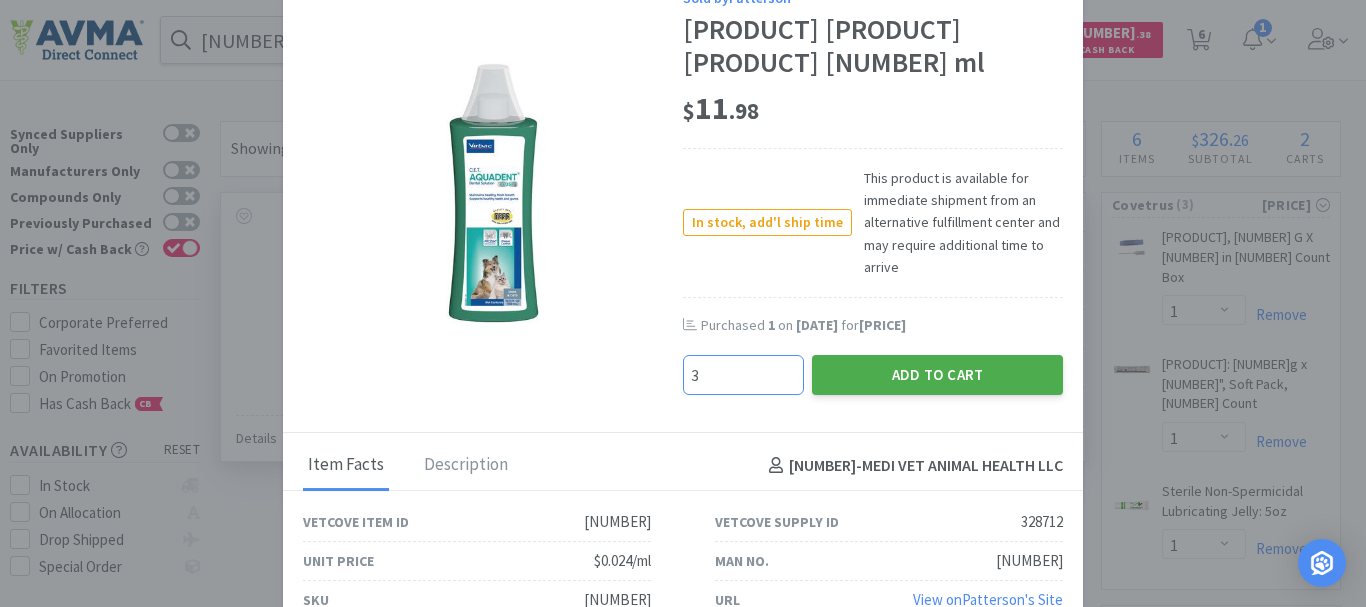 type on "3" 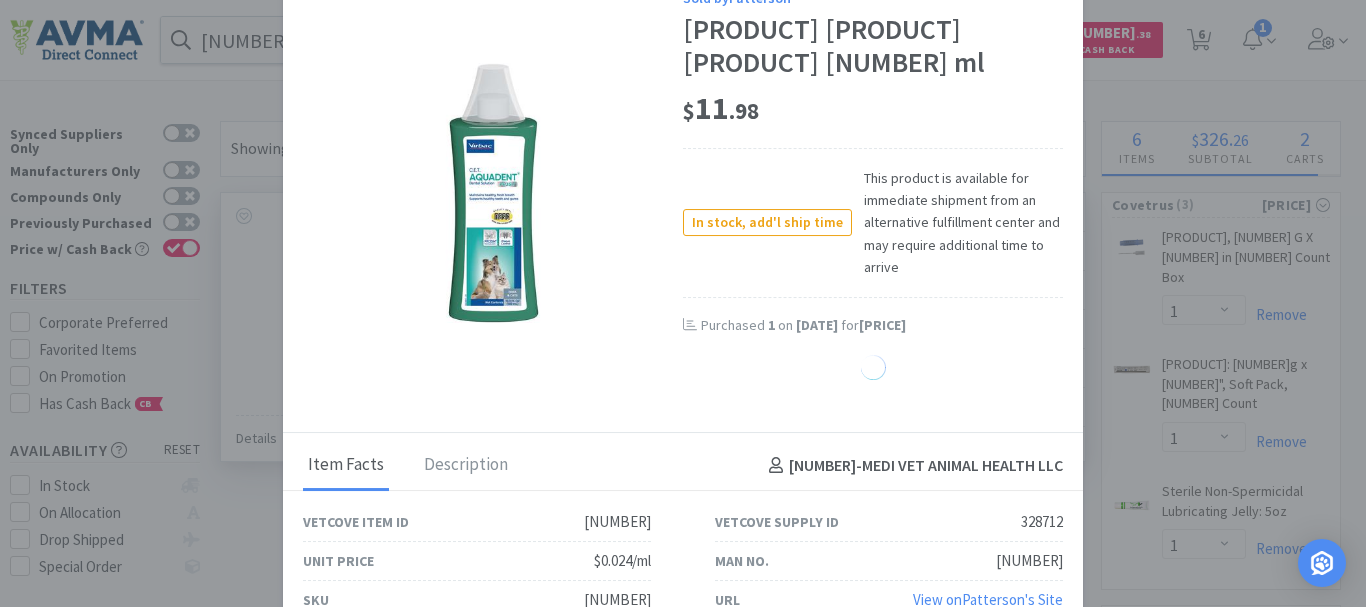 select on "3" 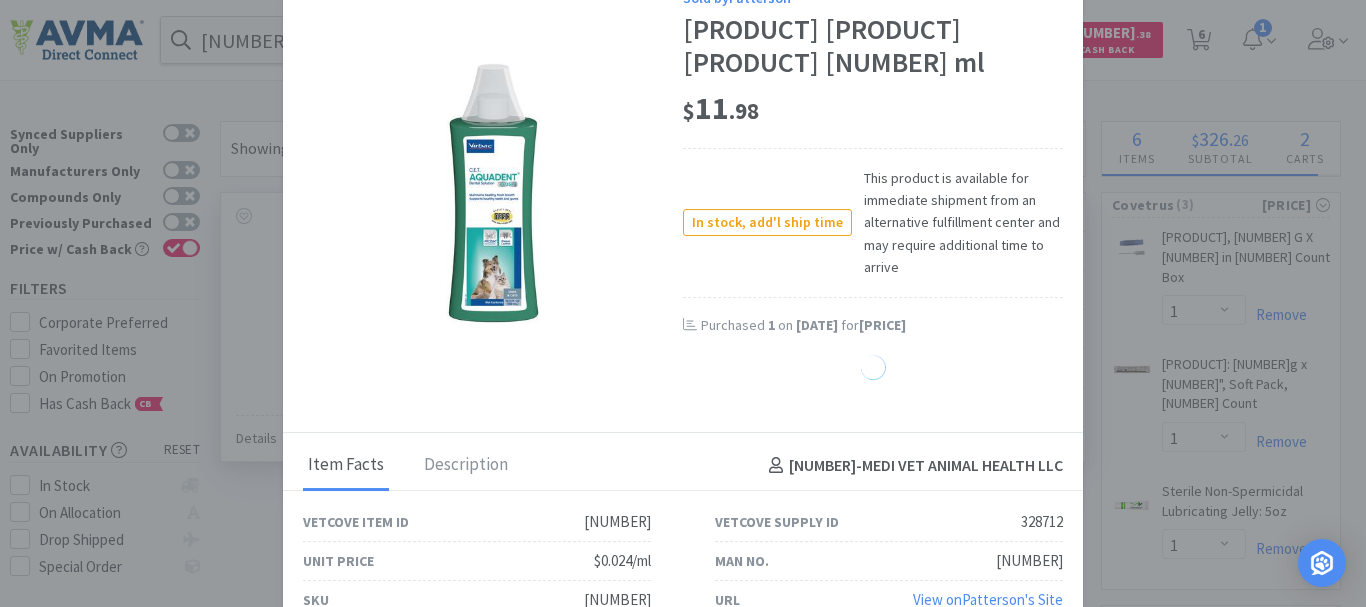 select on "4" 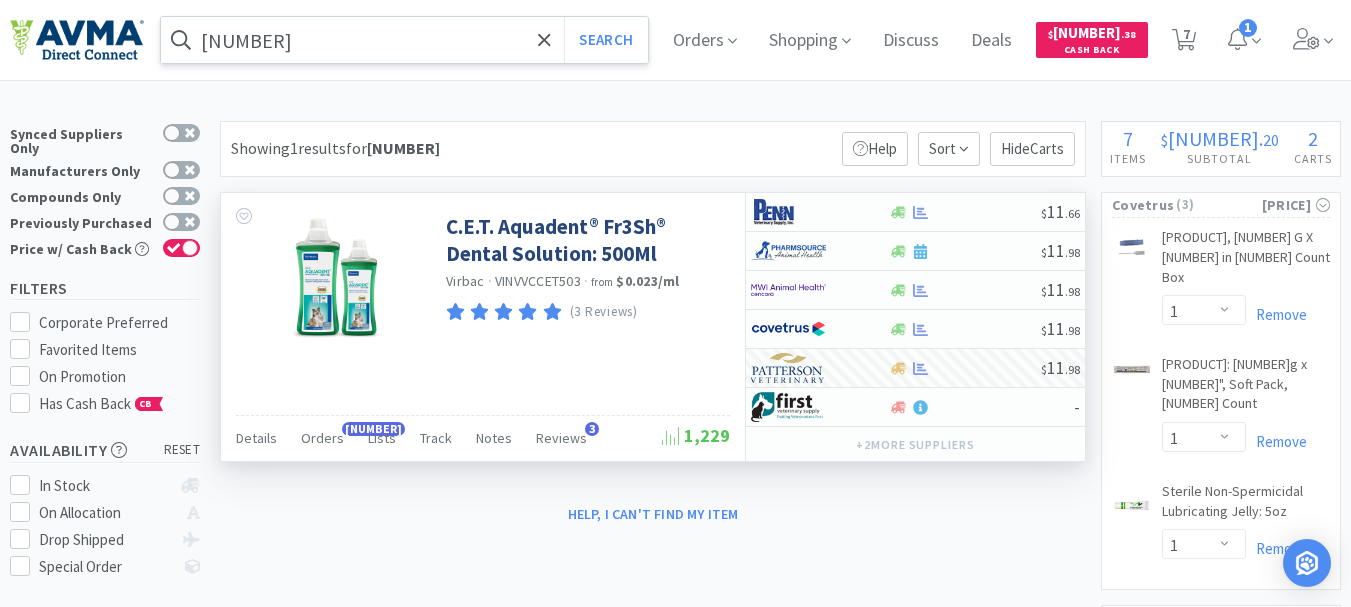 click on "[NUMBER]" at bounding box center [404, 40] 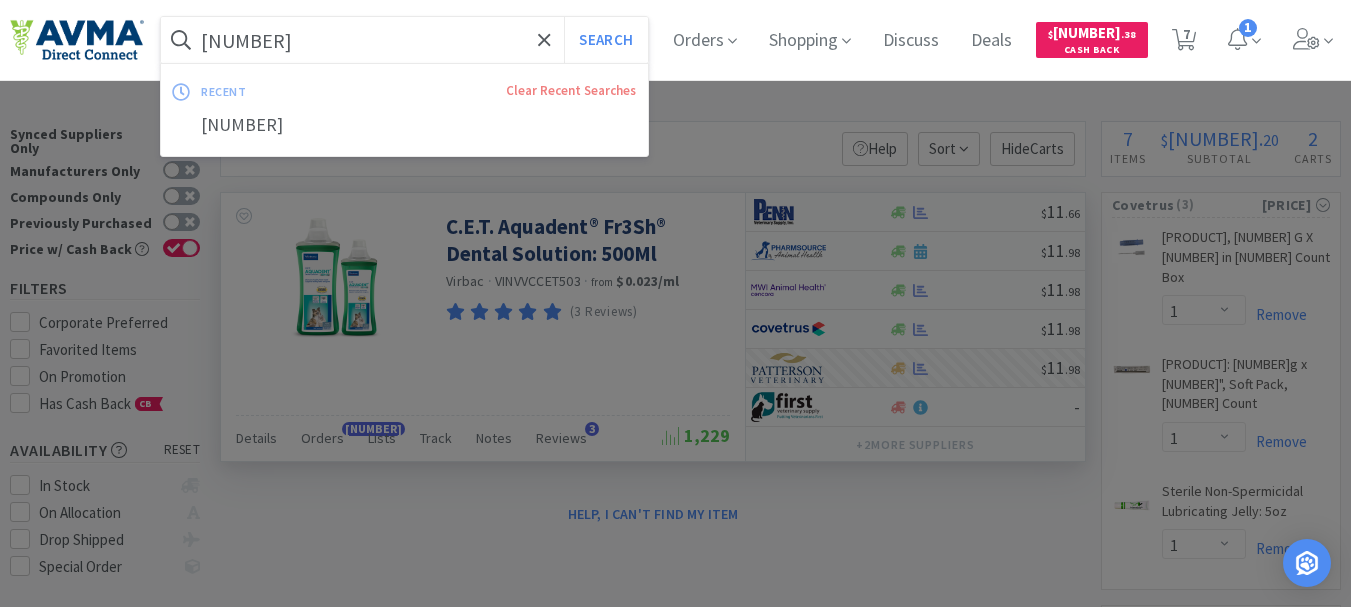 paste on "013324" 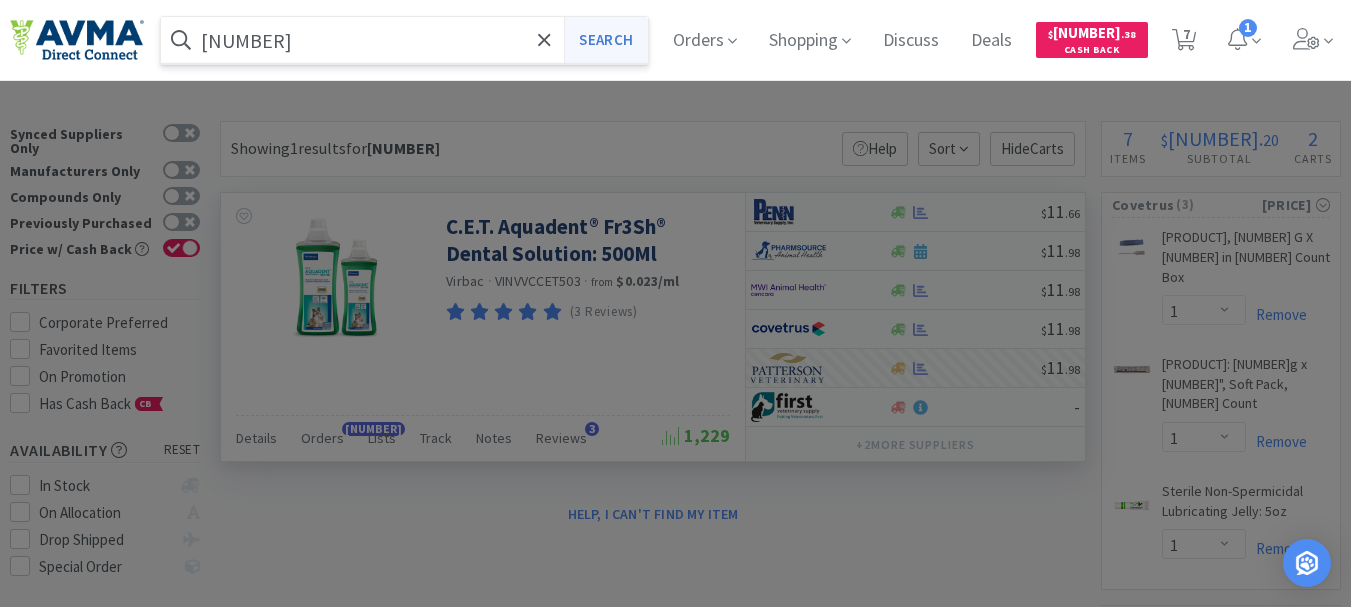 type on "[NUMBER]" 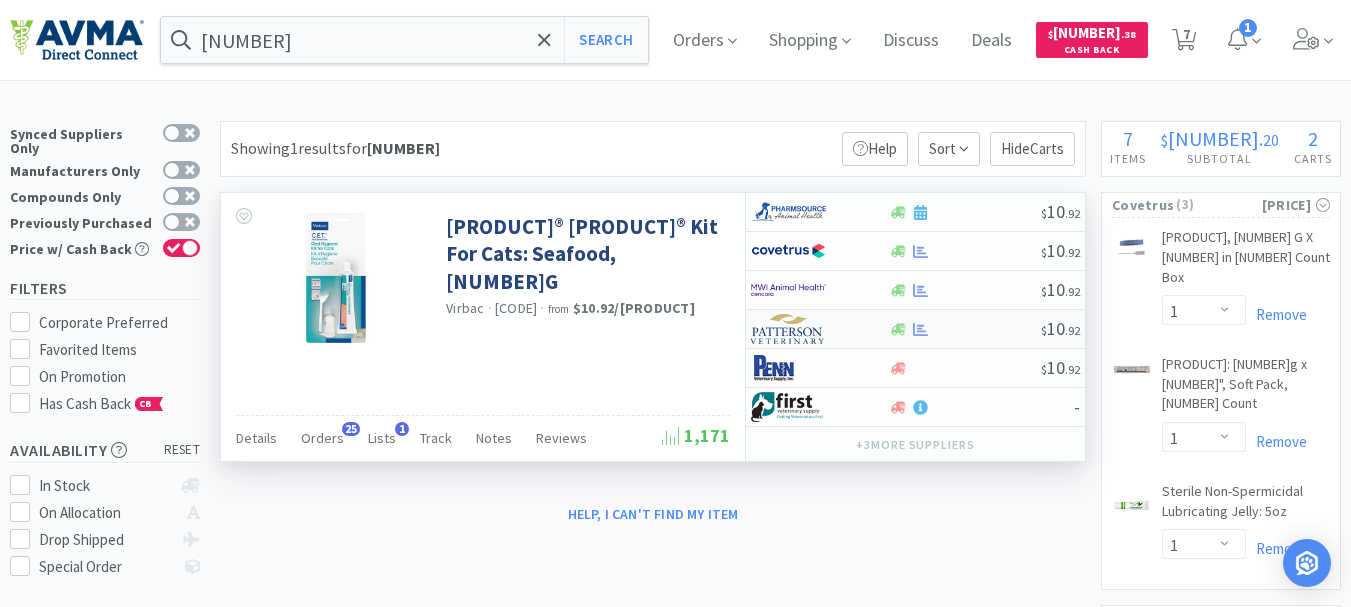 click at bounding box center [788, 329] 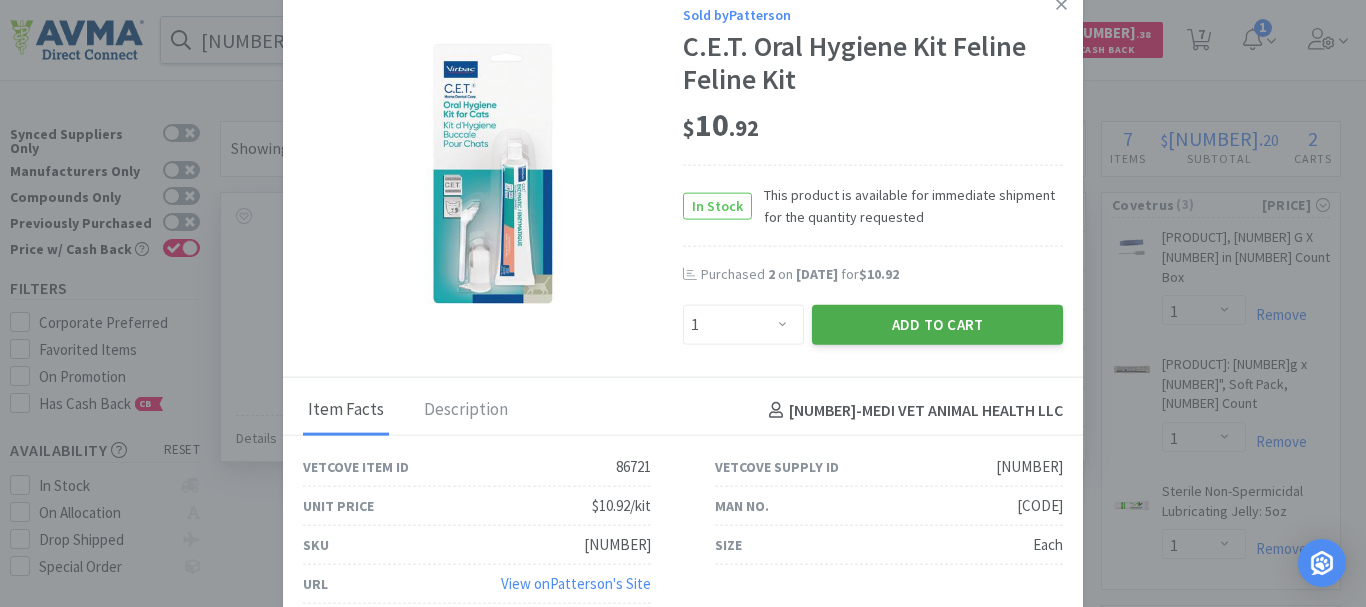 click on "Add to Cart" at bounding box center [937, 325] 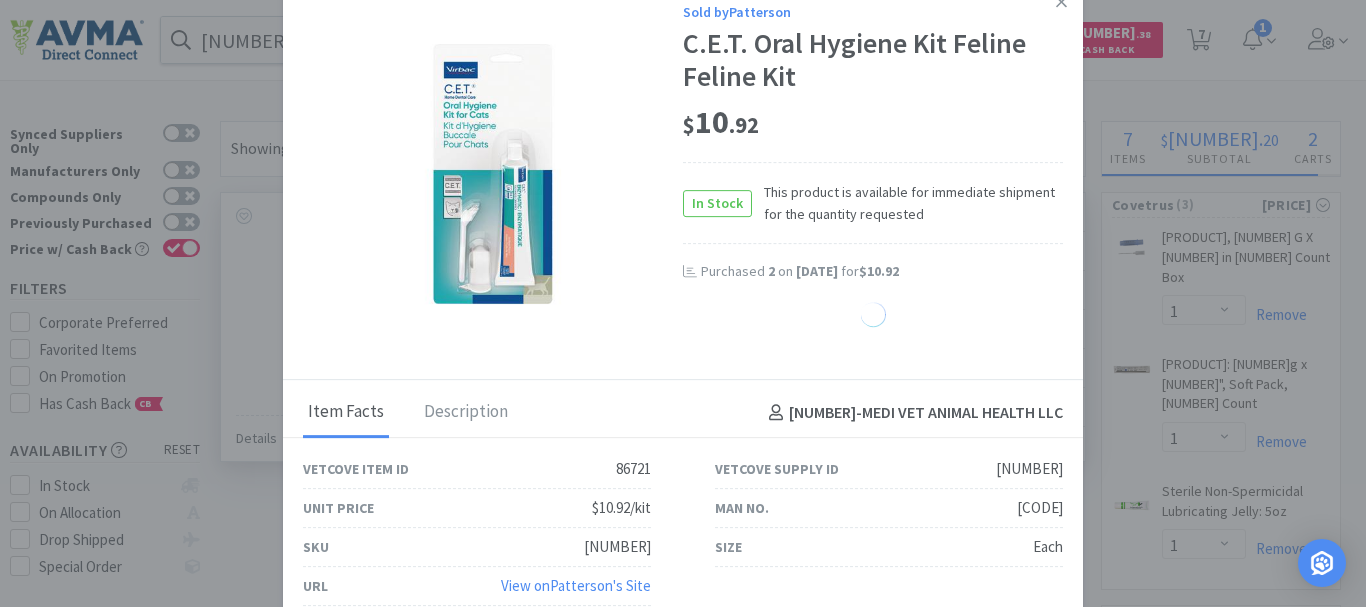 select on "1" 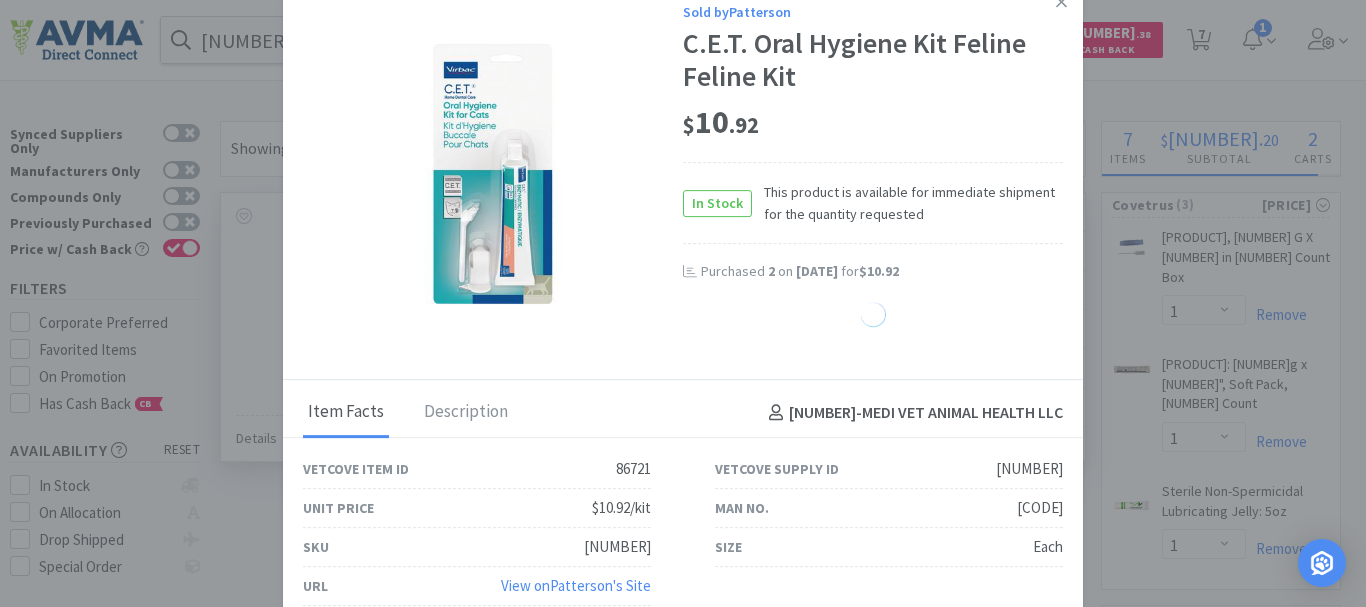 select on "4" 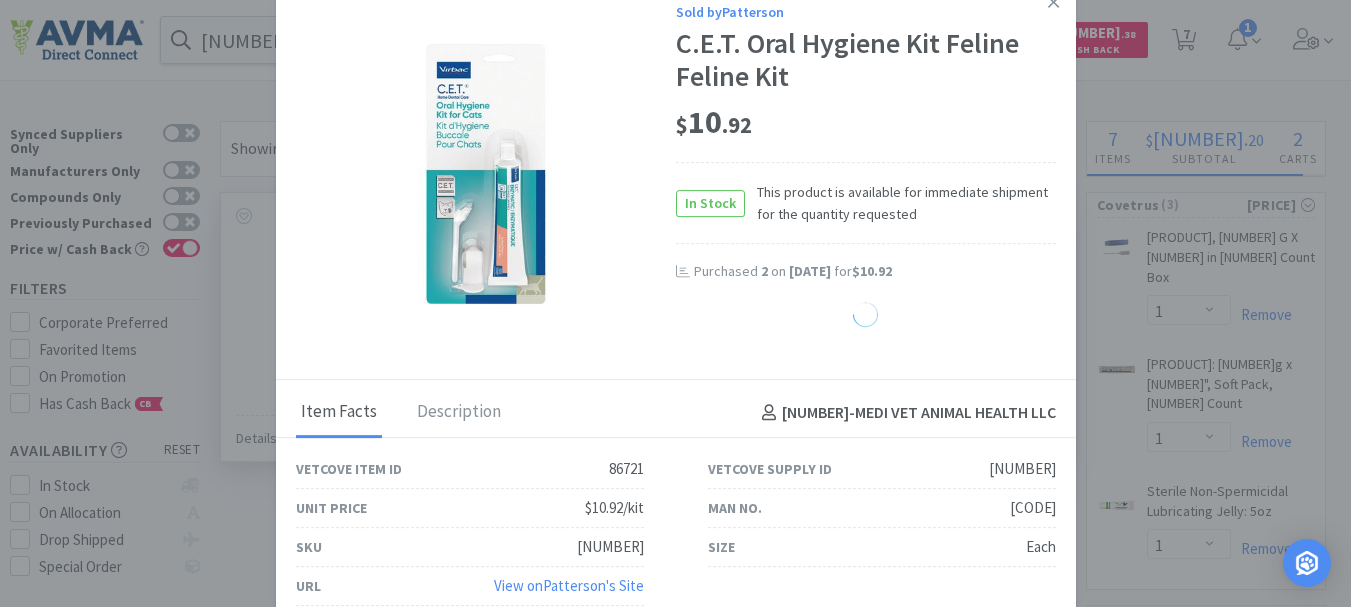 select on "1" 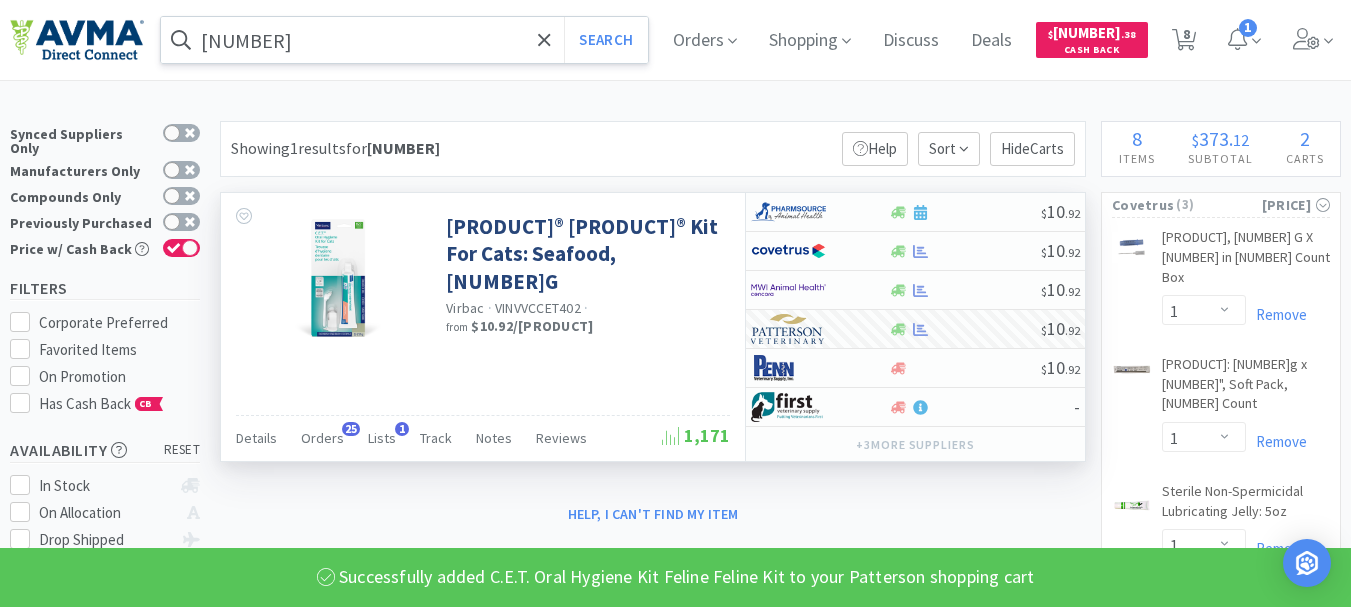 click on "[NUMBER]" at bounding box center (404, 40) 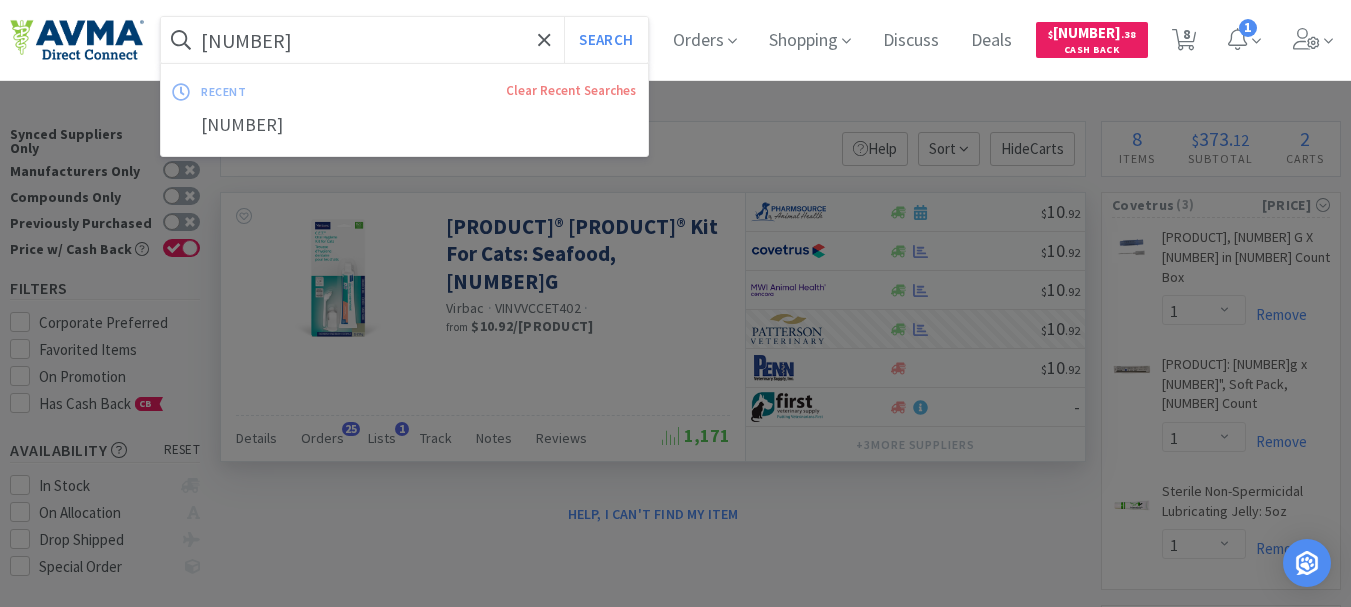 paste on "16" 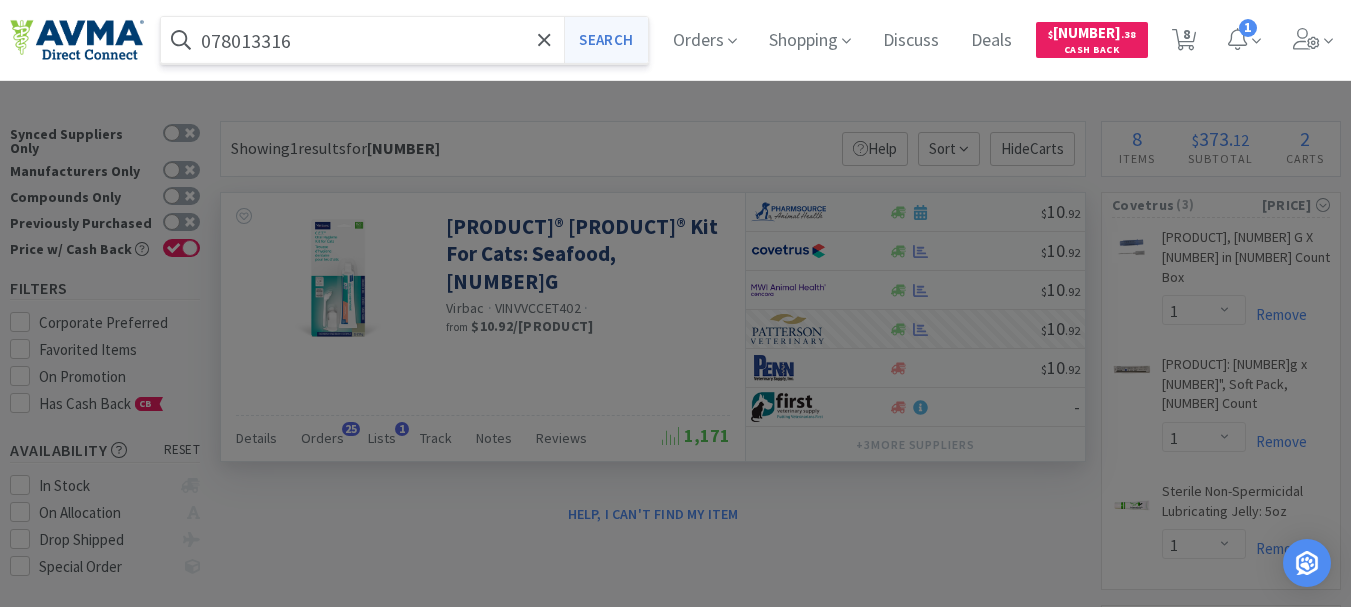 type on "078013316" 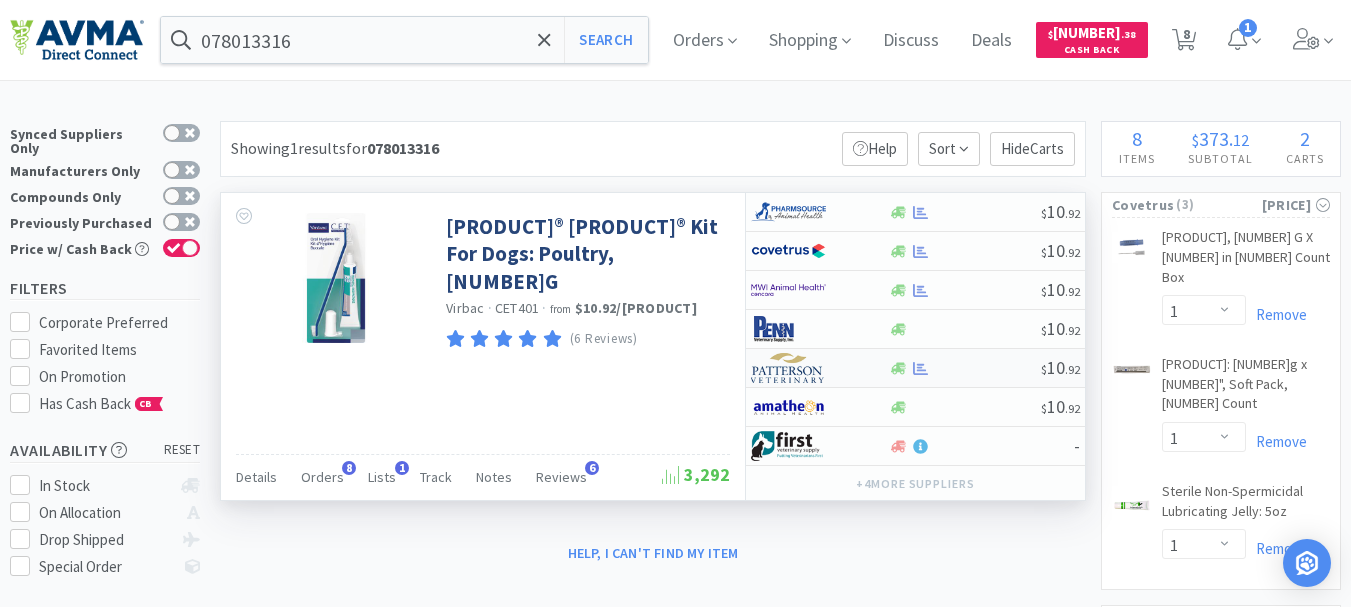 click at bounding box center [788, 368] 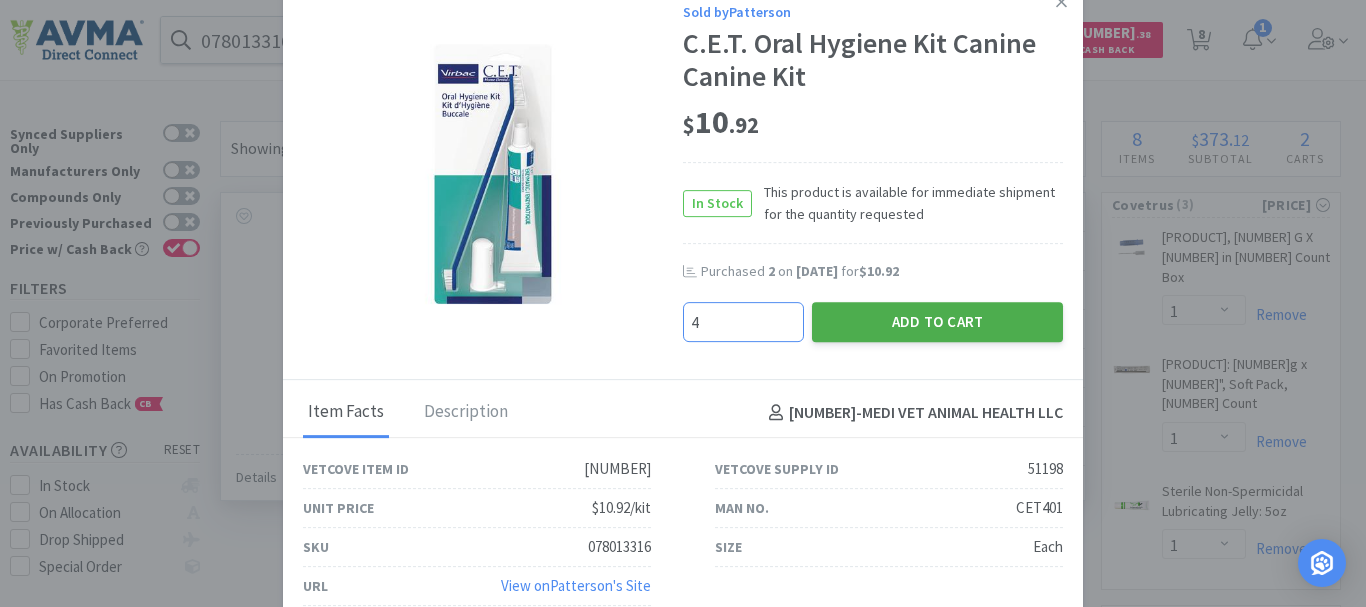 type on "4" 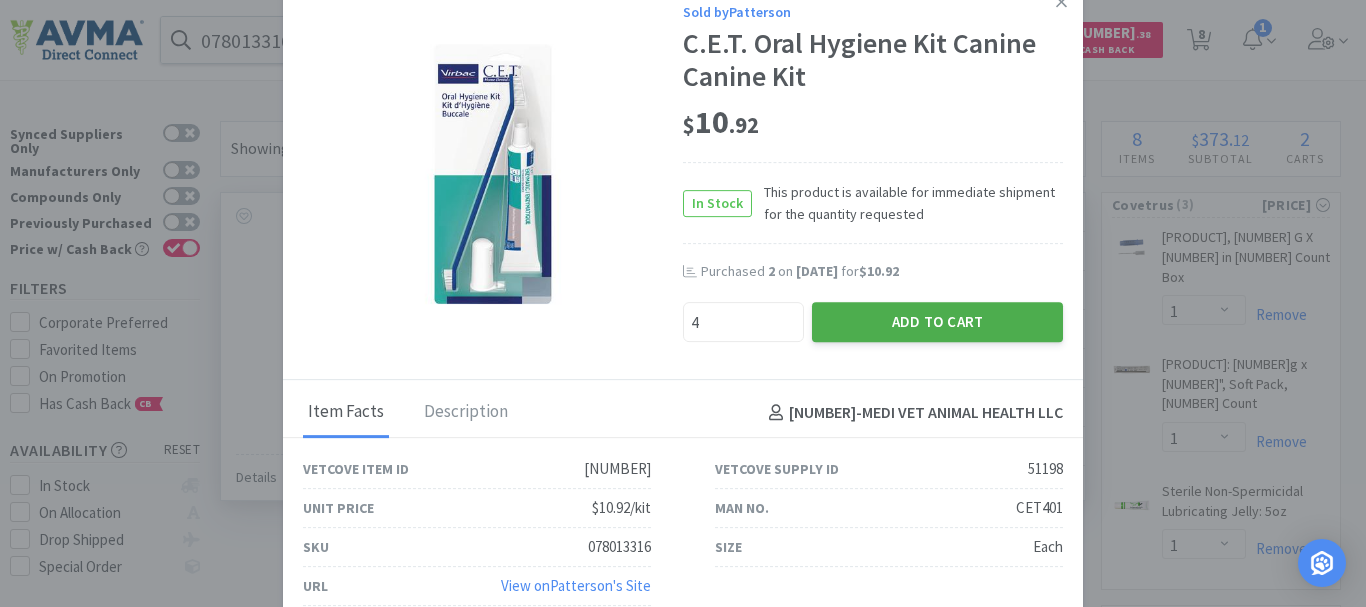 click on "Add to Cart" at bounding box center [937, 322] 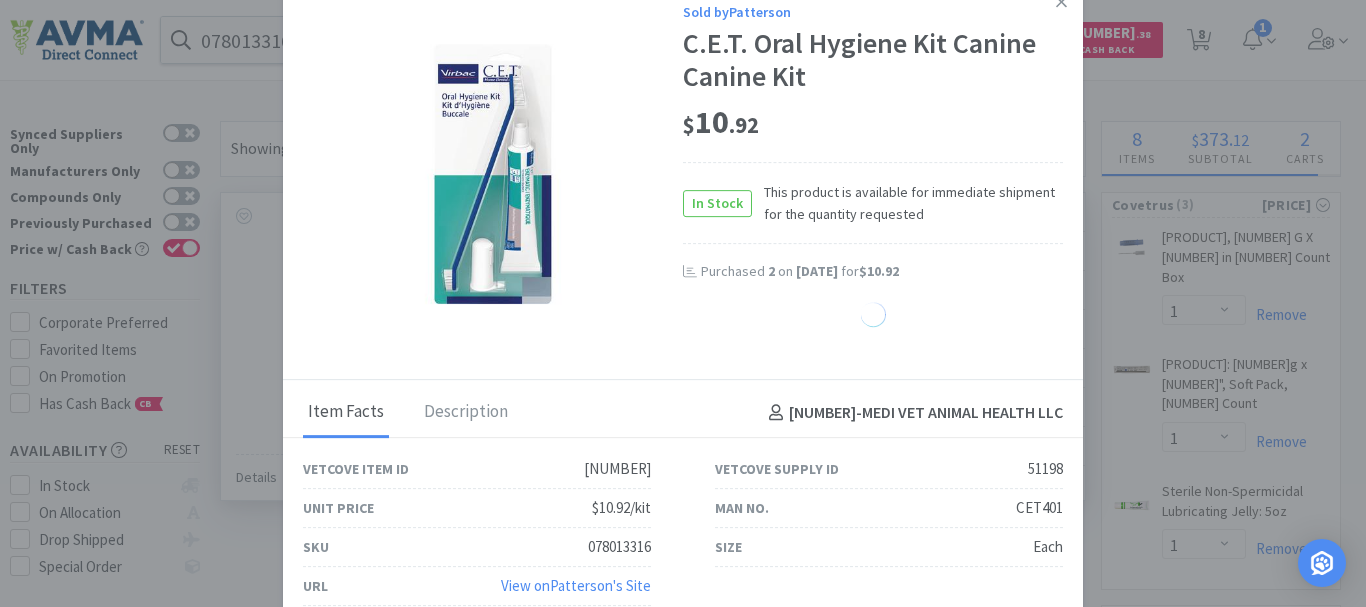 select on "4" 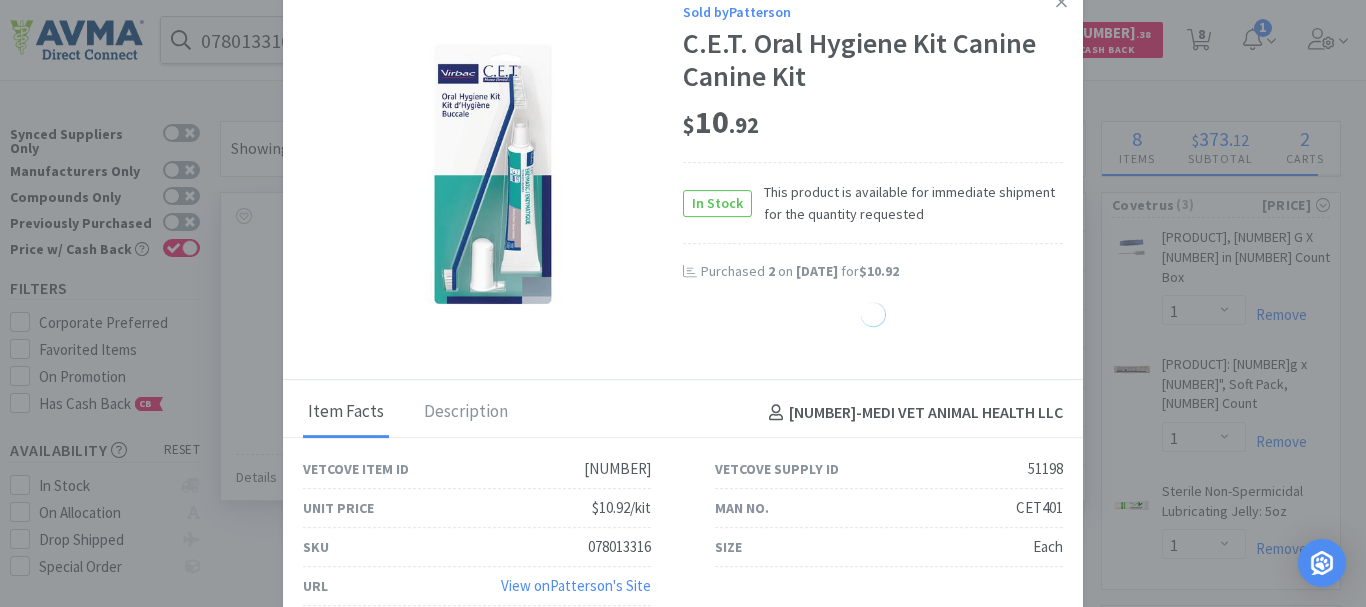 select on "1" 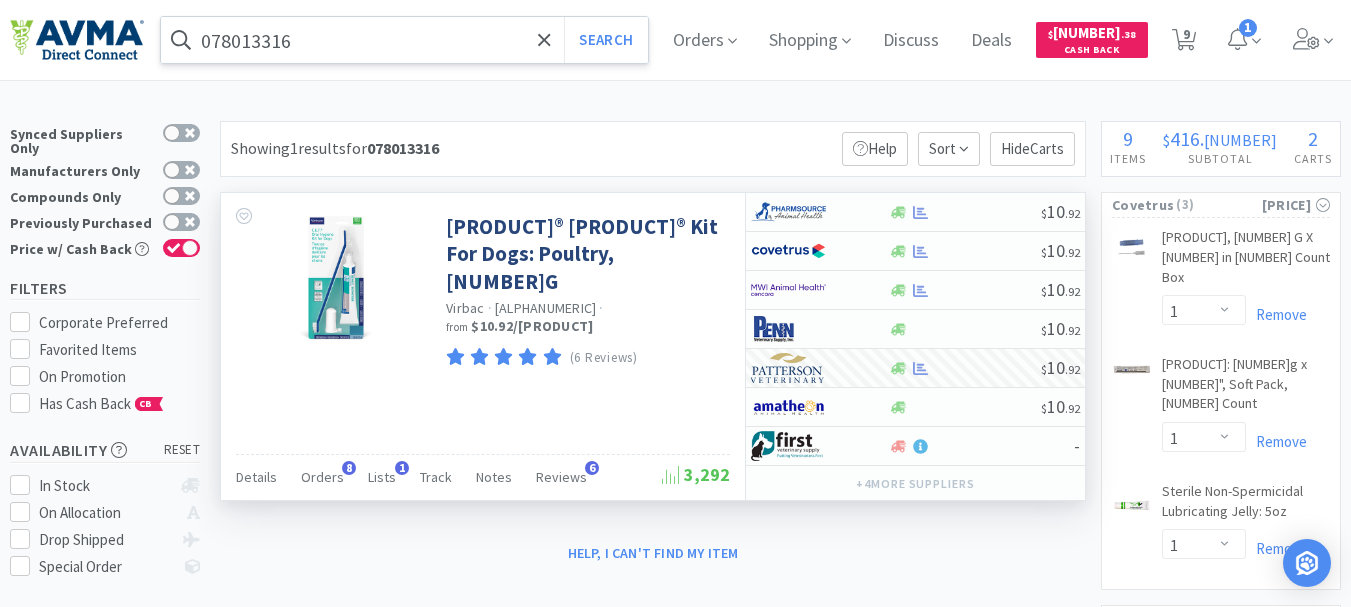 click on "078013316" at bounding box center (404, 40) 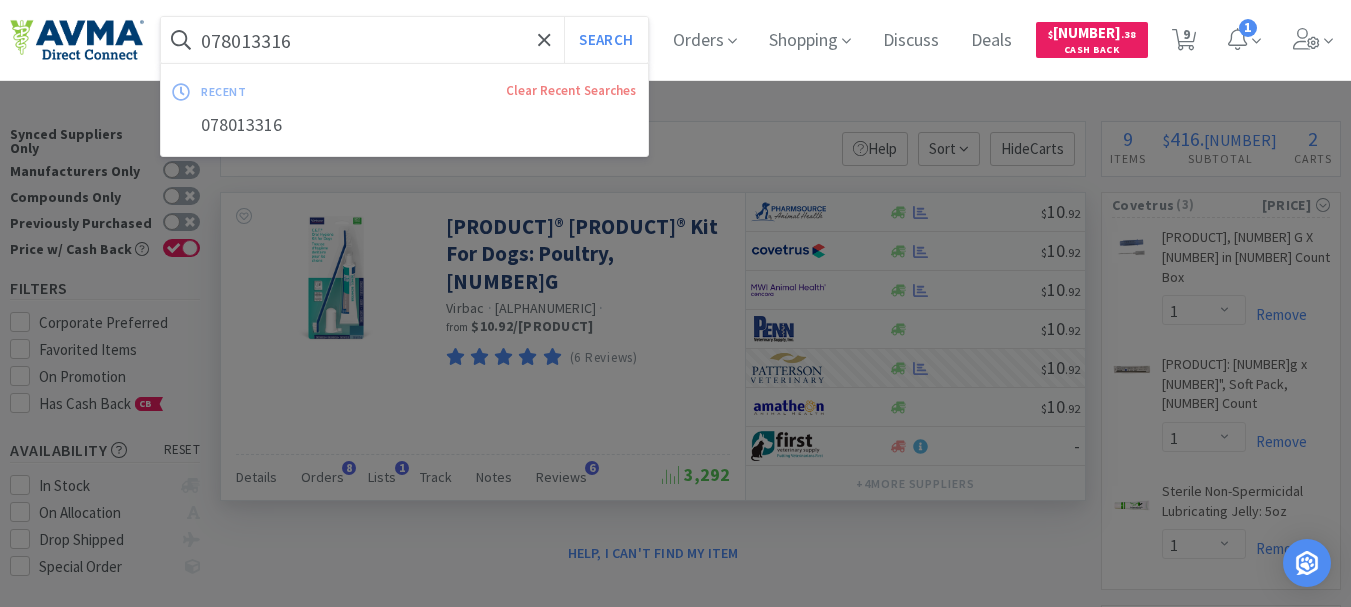 paste on "907093" 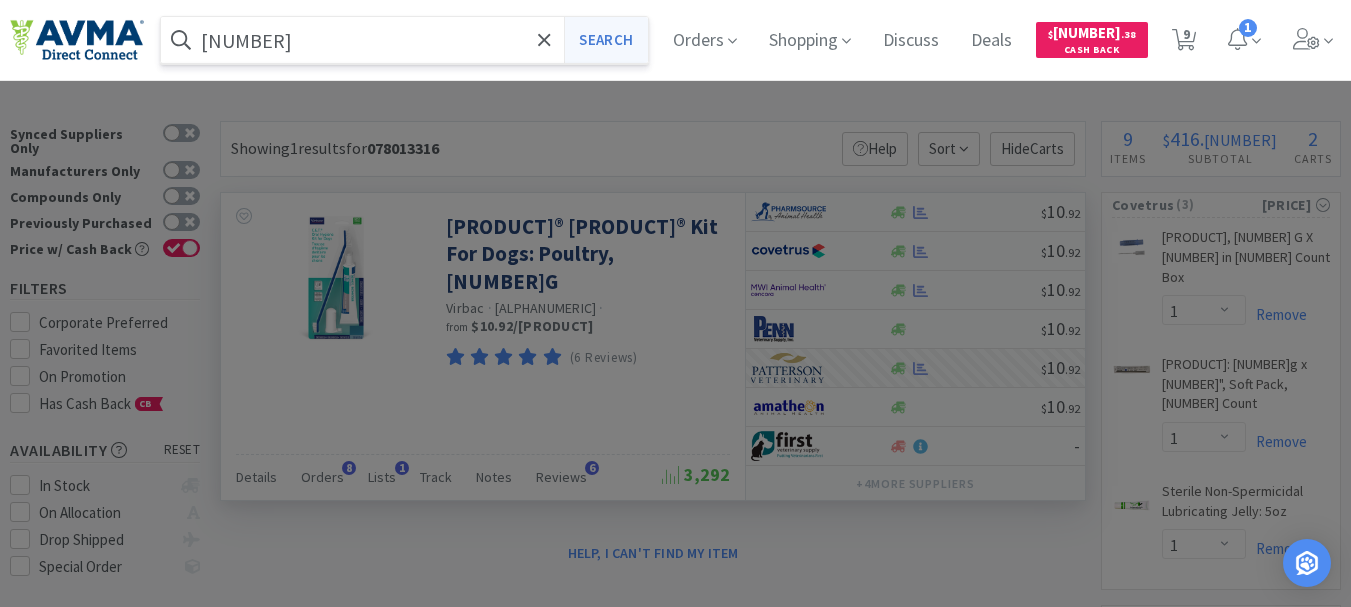 type on "[NUMBER]" 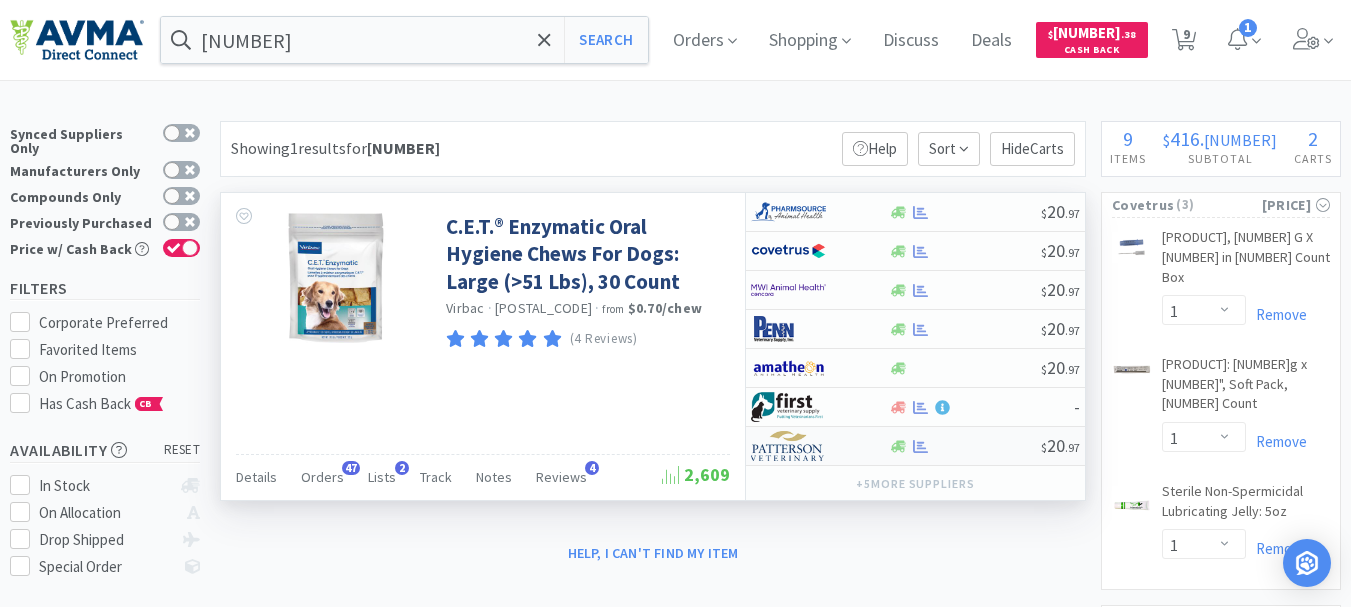 click at bounding box center (788, 446) 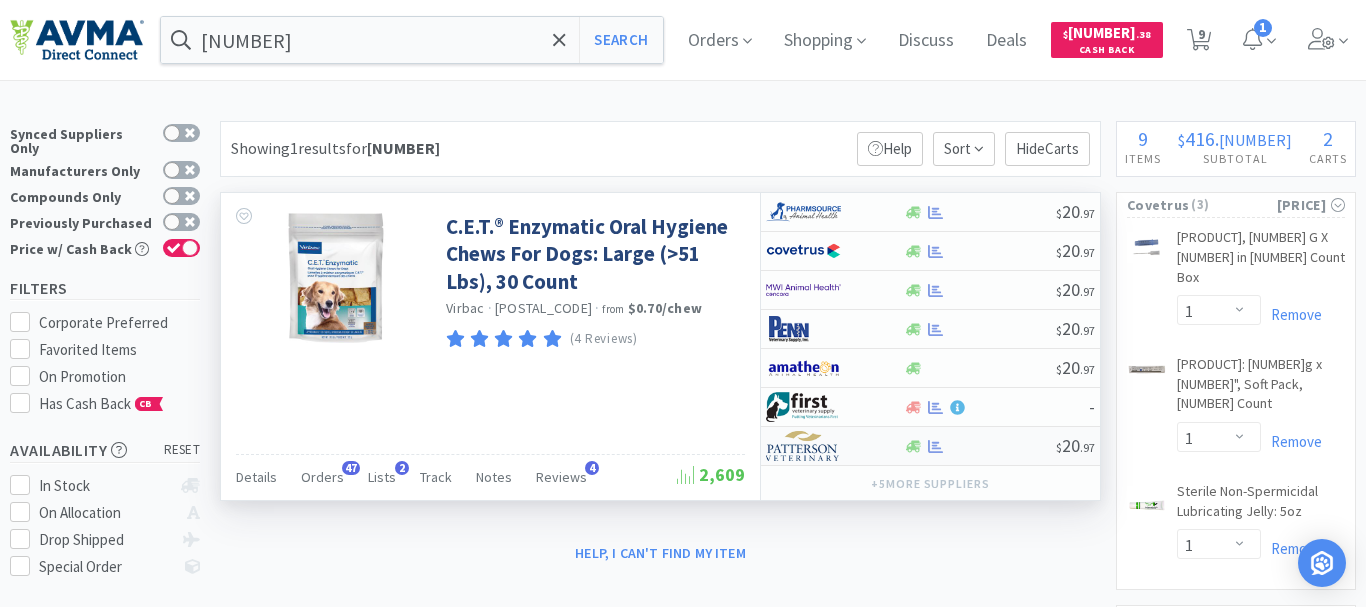 select on "1" 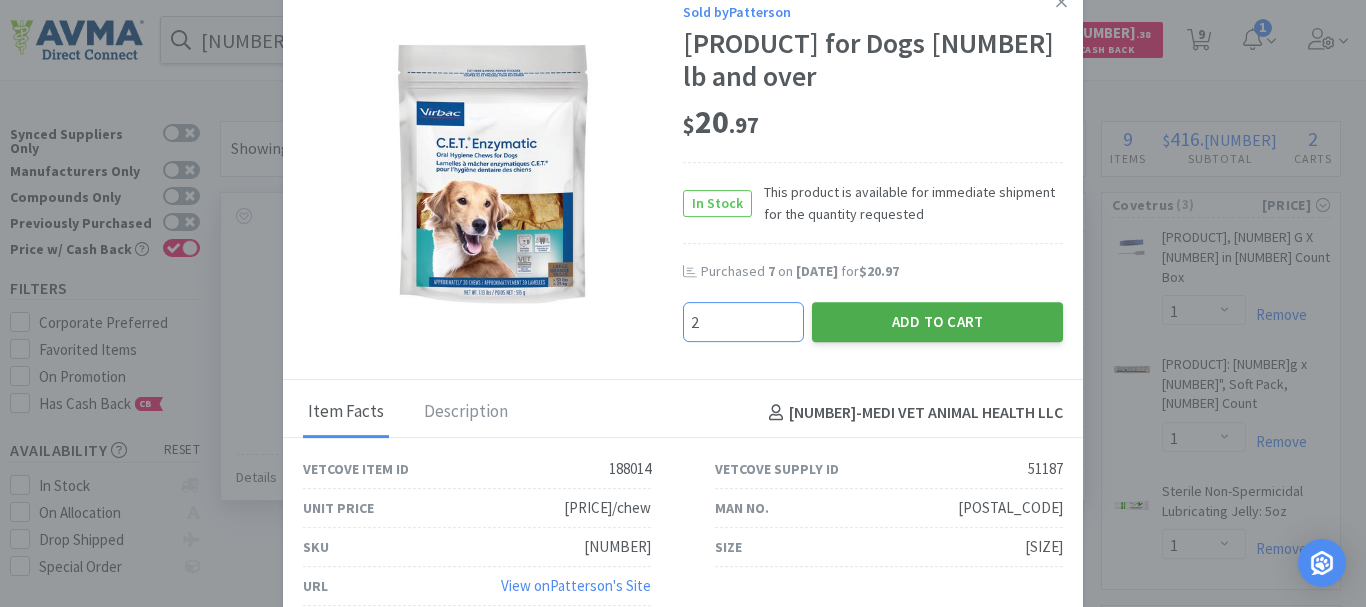 type on "2" 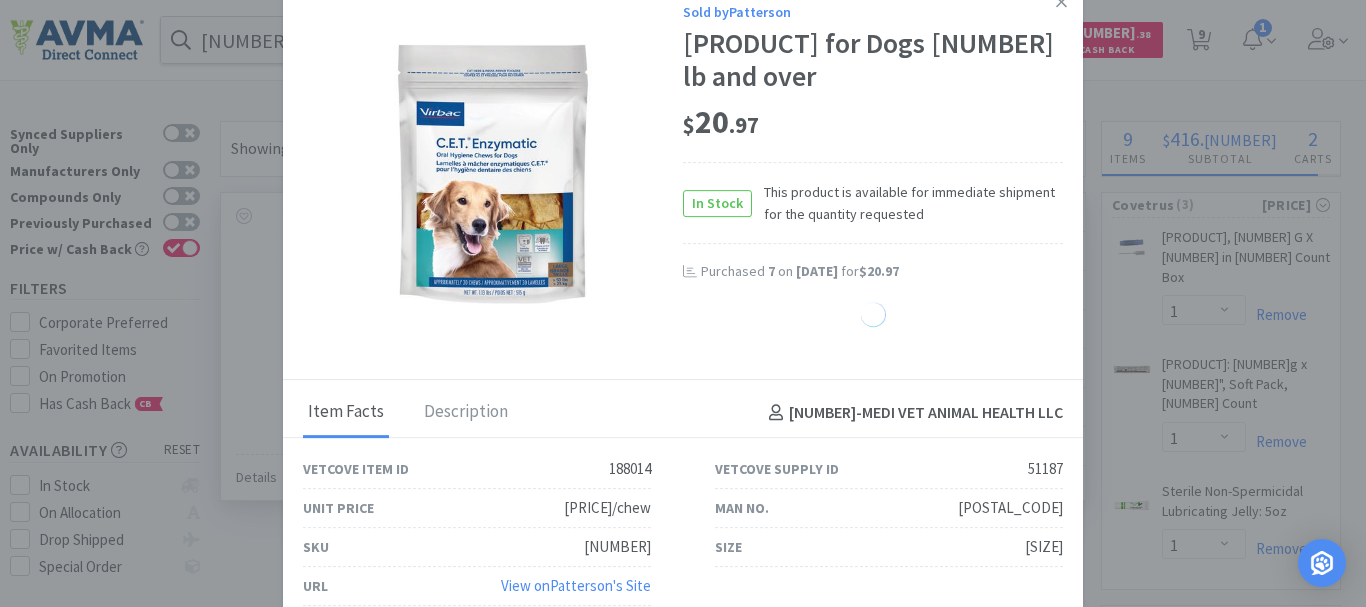 select on "2" 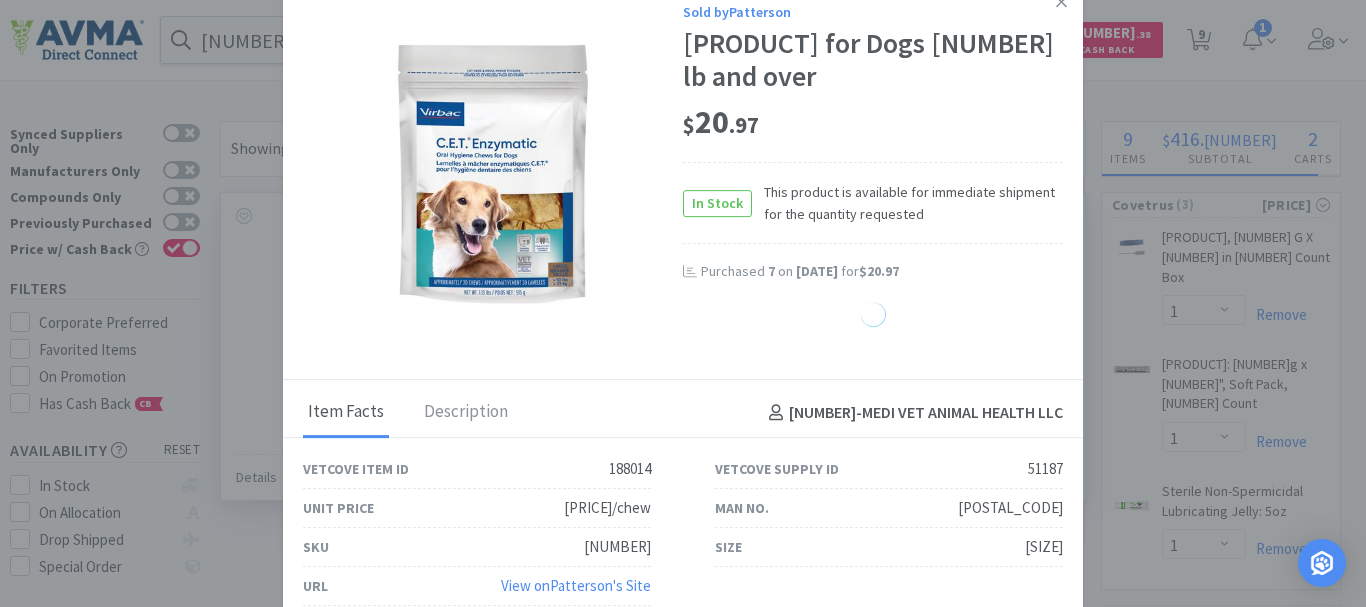 select on "1" 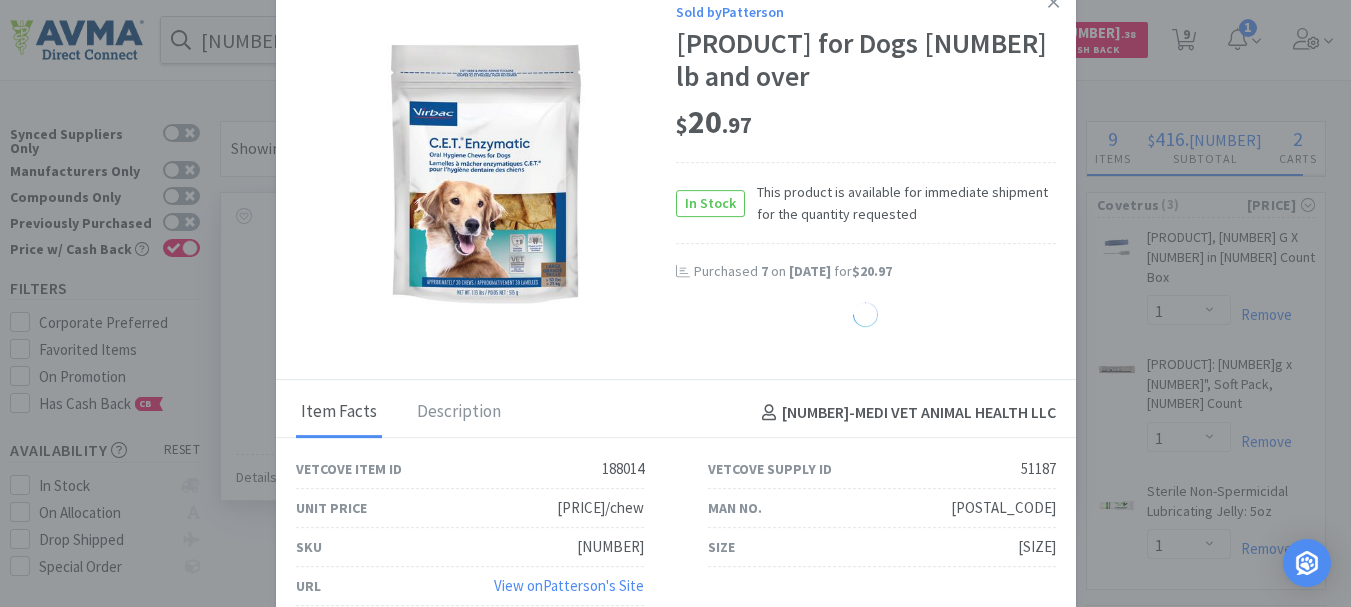 select on "1" 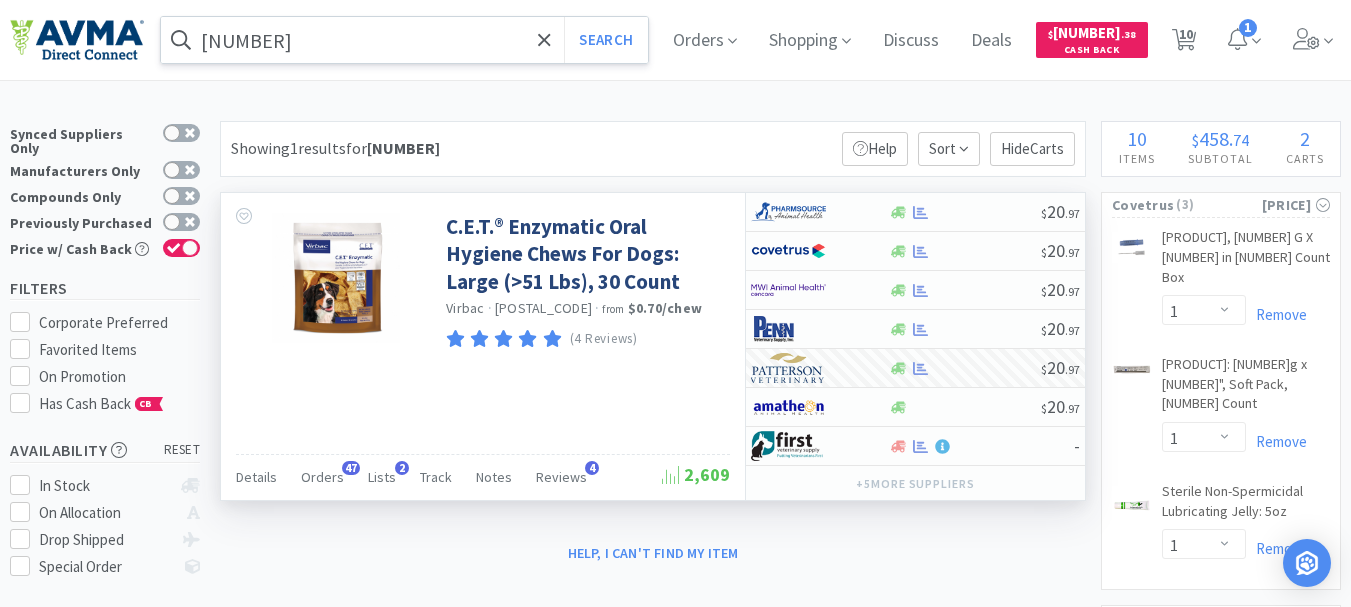 click on "[NUMBER]" at bounding box center [404, 40] 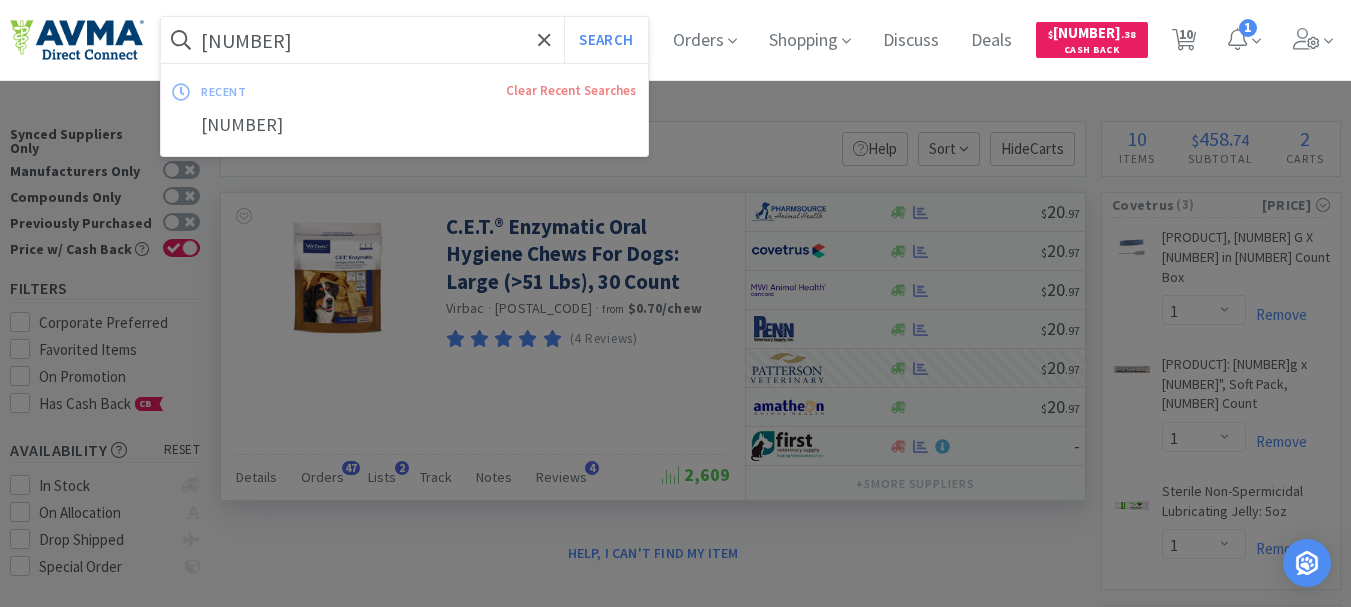 paste on "013241" 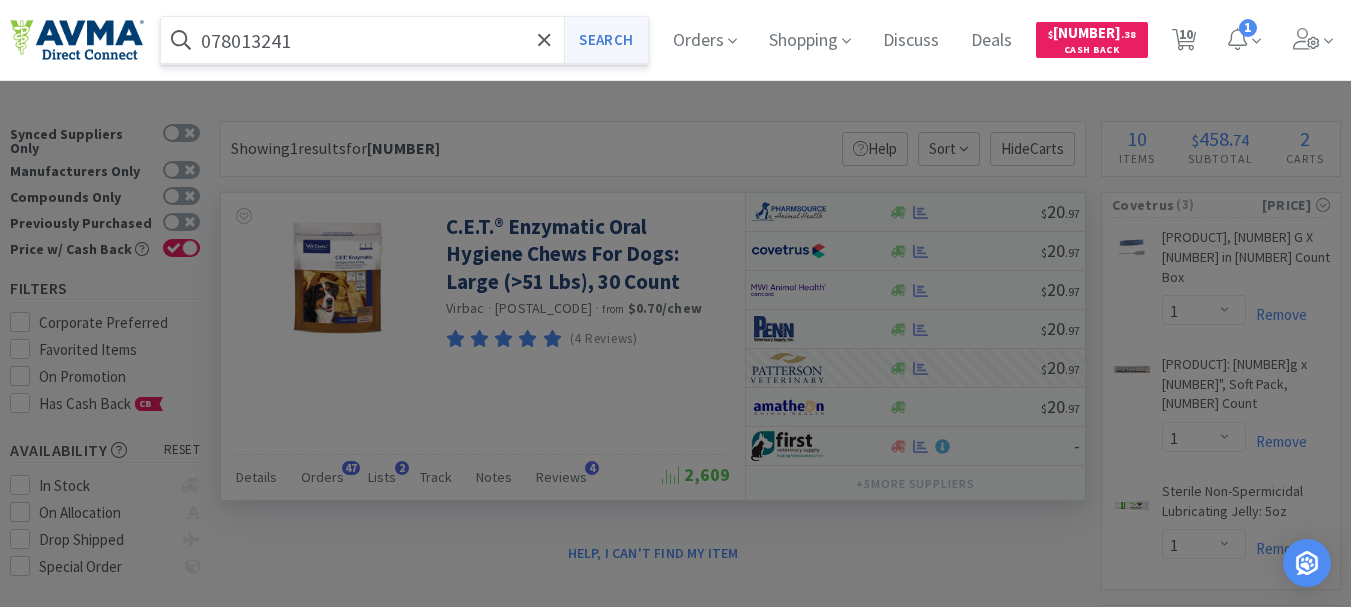 type on "078013241" 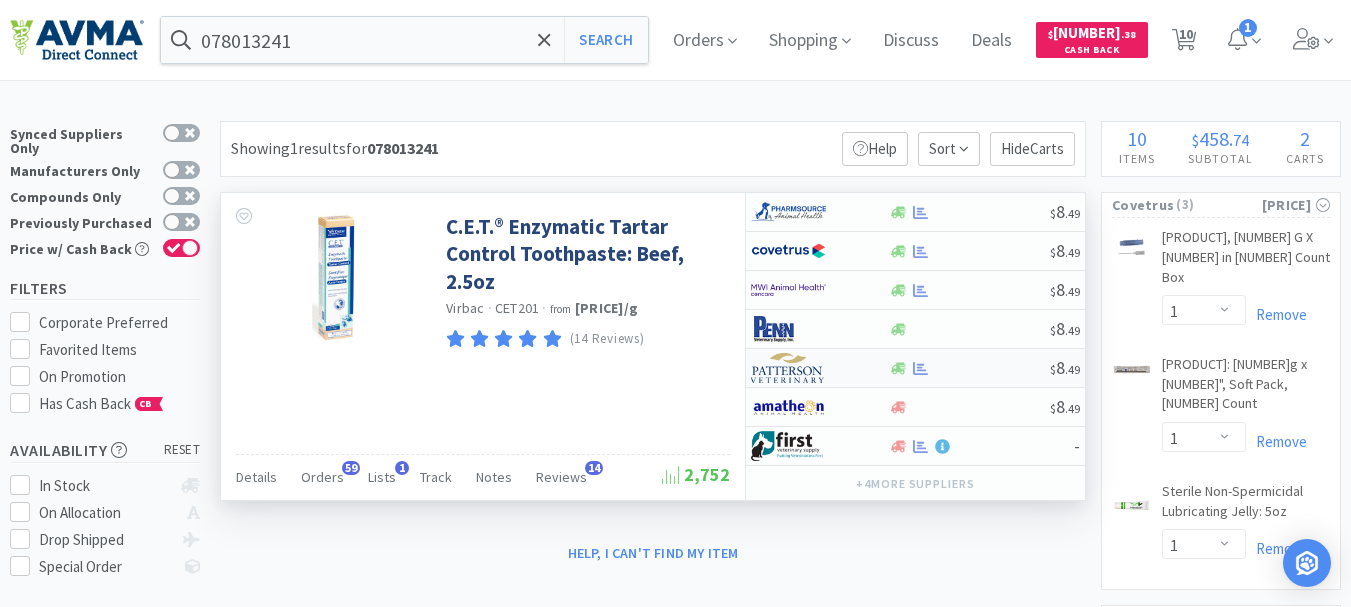 click at bounding box center [788, 368] 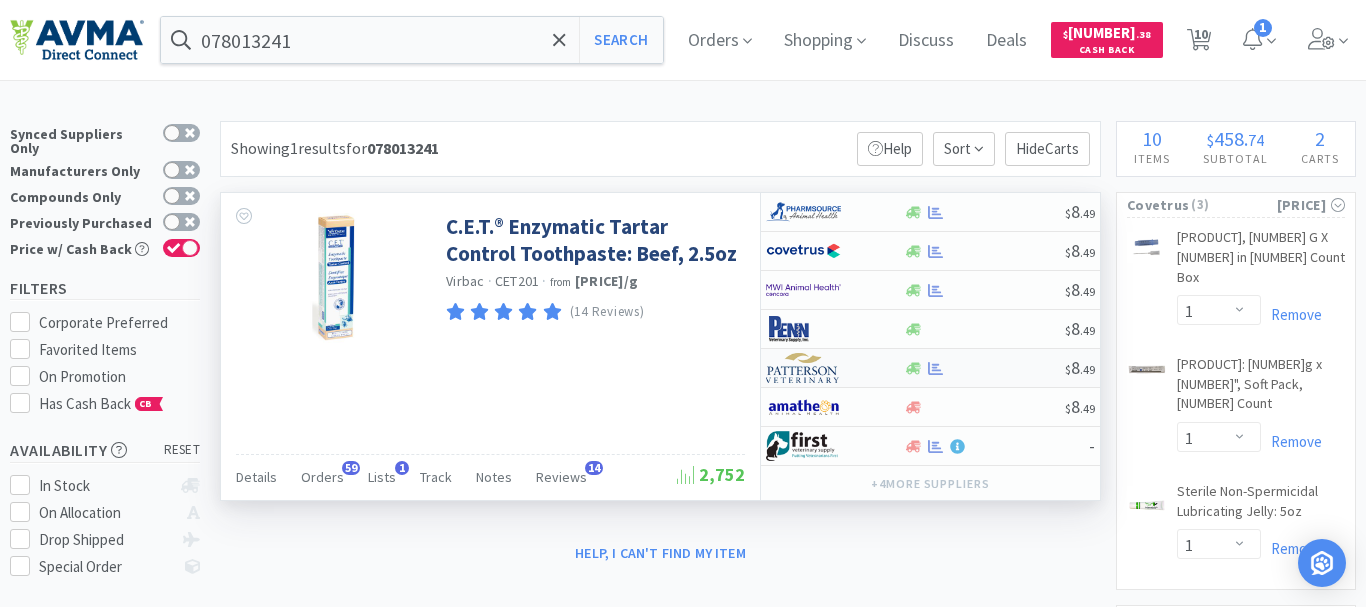 select on "1" 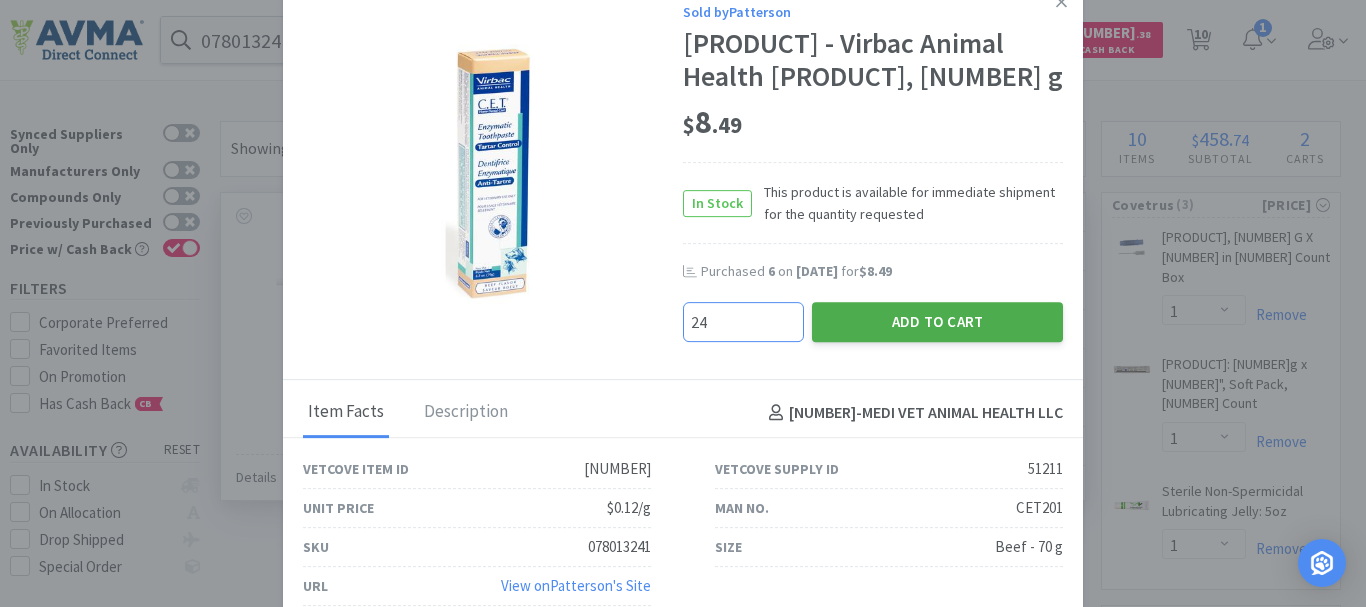 type on "24" 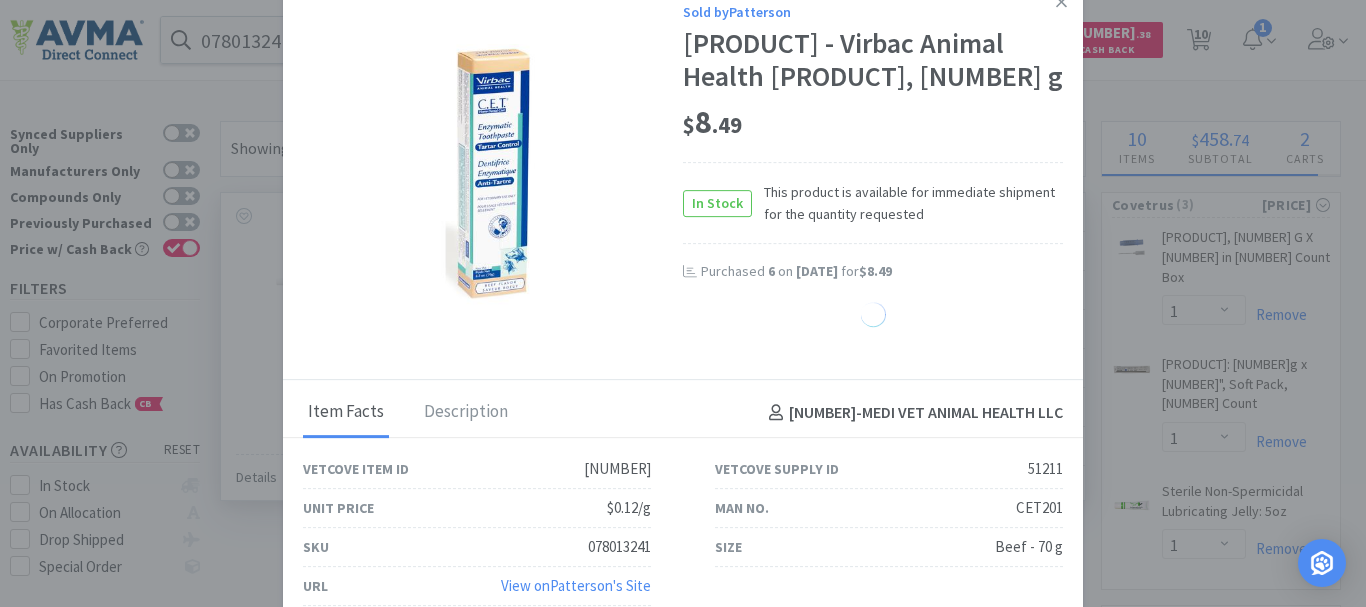 select on "1" 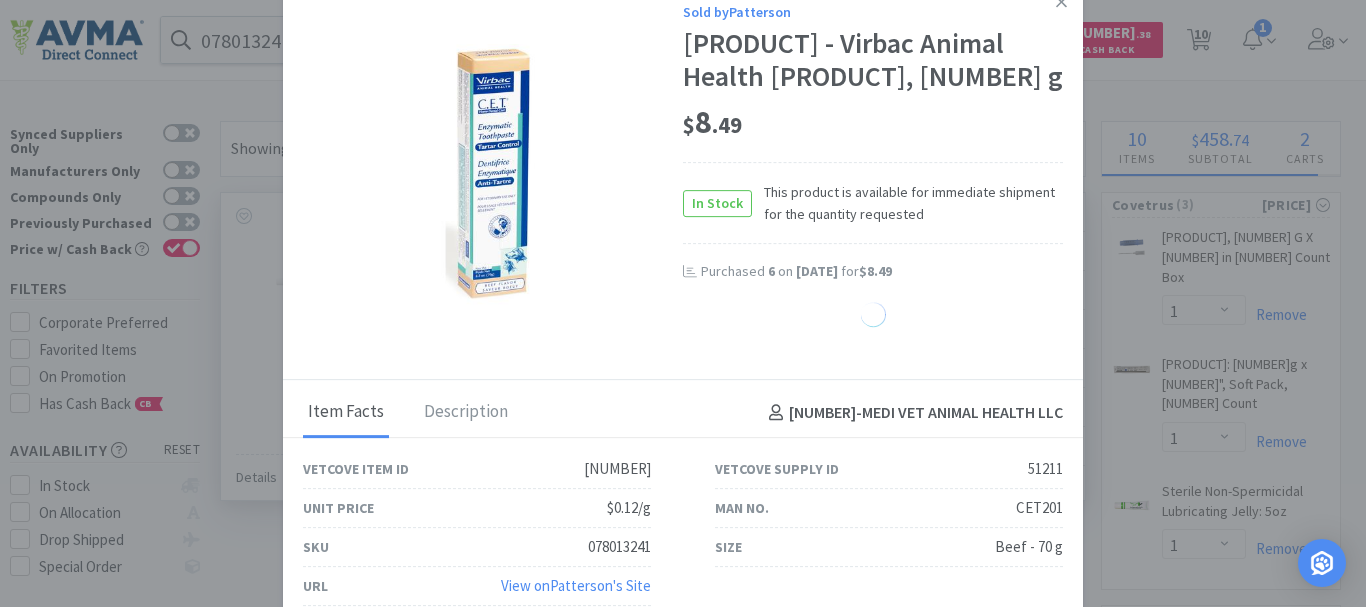 select on "4" 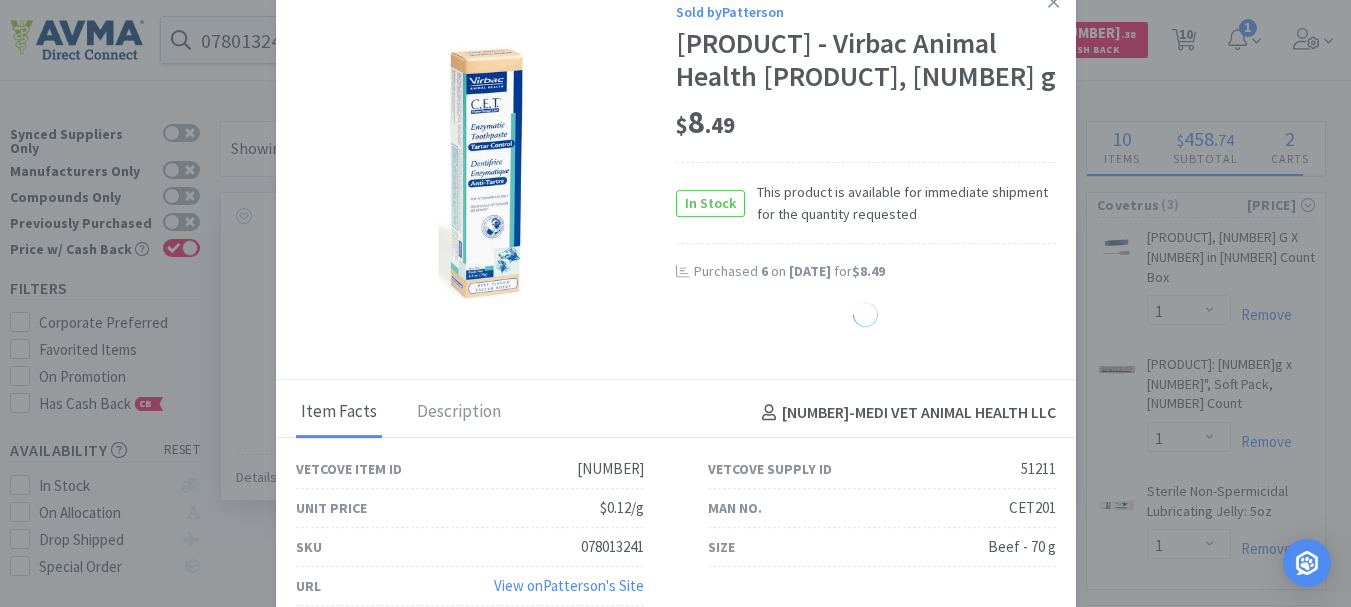 select on "24" 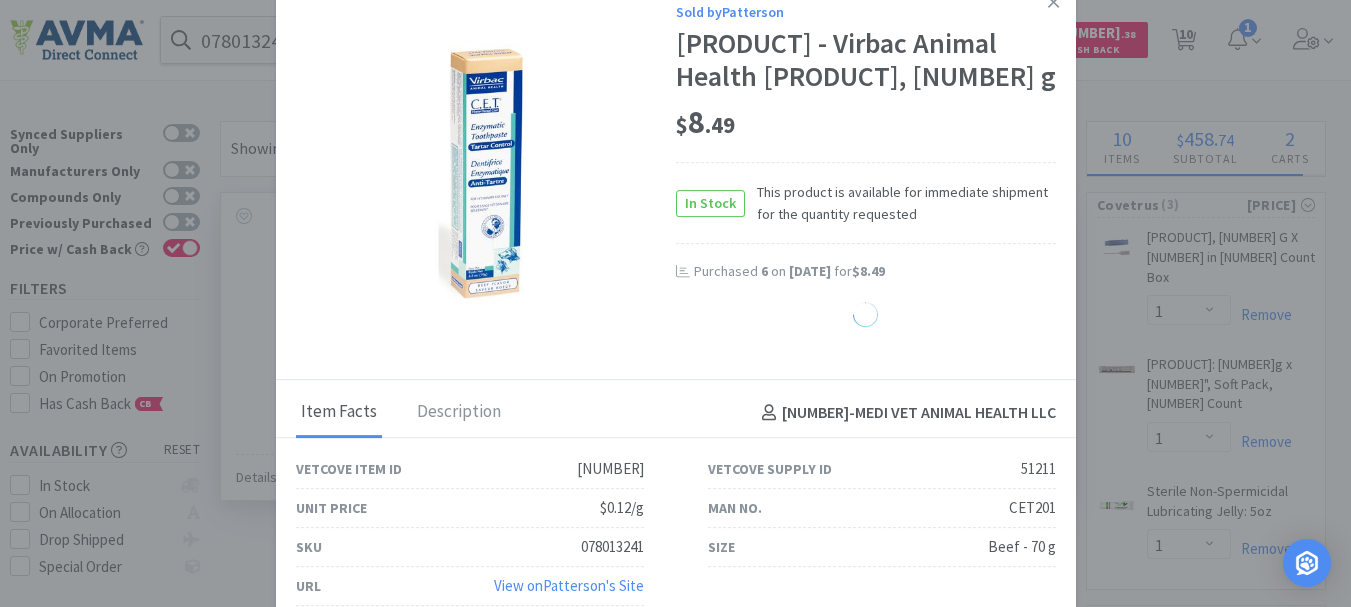 select on "1" 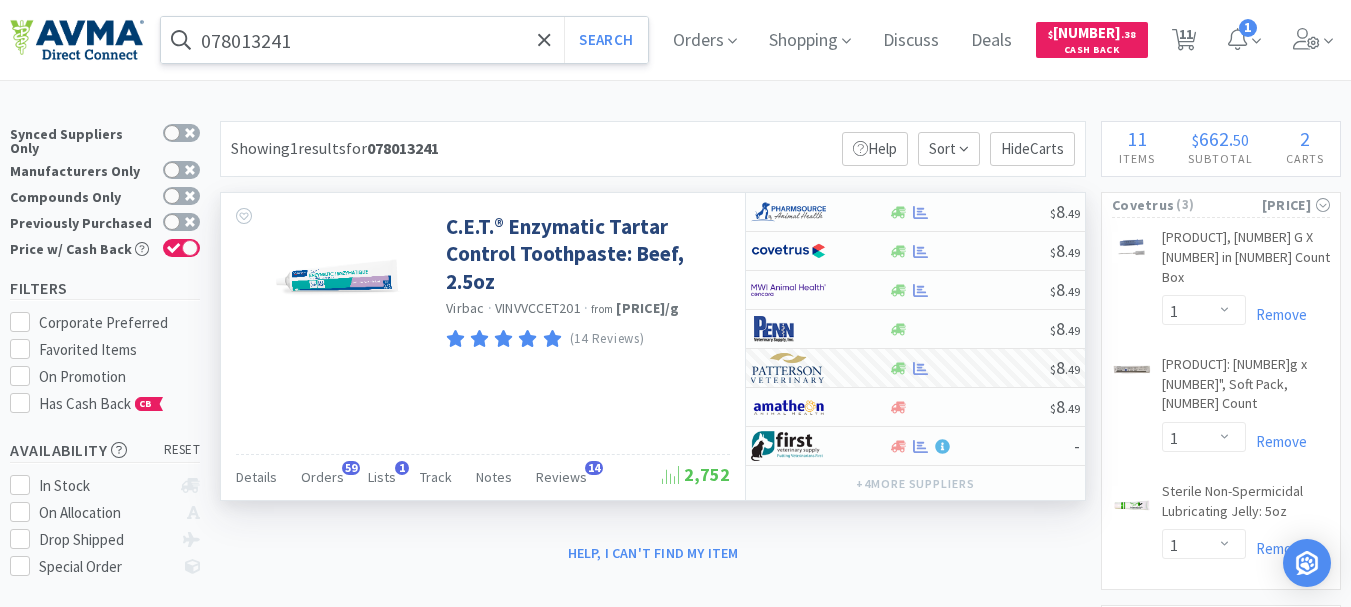 click on "078013241" at bounding box center (404, 40) 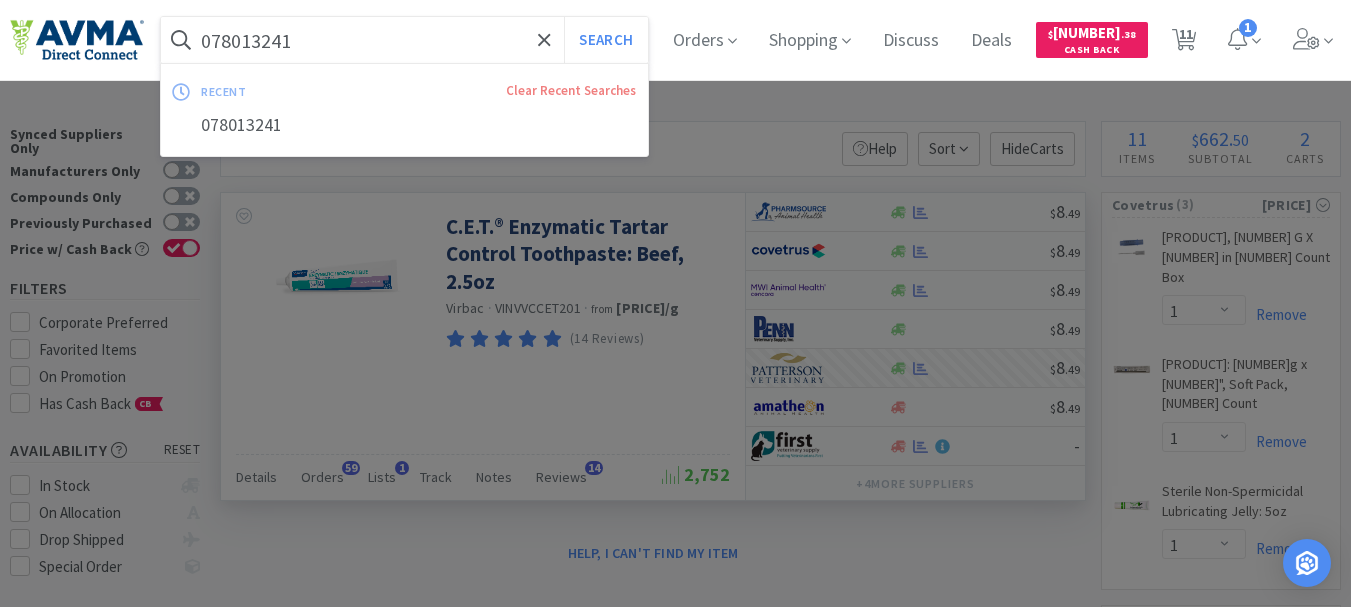 paste on "17" 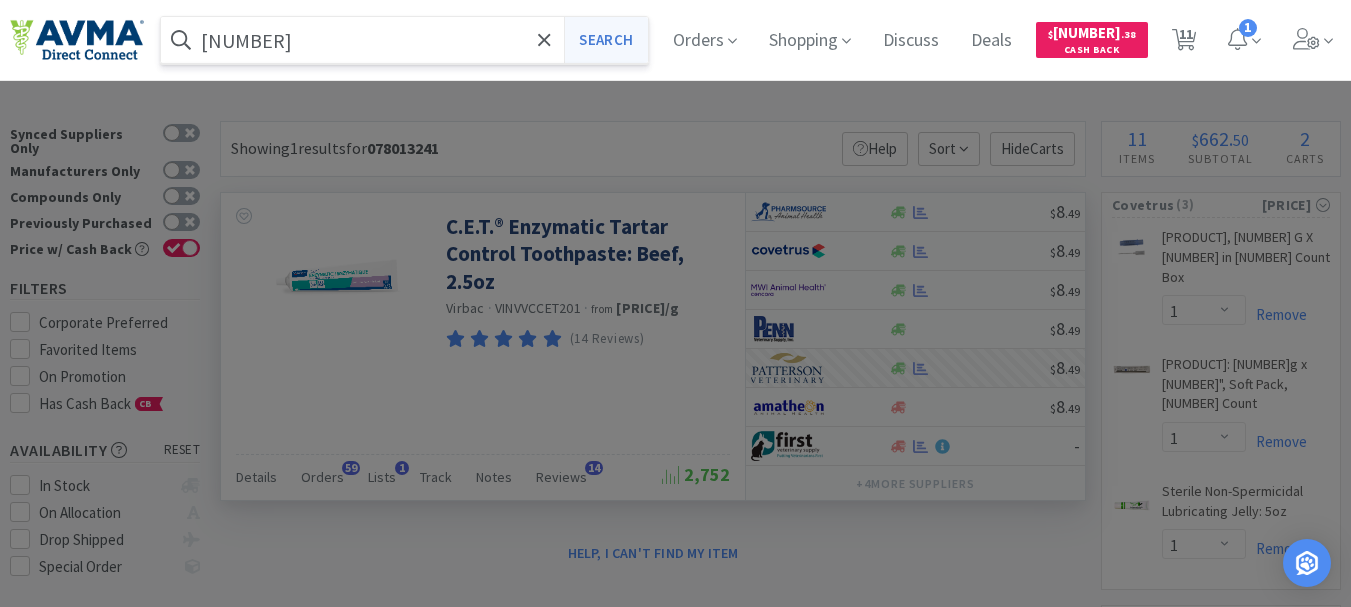 type on "[NUMBER]" 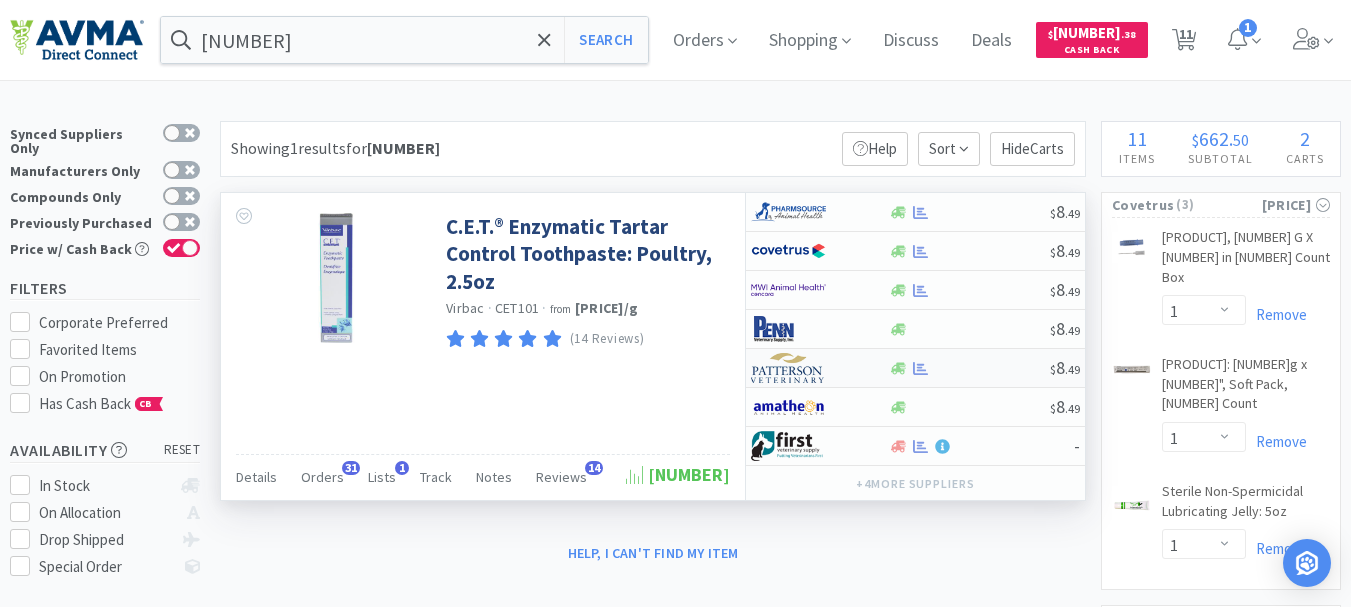click at bounding box center [788, 368] 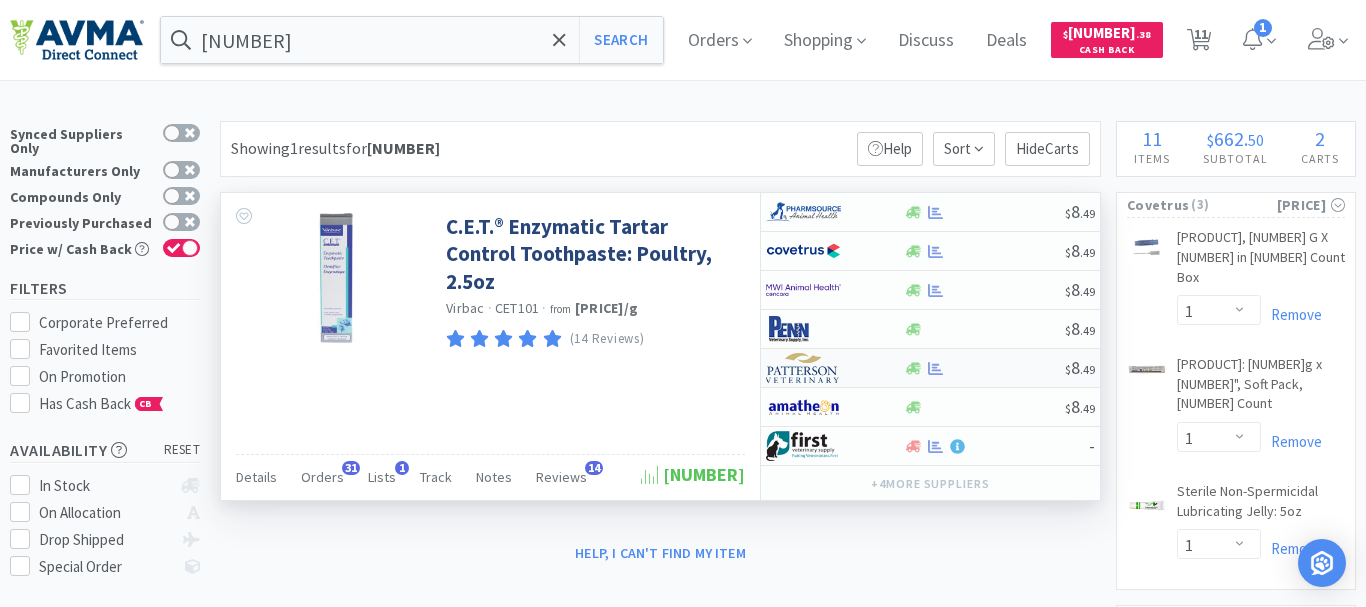 select on "1" 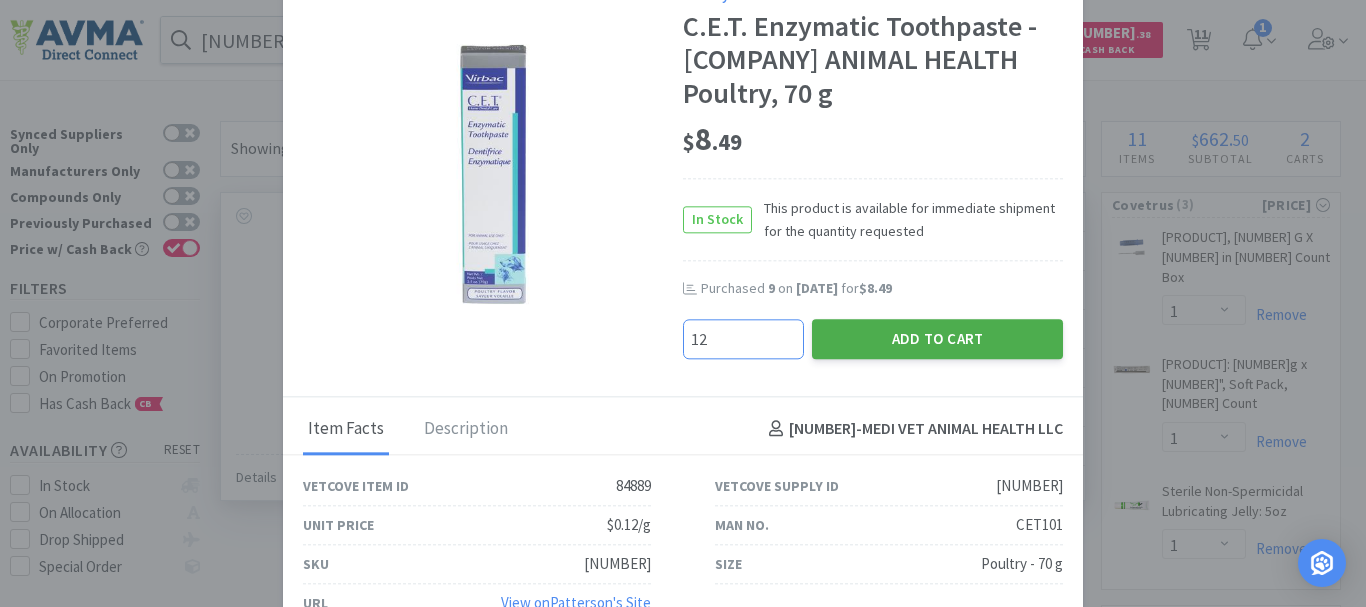 type on "12" 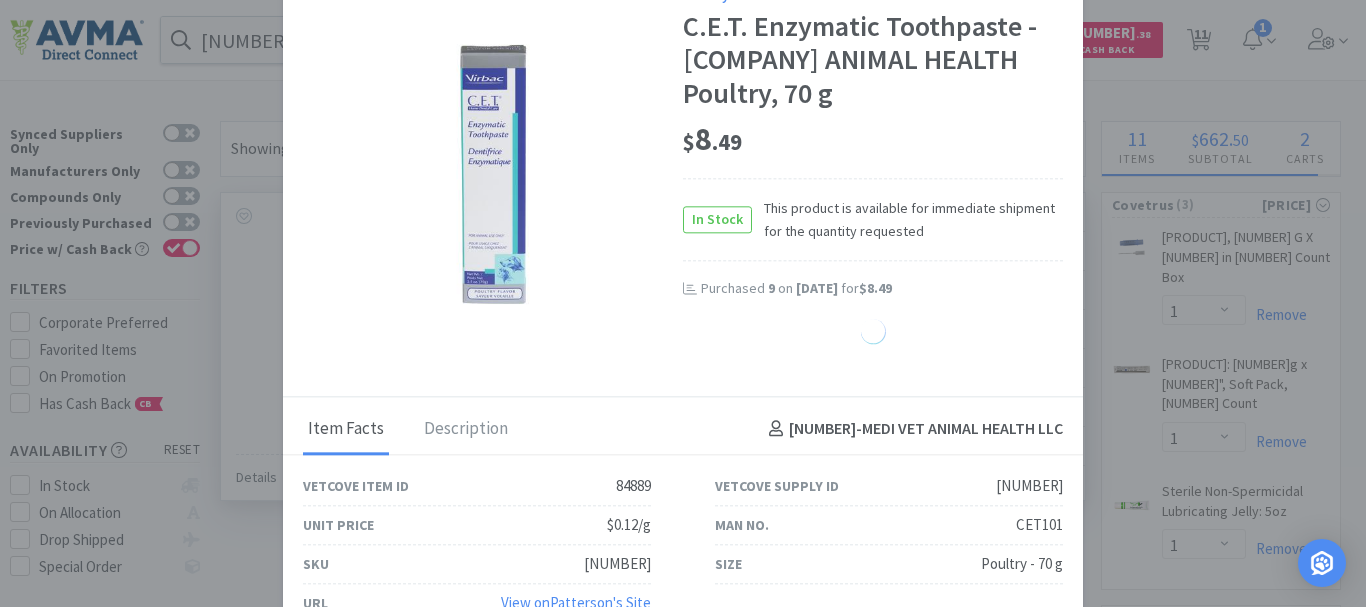 select on "12" 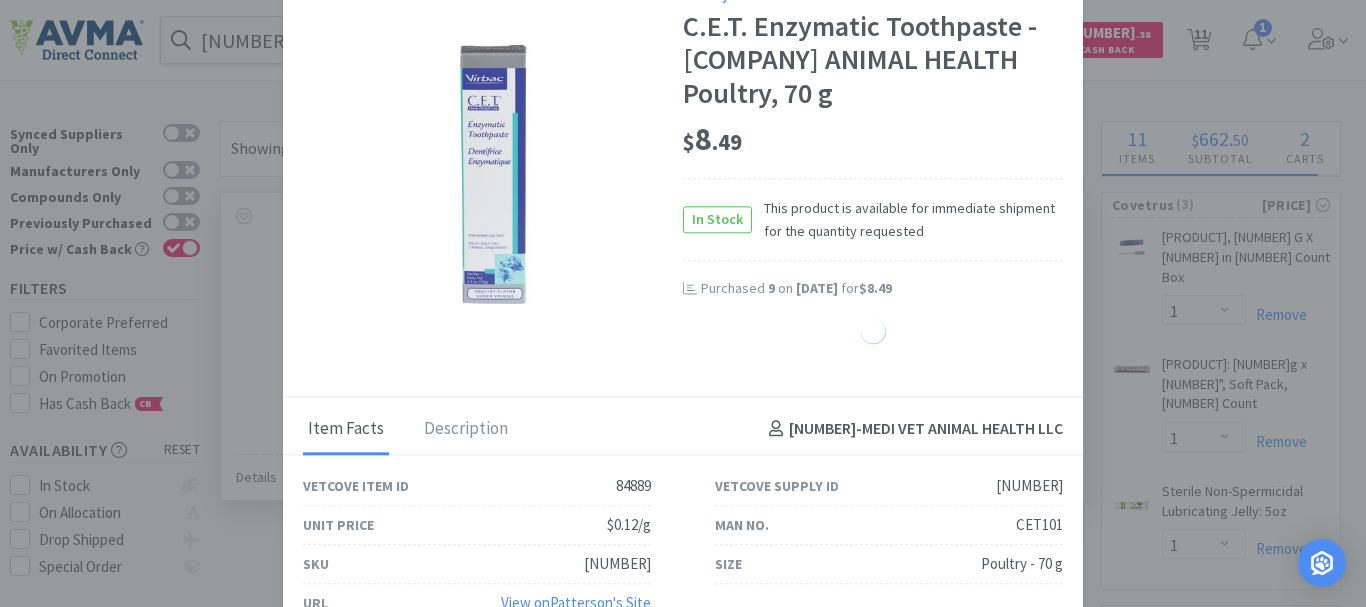 select on "1" 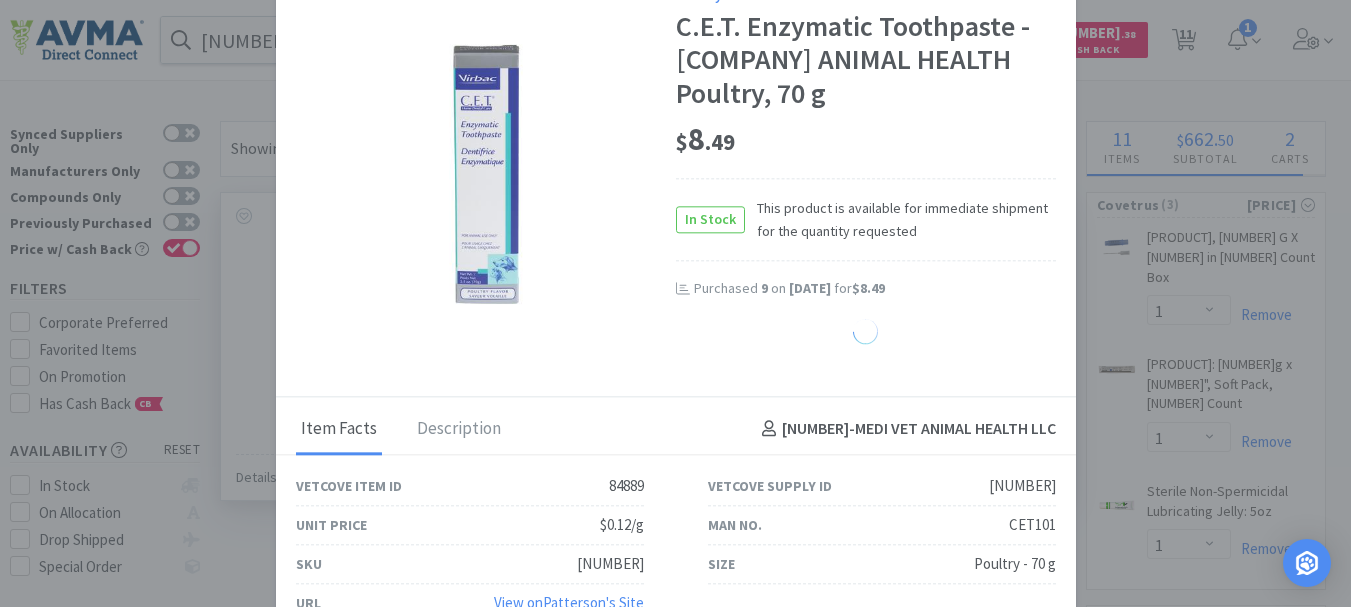 select on "1" 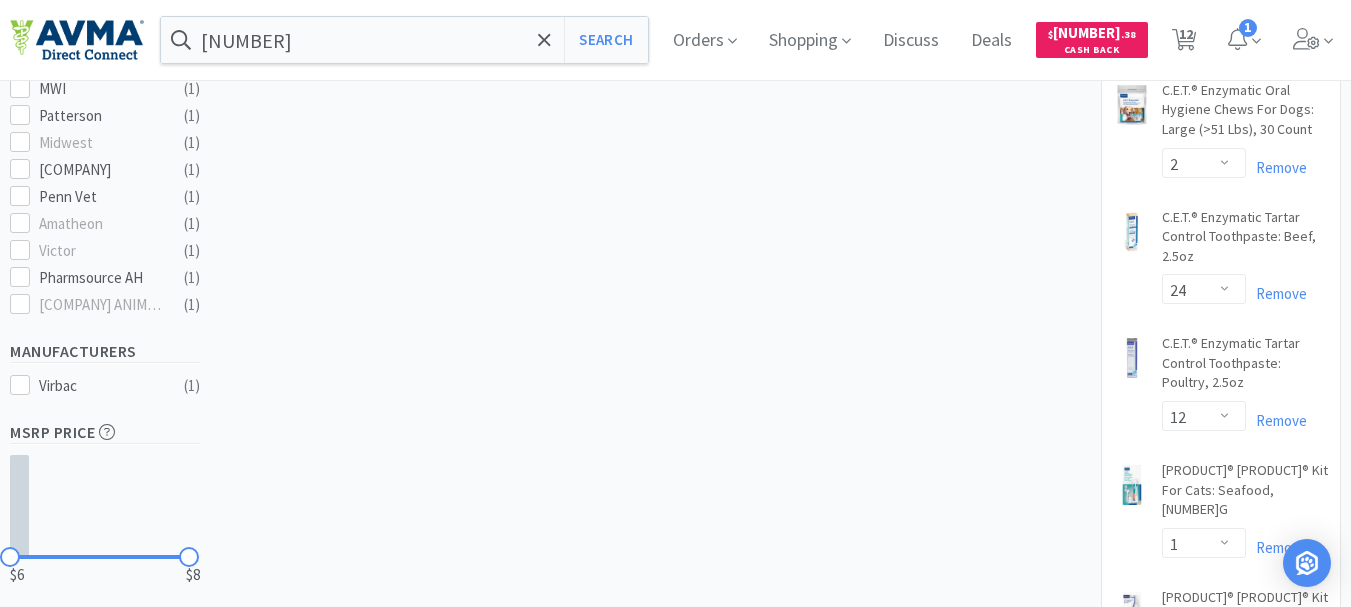 scroll, scrollTop: 700, scrollLeft: 0, axis: vertical 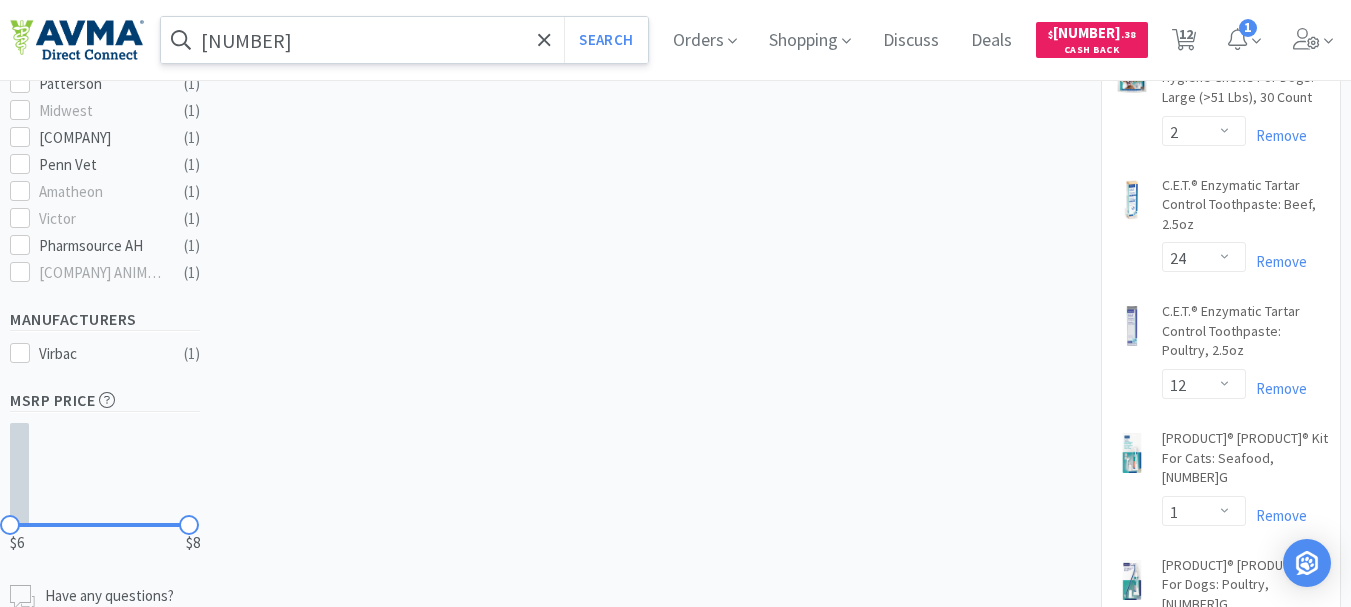 click on "[NUMBER]" at bounding box center (404, 40) 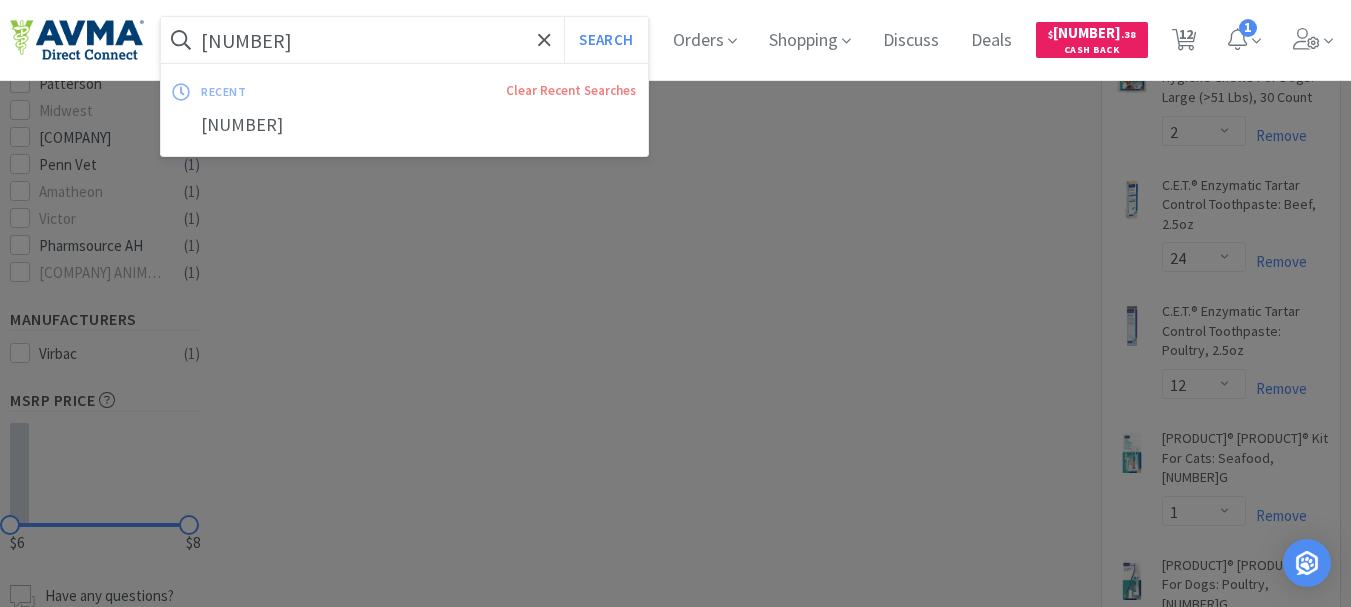 paste on "33" 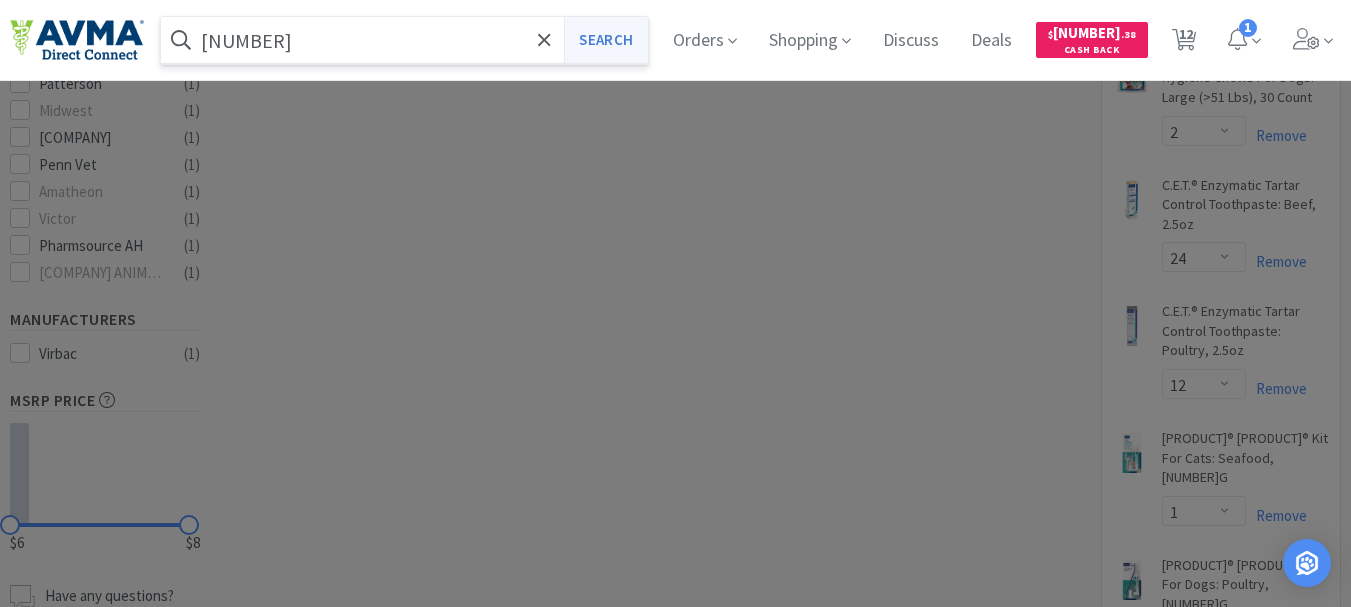 type on "[NUMBER]" 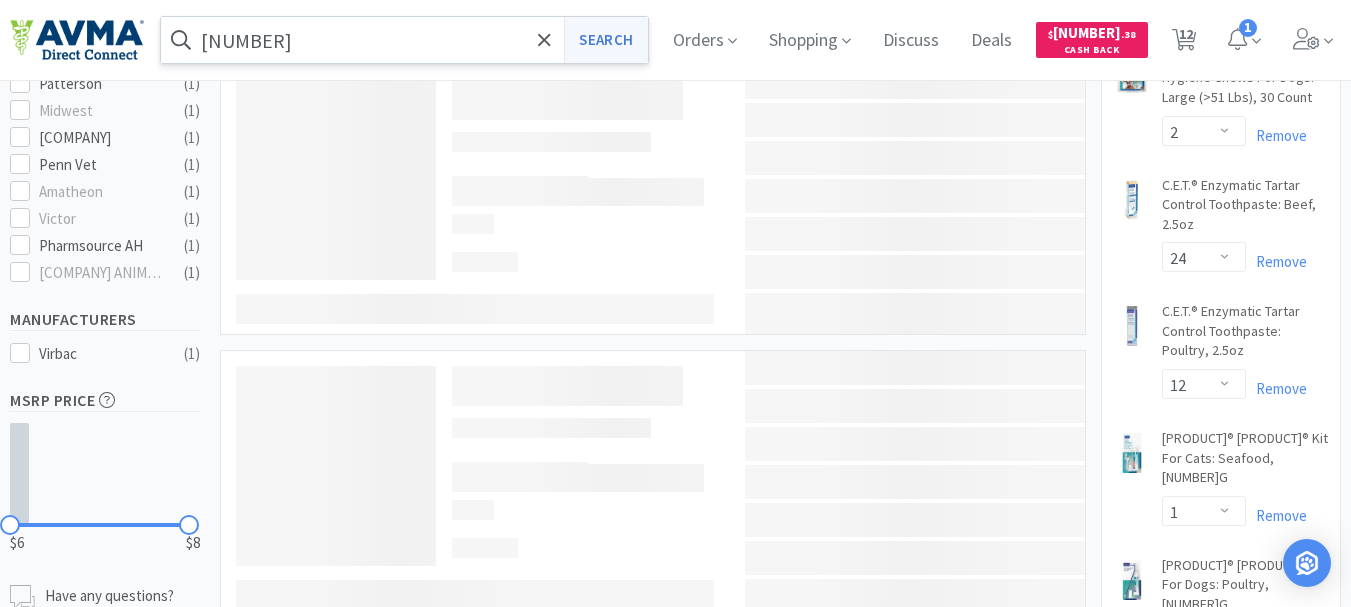 scroll, scrollTop: 0, scrollLeft: 0, axis: both 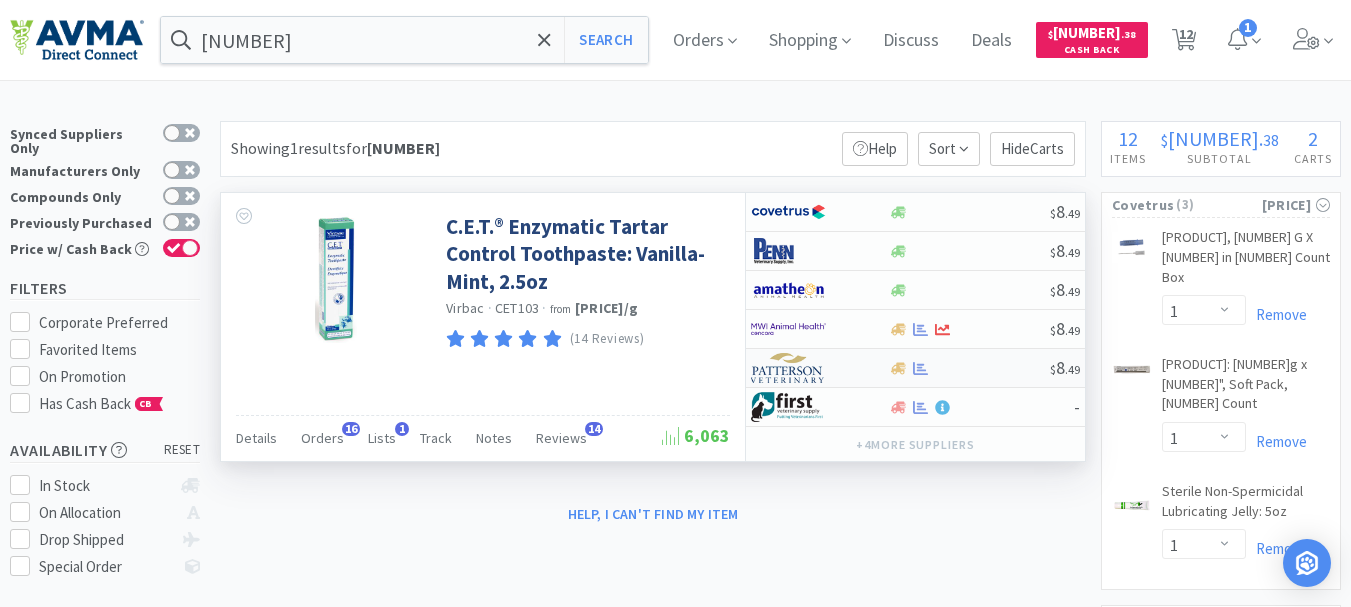 click at bounding box center (788, 368) 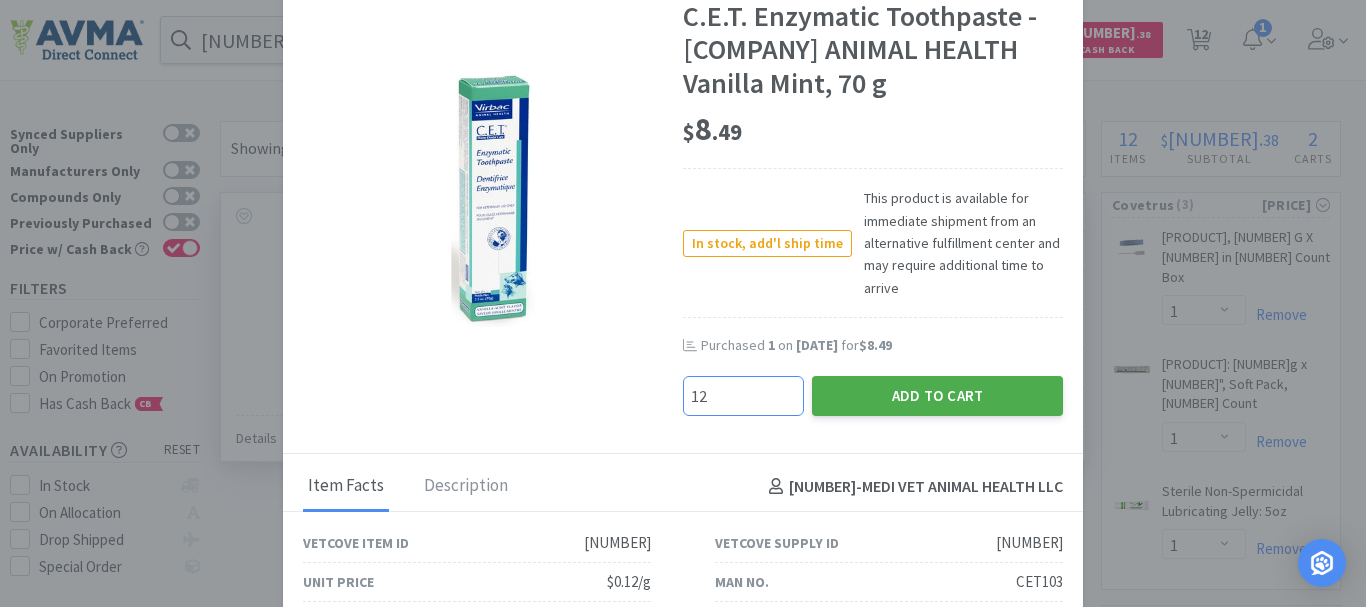 type on "12" 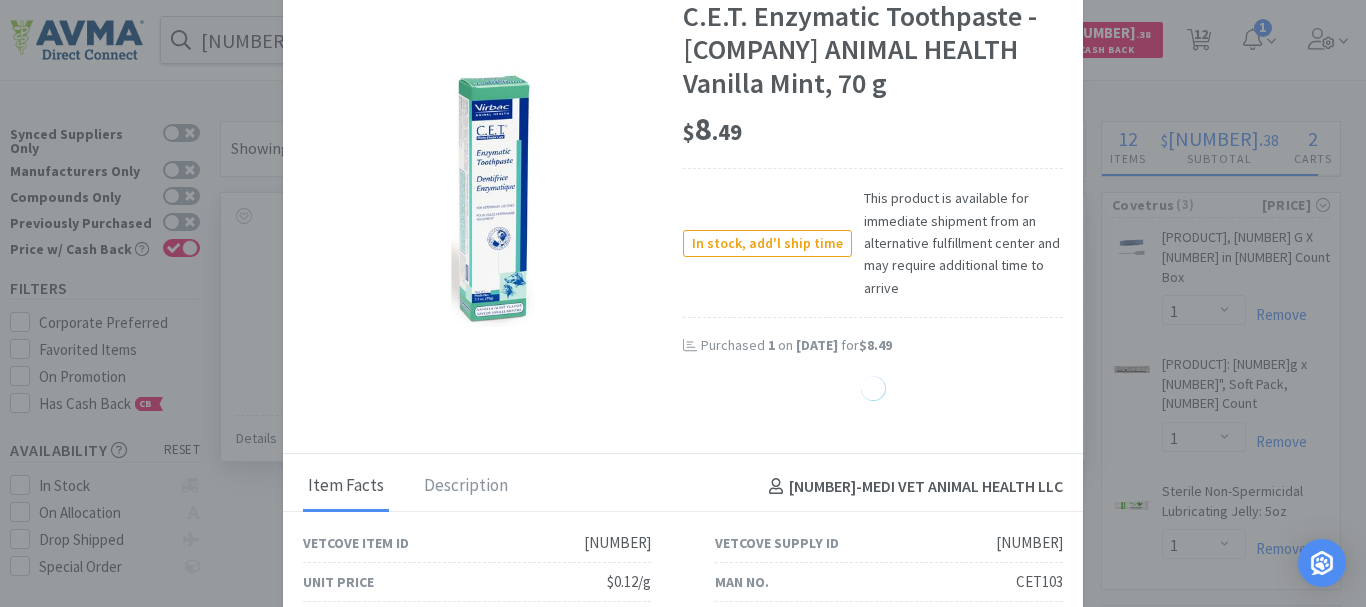 select on "12" 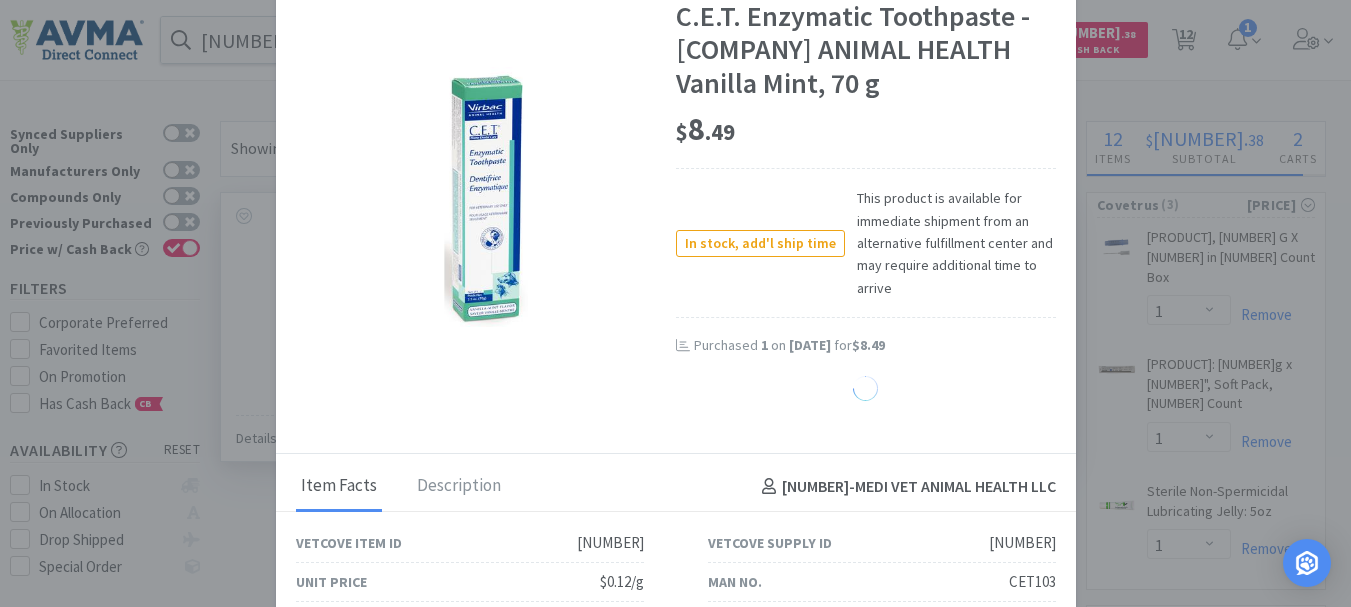 select on "1" 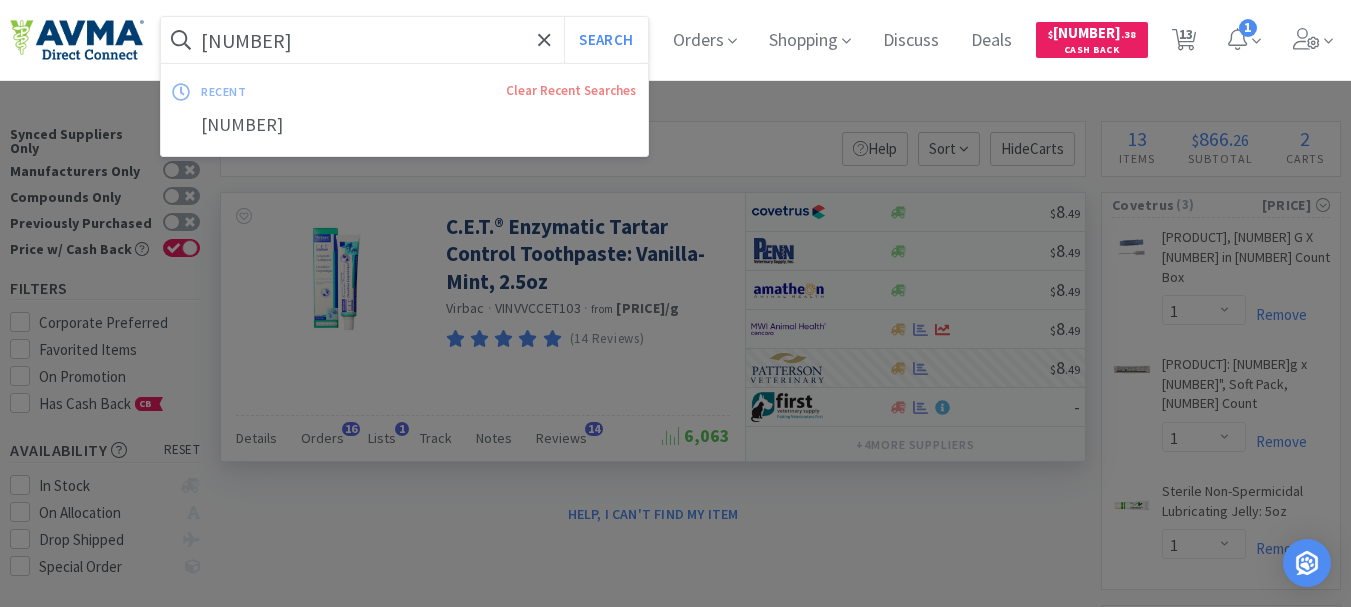 click on "[NUMBER]" at bounding box center [404, 40] 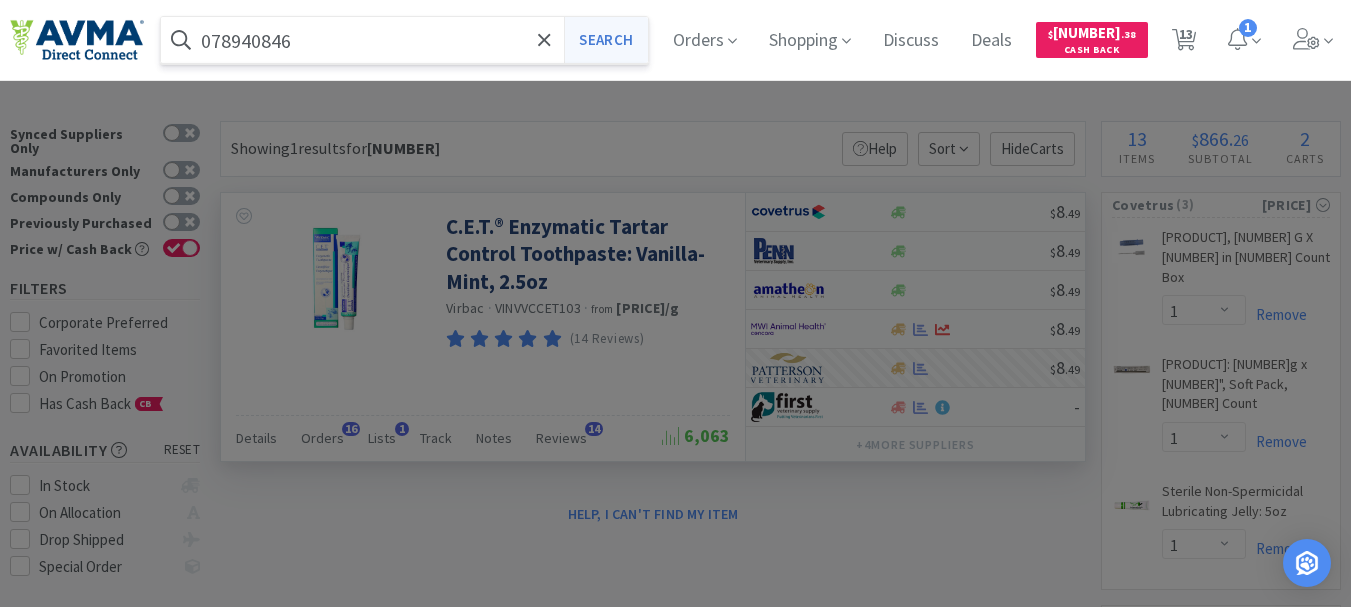 type on "078940846" 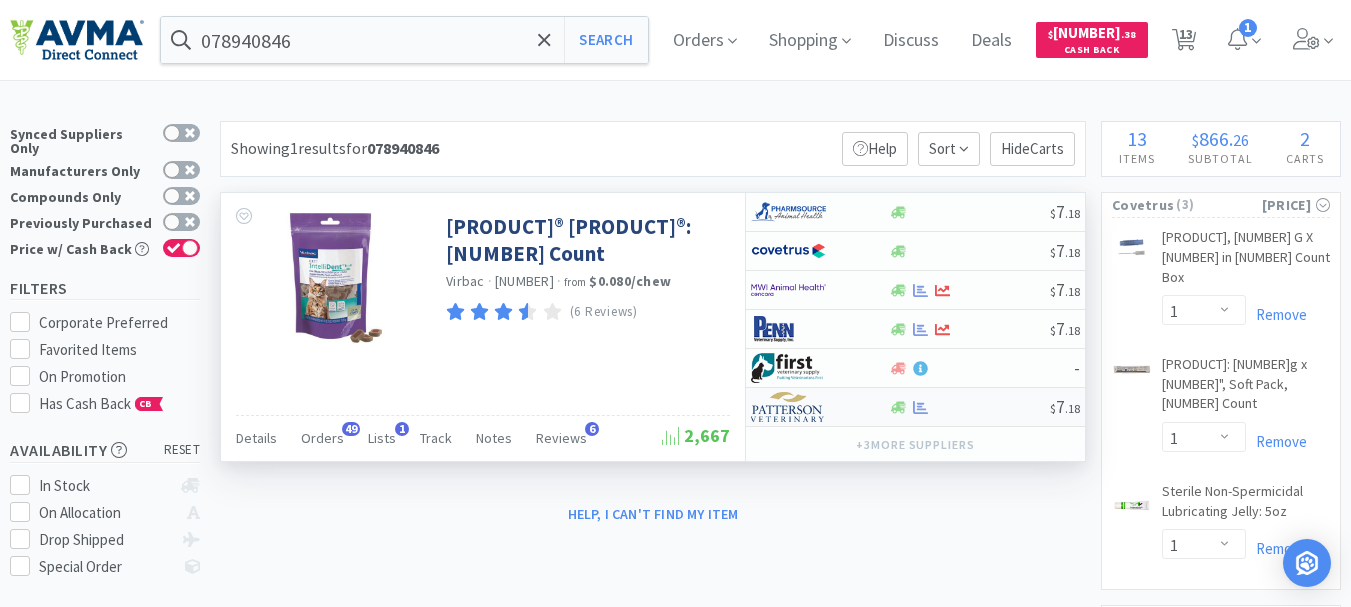 click at bounding box center [788, 407] 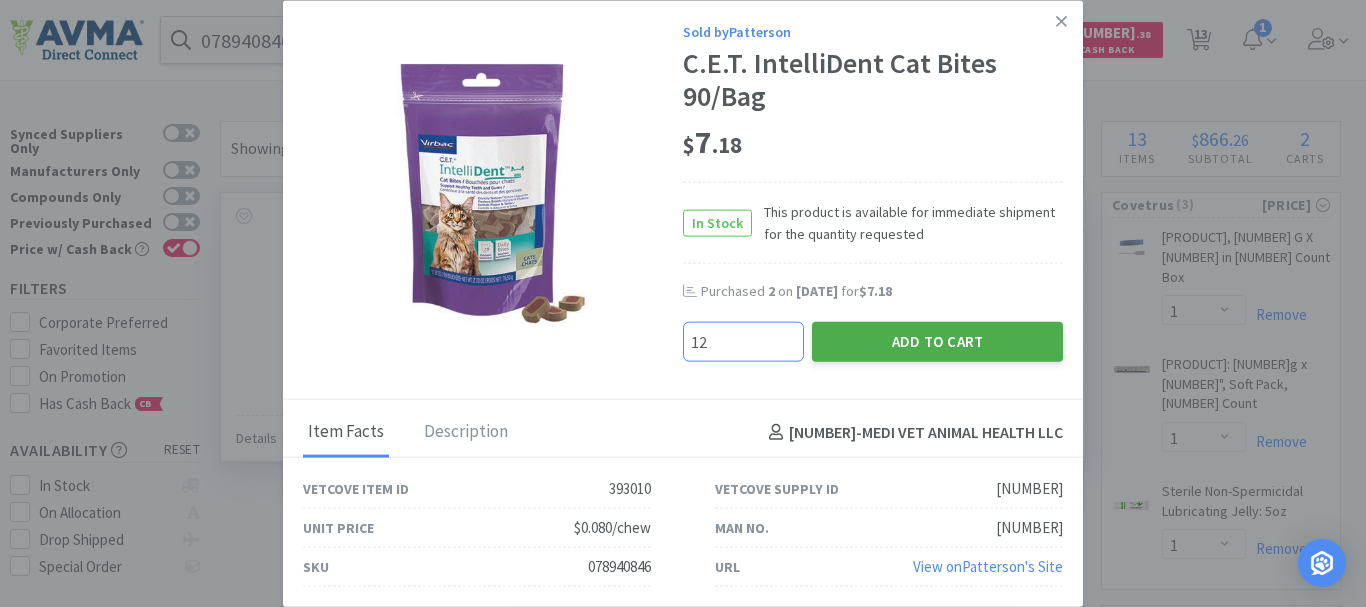 type on "12" 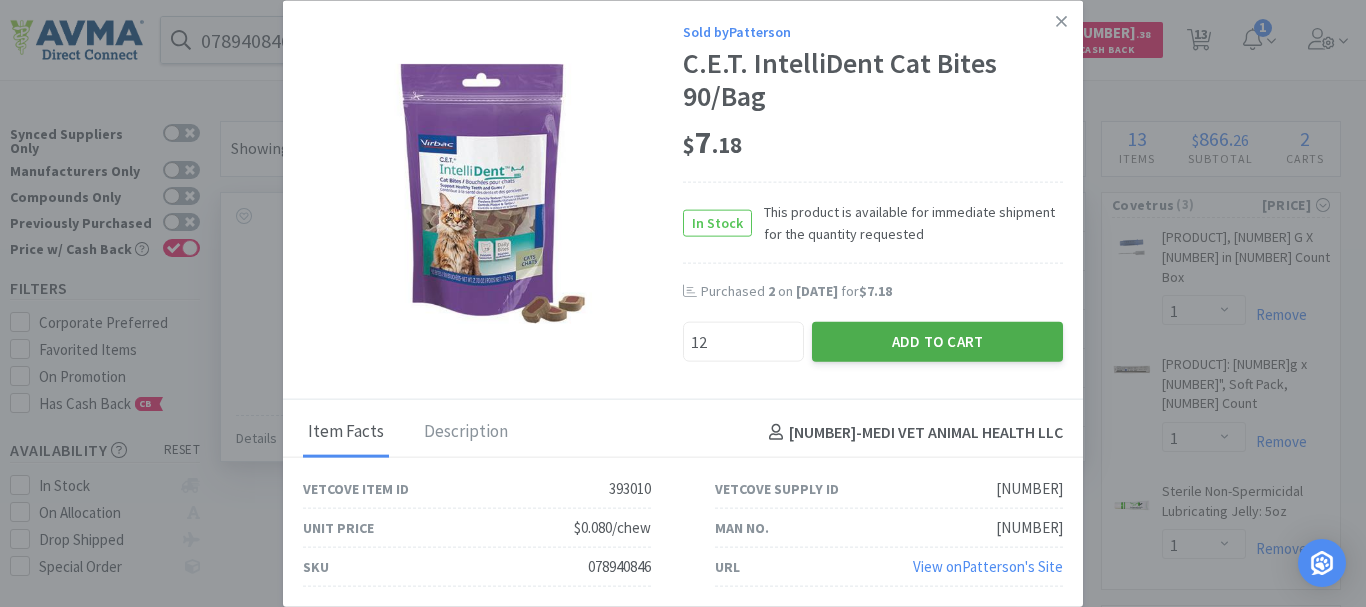 click on "Add to Cart" at bounding box center [937, 342] 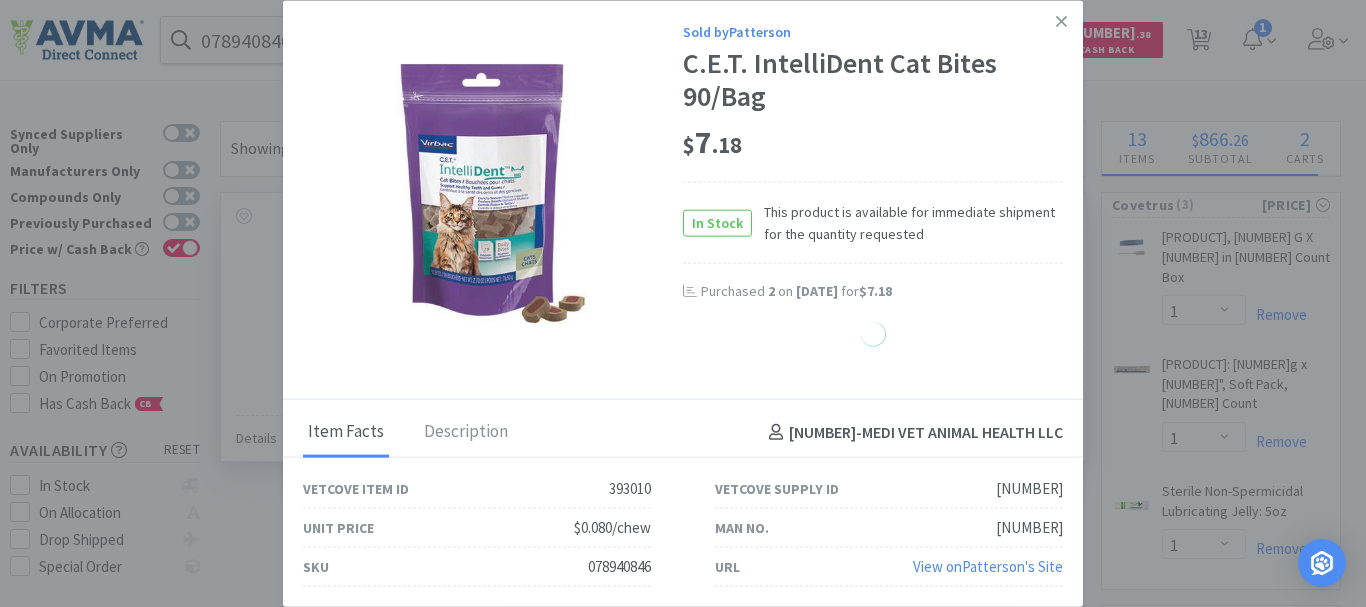 select on "12" 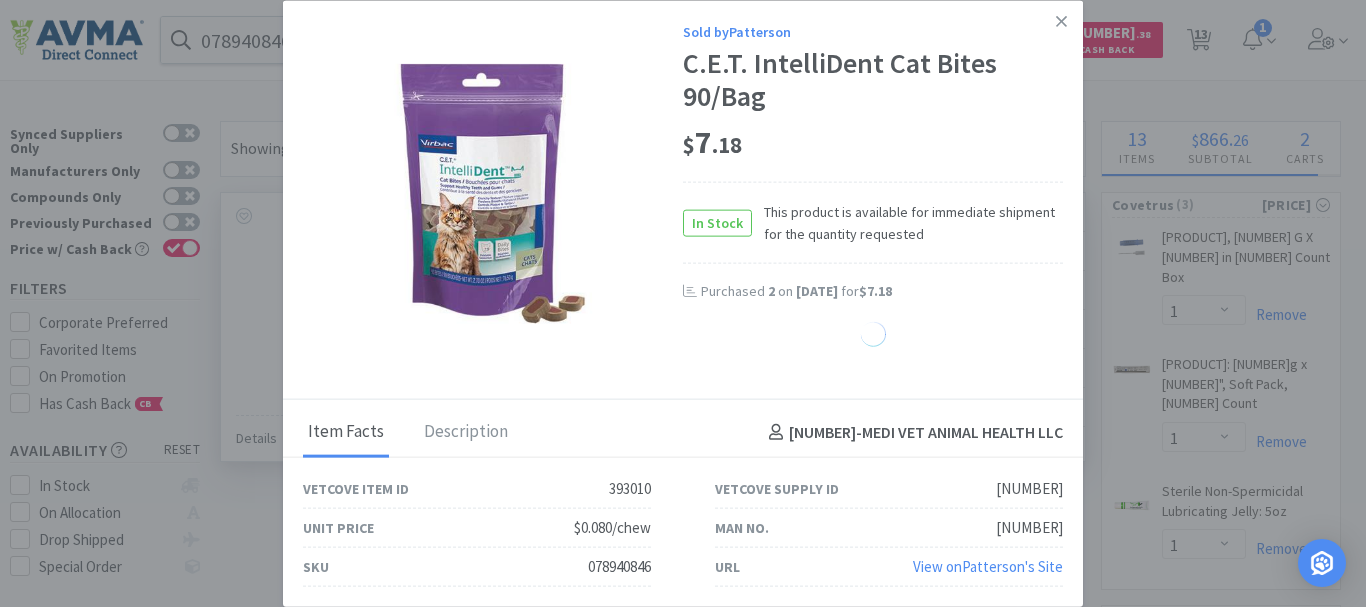 select on "1" 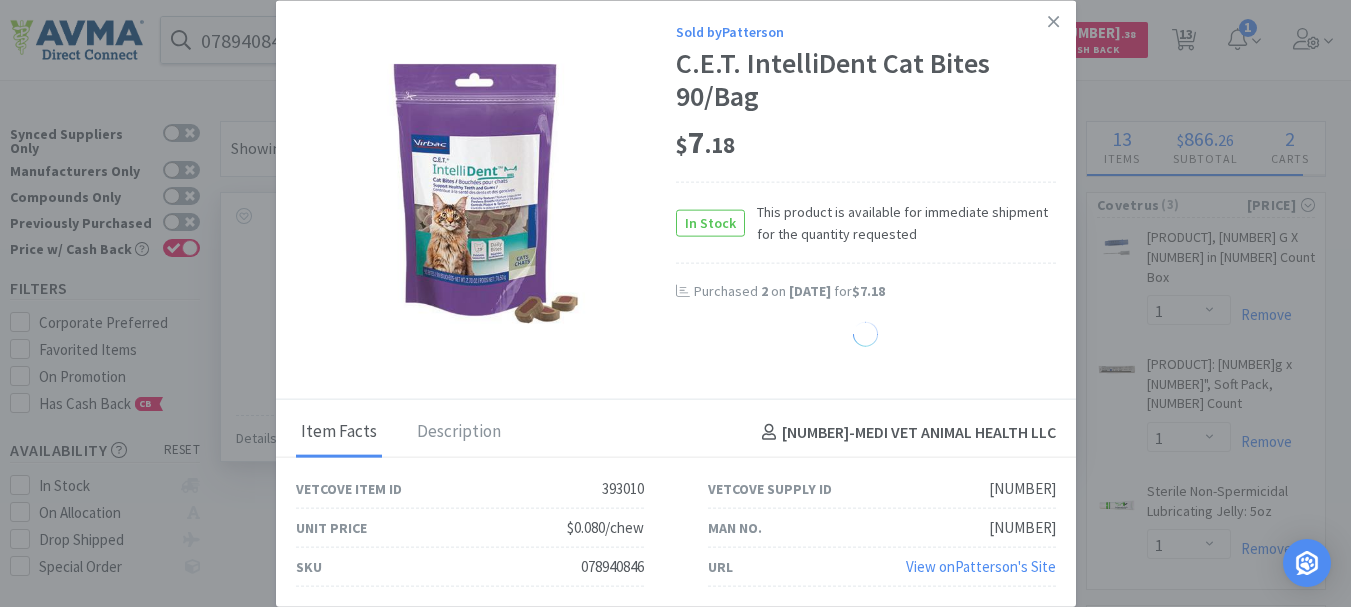 select on "1" 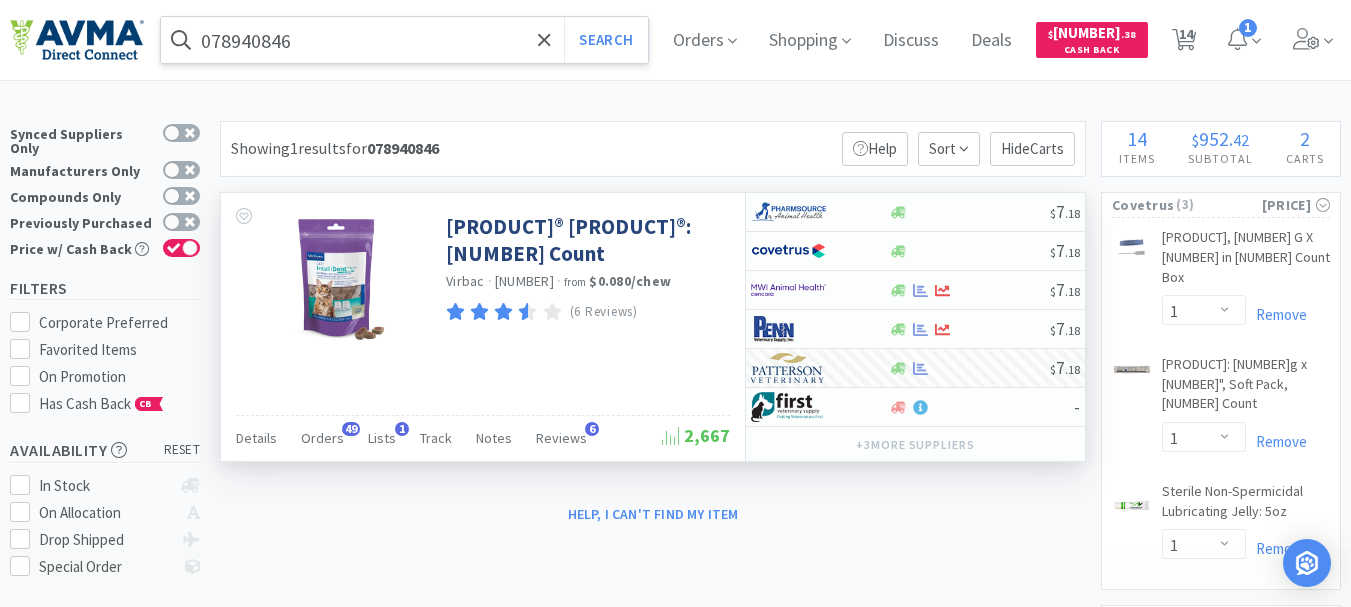 click on "078940846" at bounding box center [404, 40] 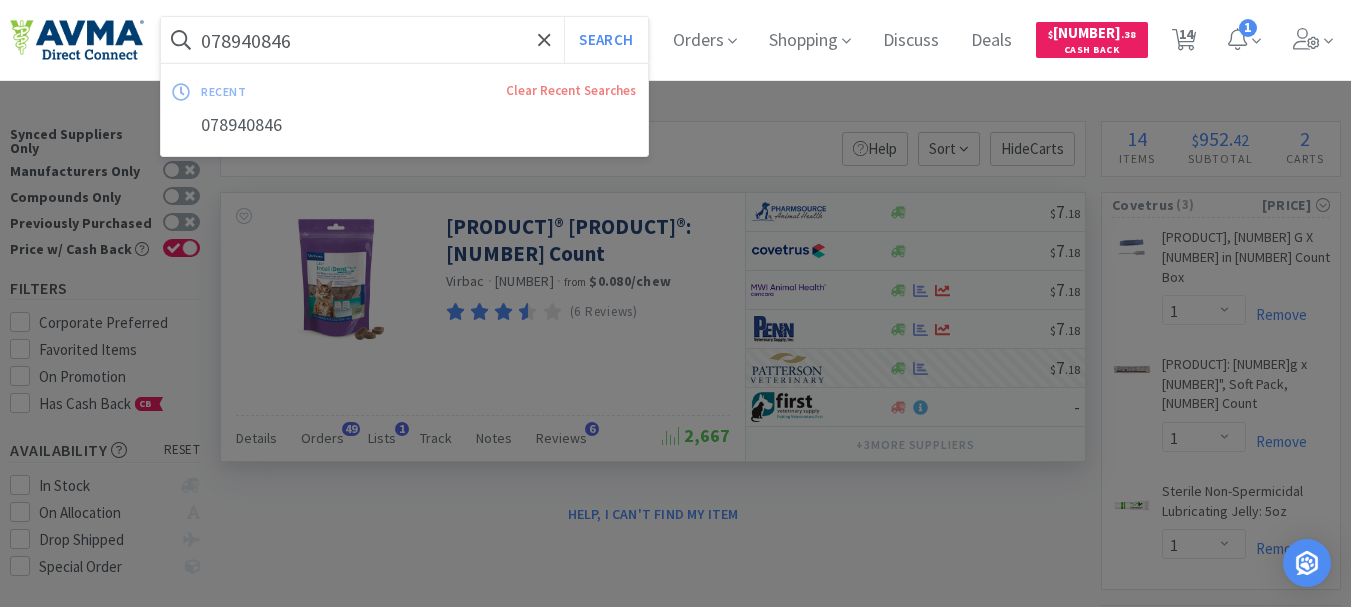 paste on "34204" 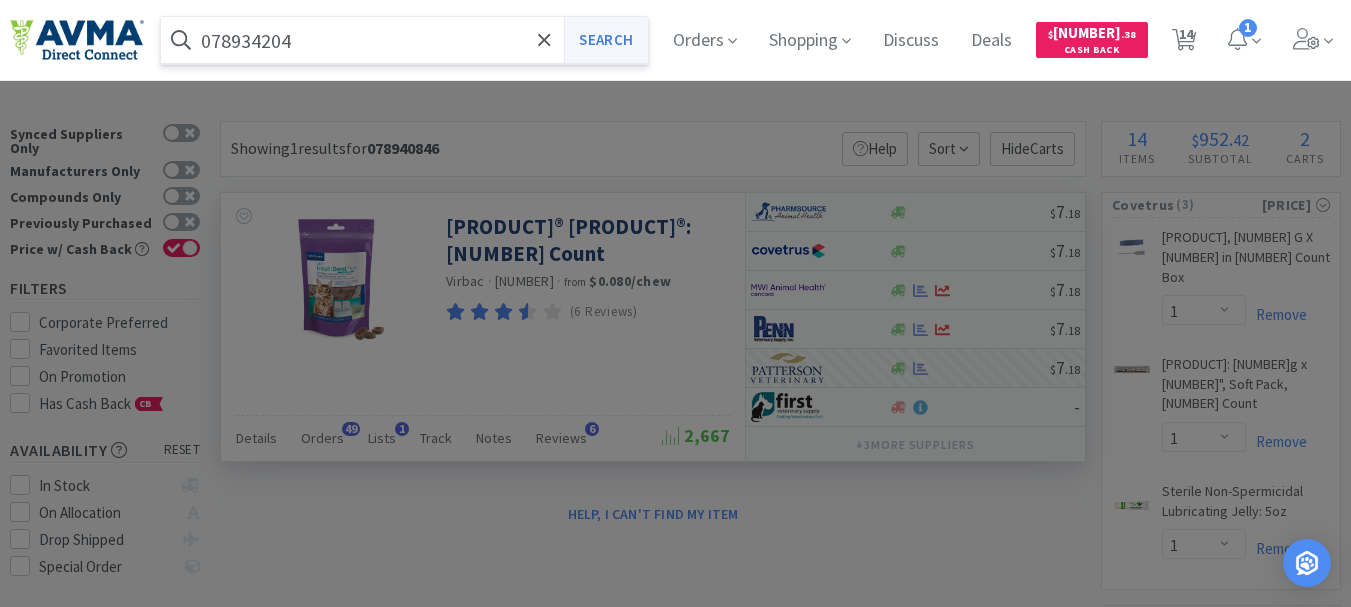 type on "078934204" 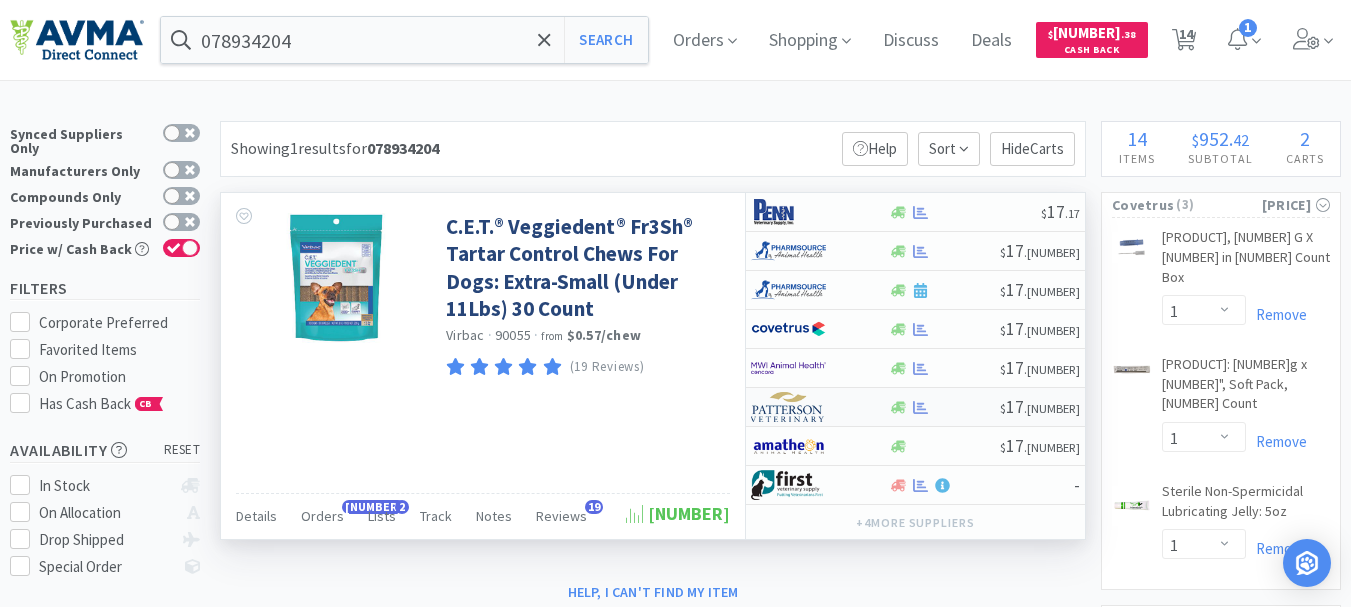 click at bounding box center [788, 407] 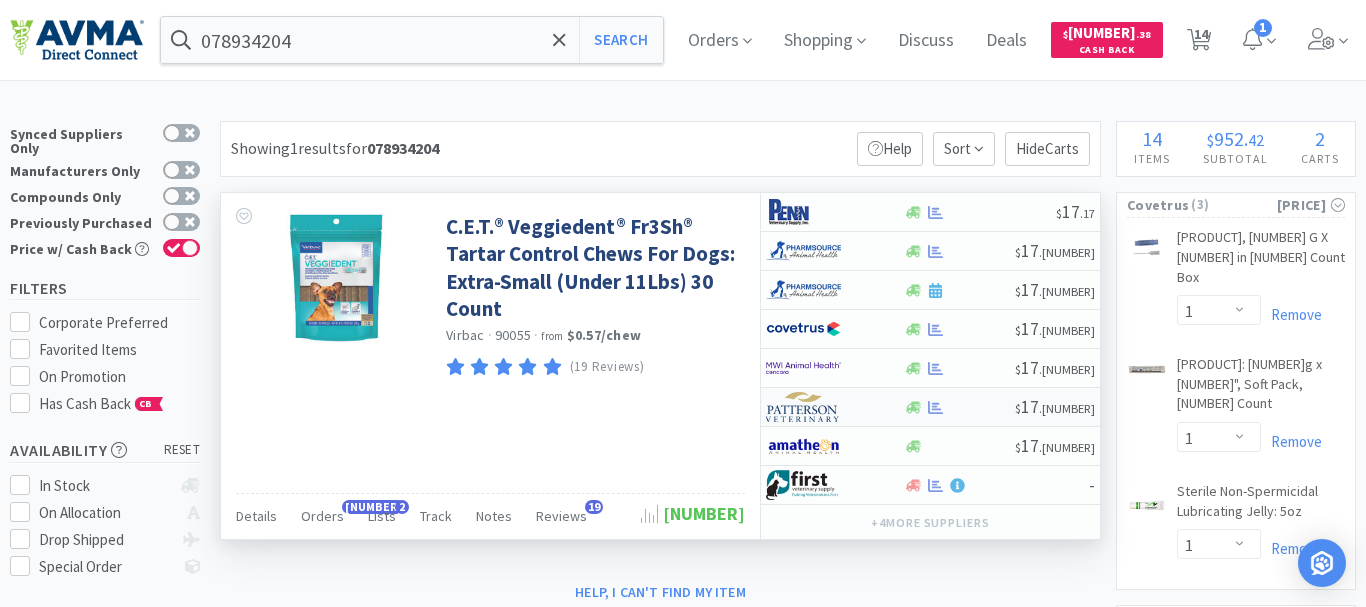 select on "1" 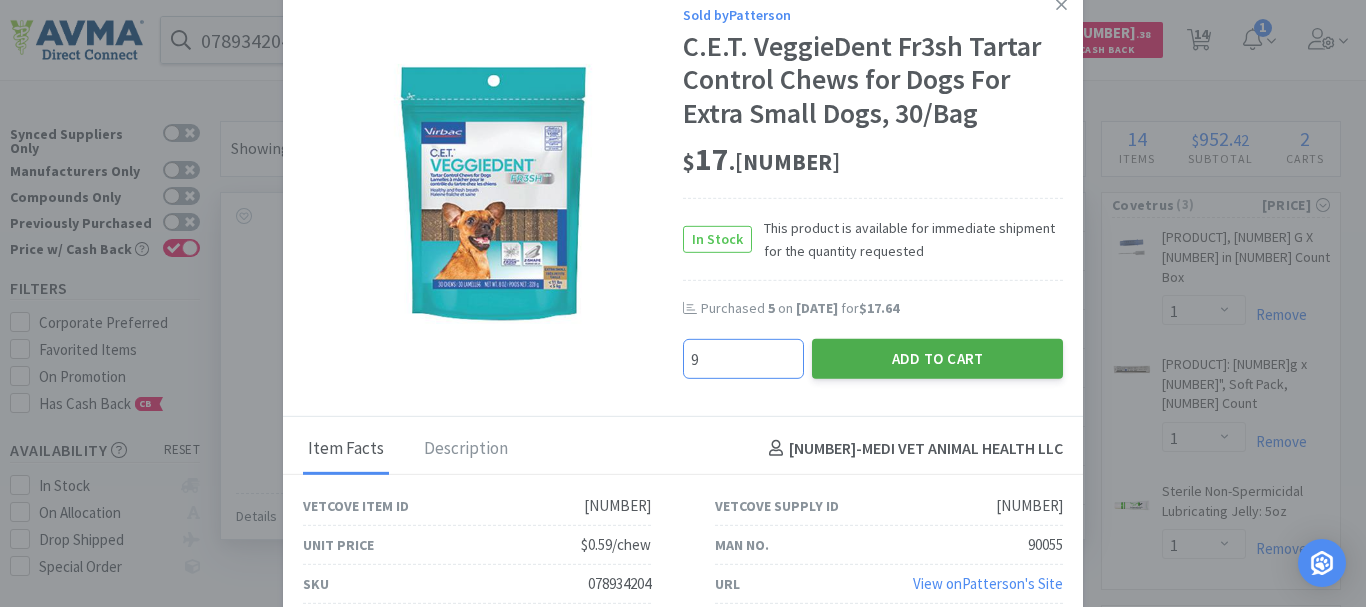 type on "9" 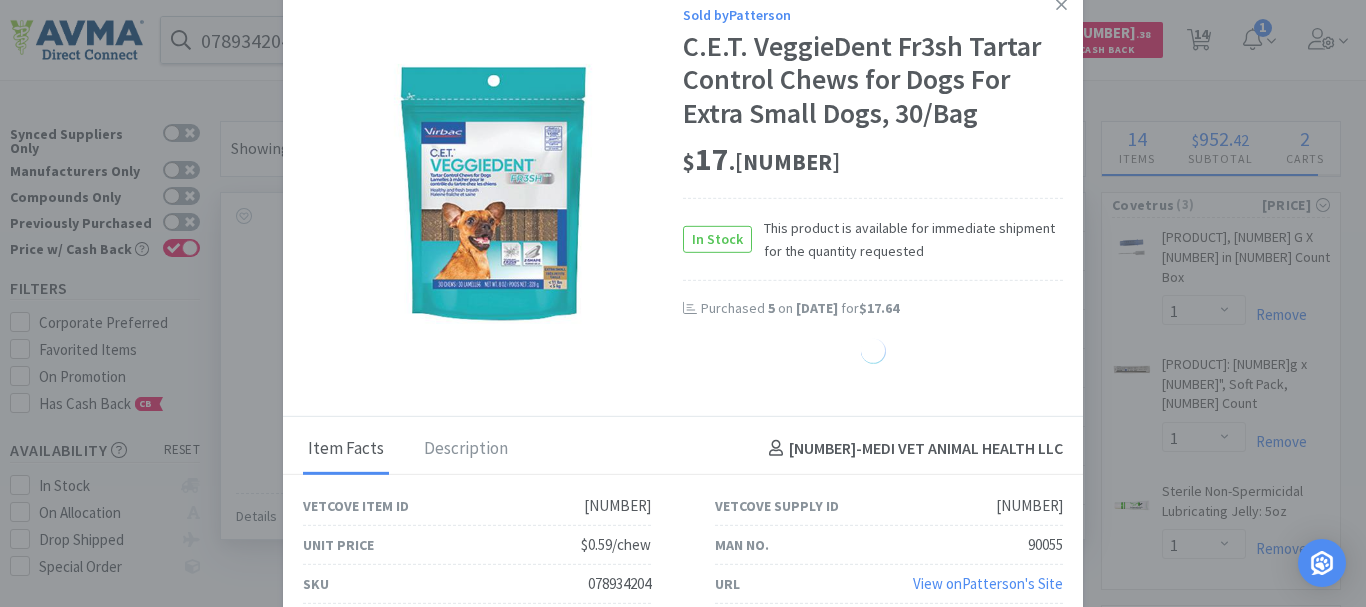 select on "9" 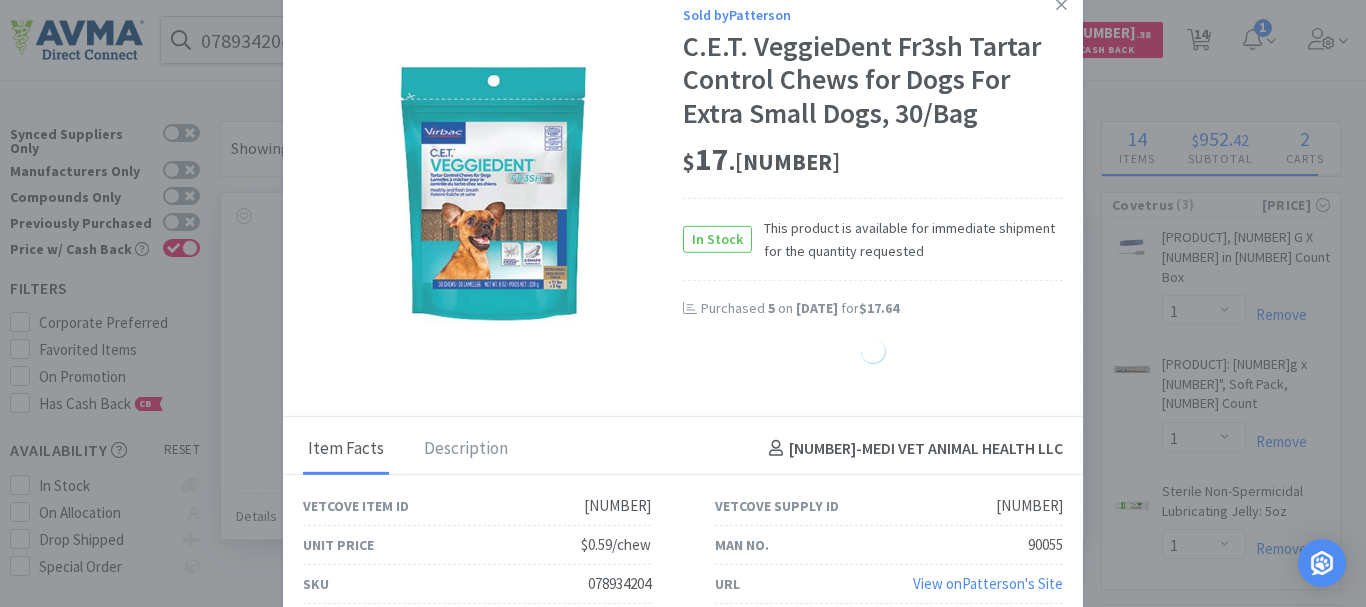 select on "4" 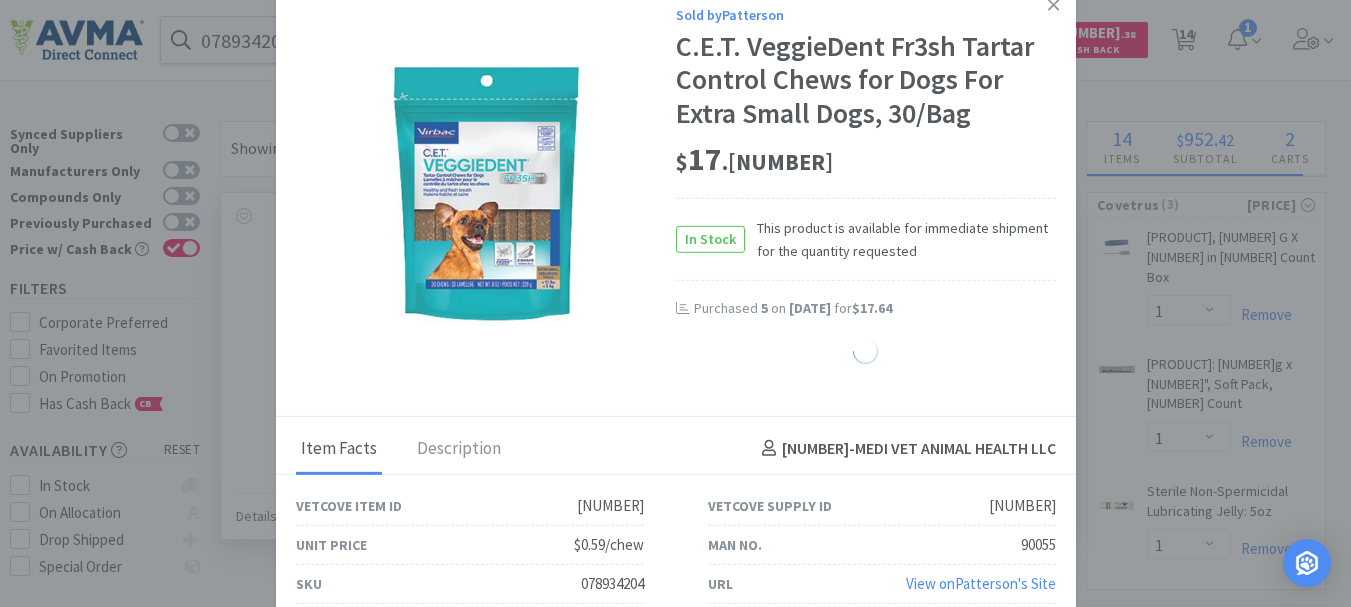select on "1" 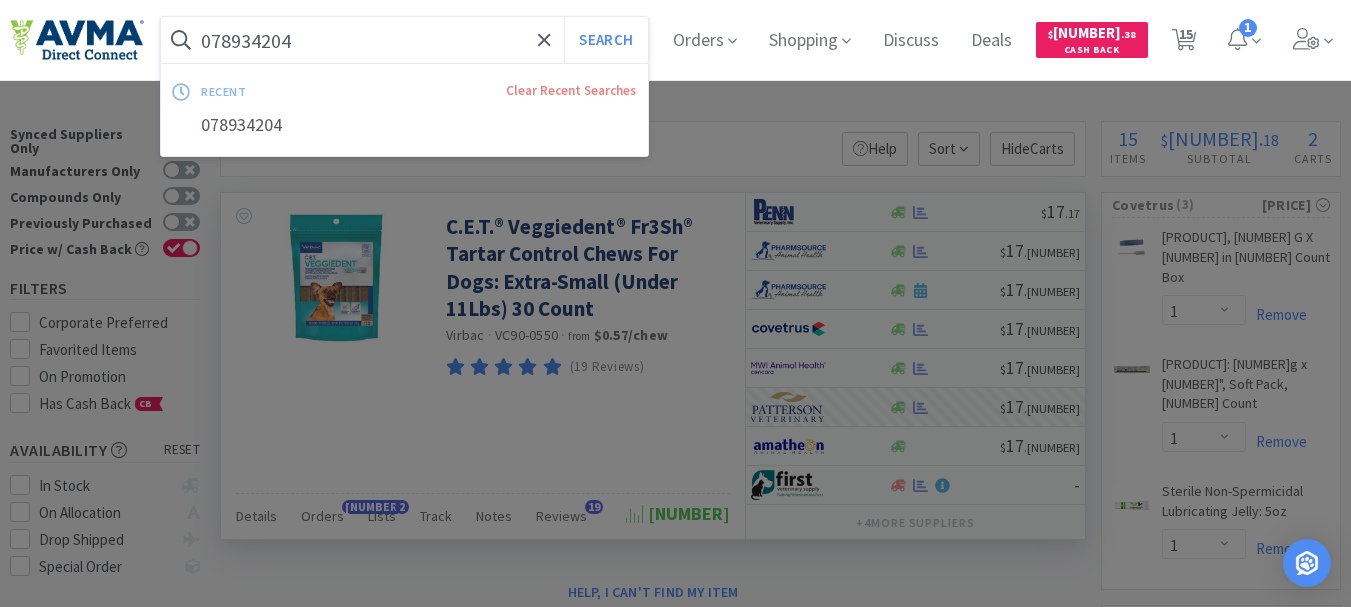 click on "078934204" at bounding box center [404, 40] 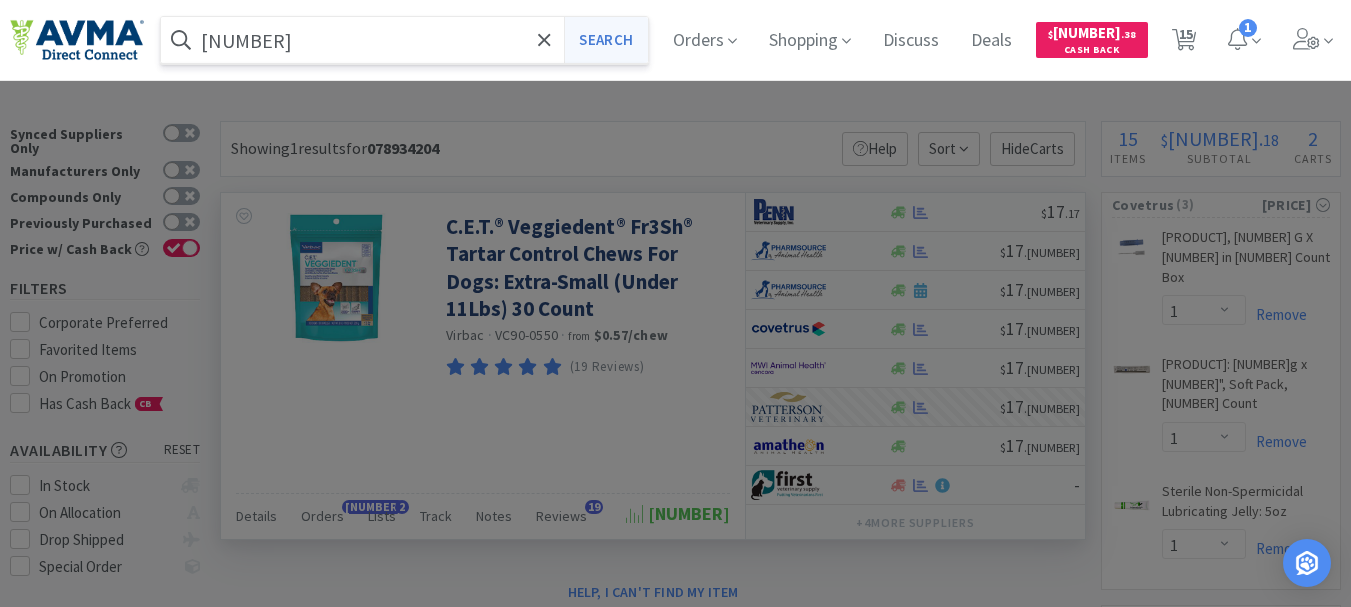 type on "[NUMBER]" 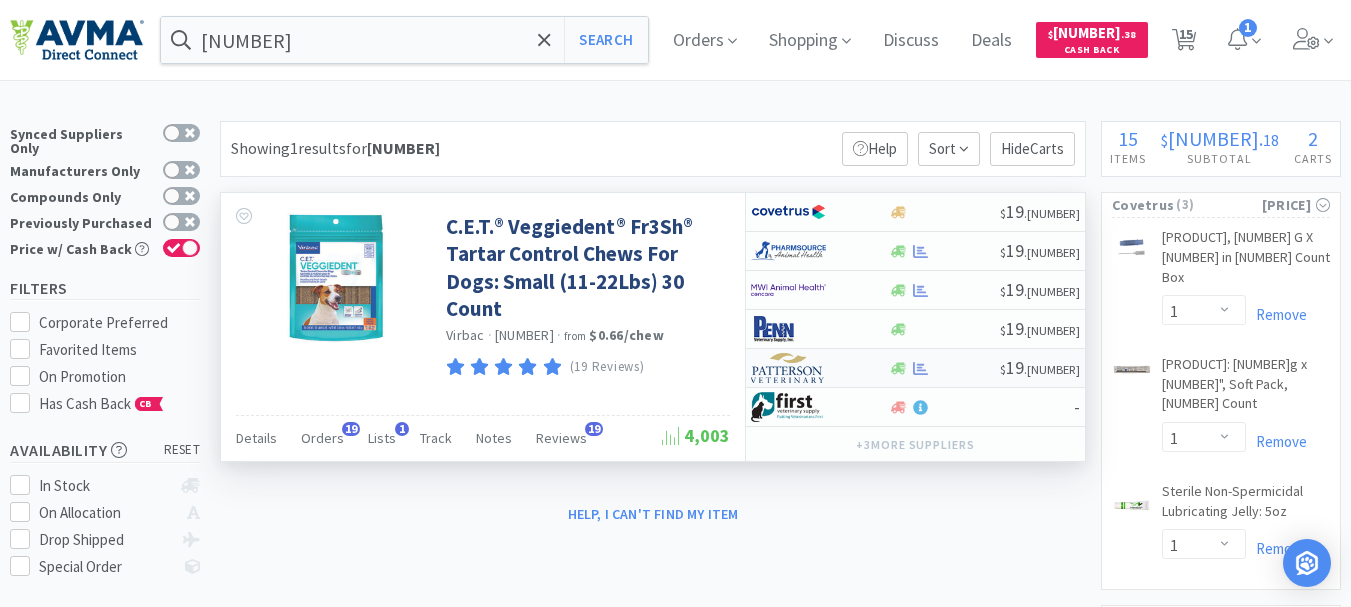 click at bounding box center [788, 368] 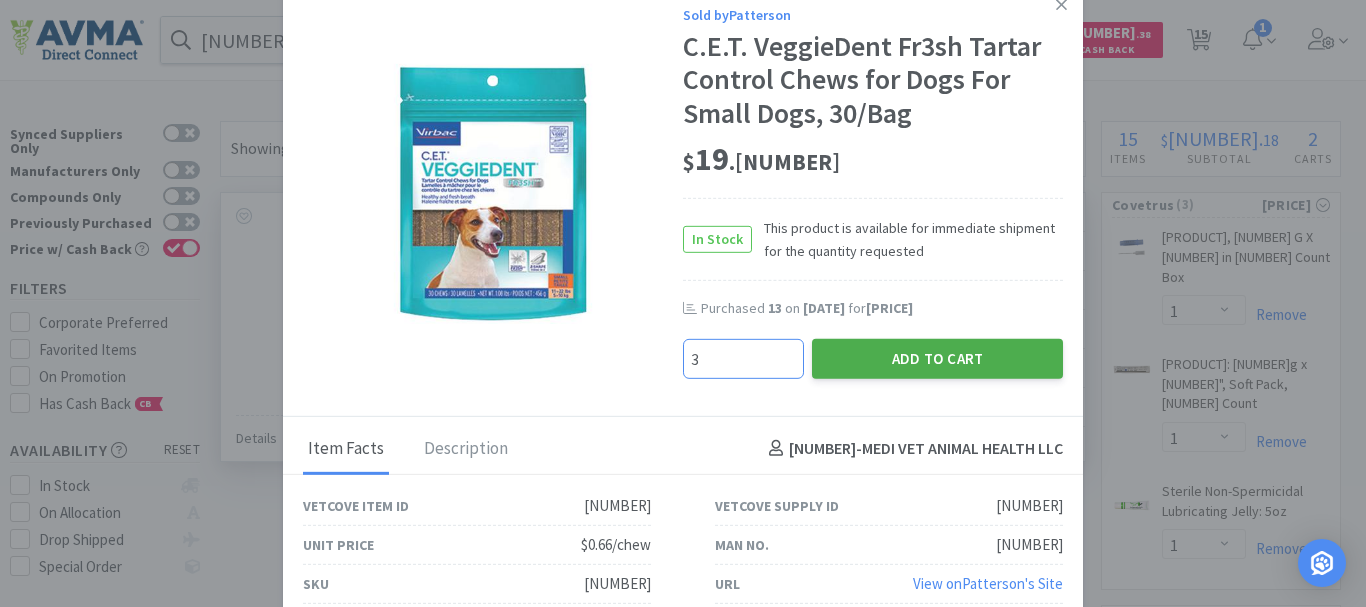 type on "3" 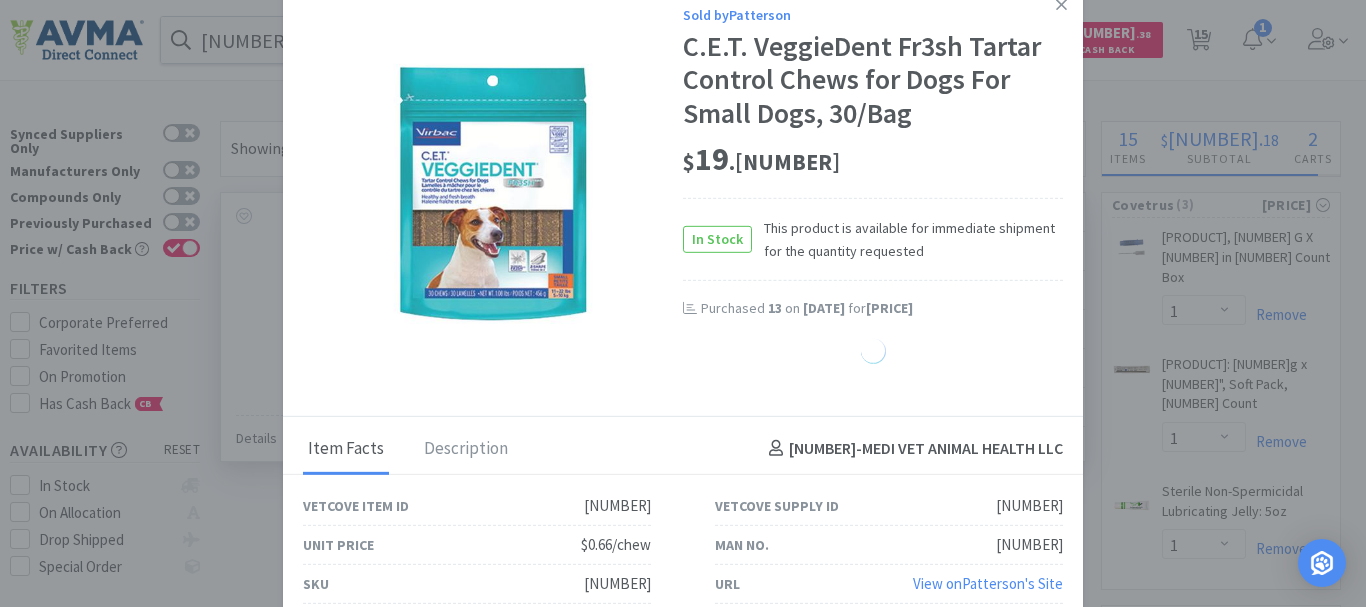 select on "3" 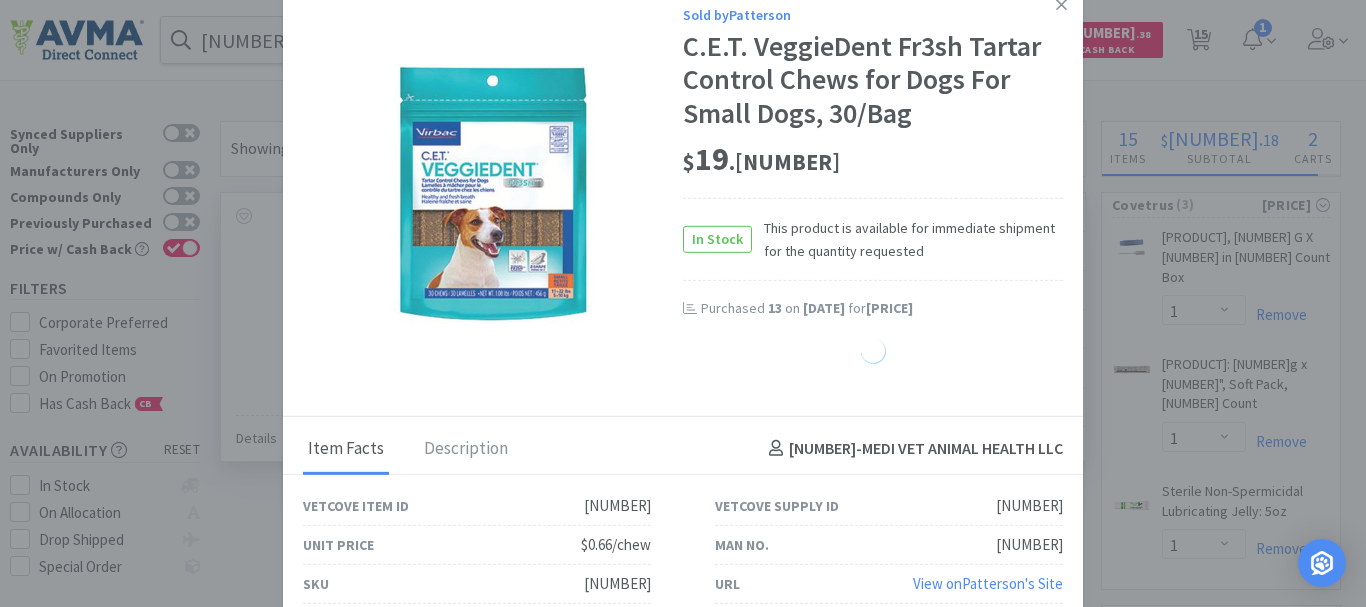 select on "4" 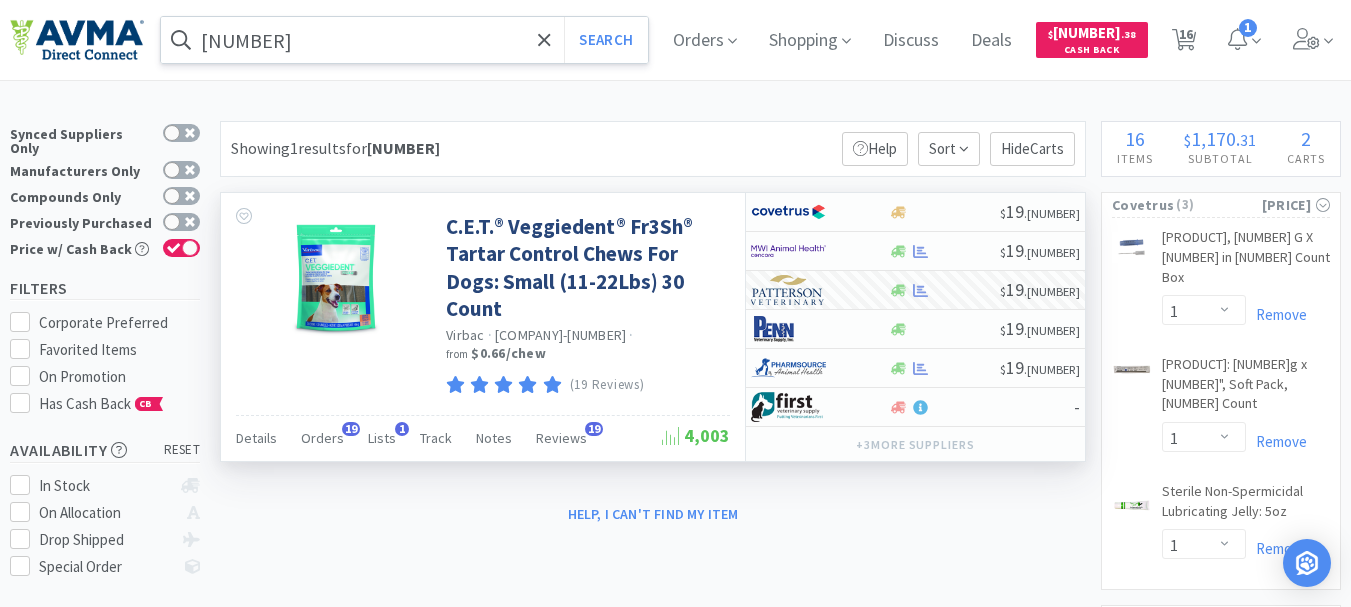 click on "[NUMBER]" at bounding box center [404, 40] 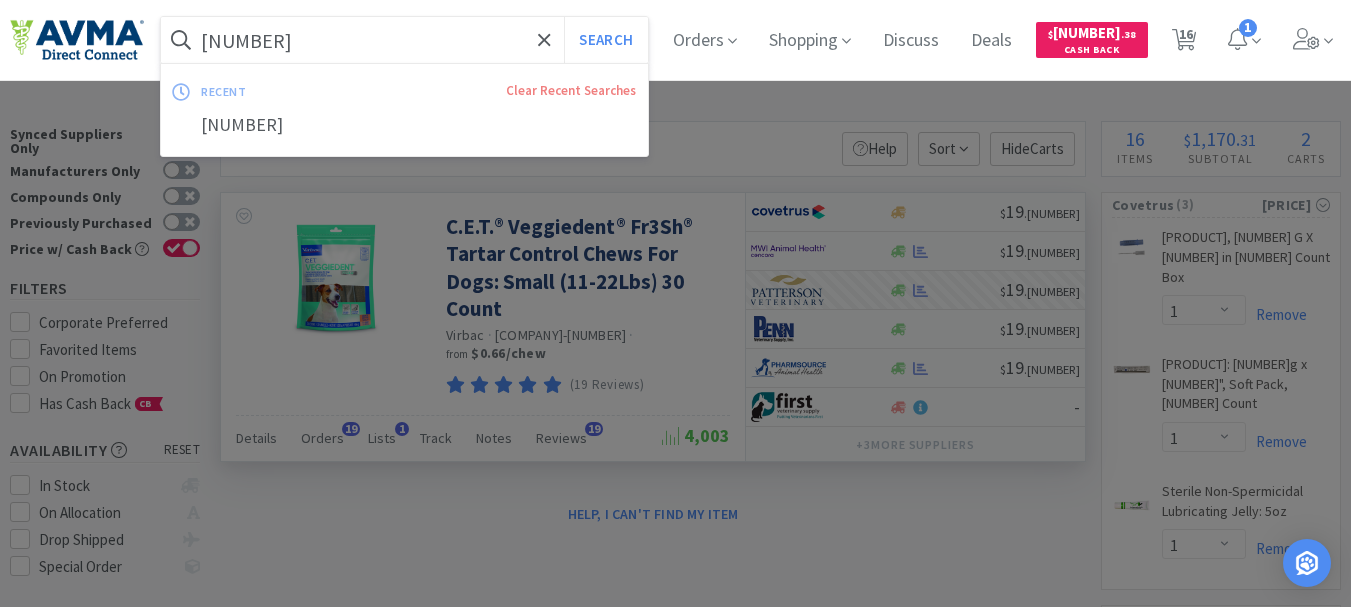 paste on "[NUMBER]" 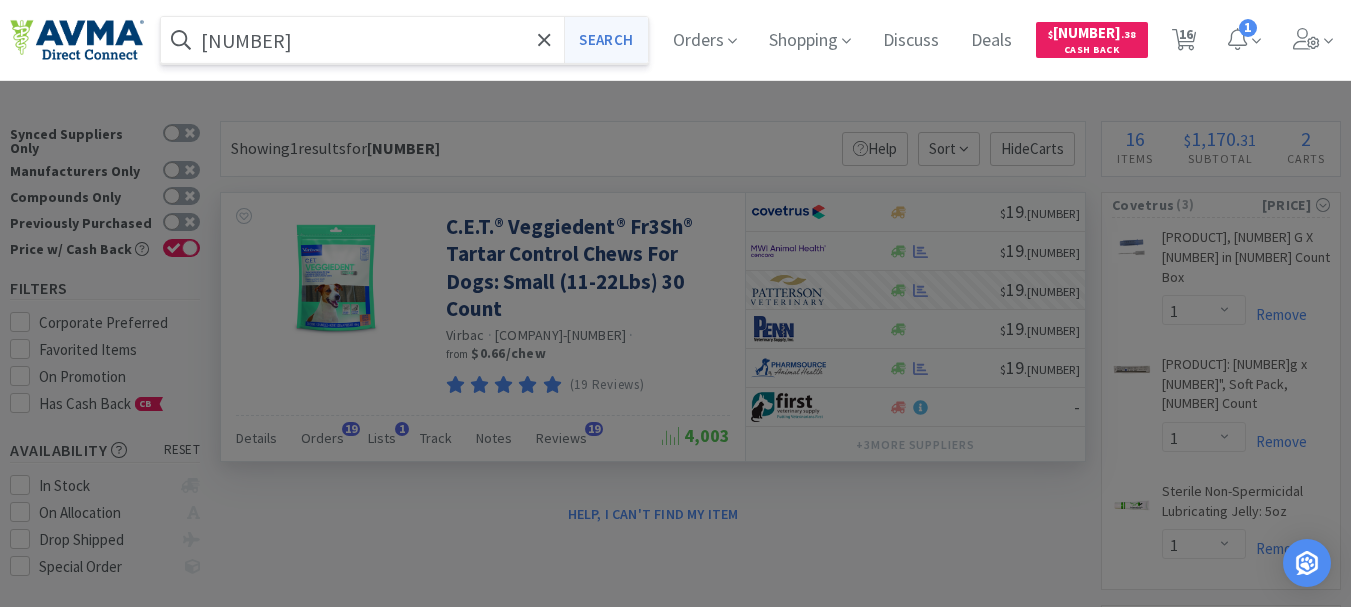 type on "[NUMBER]" 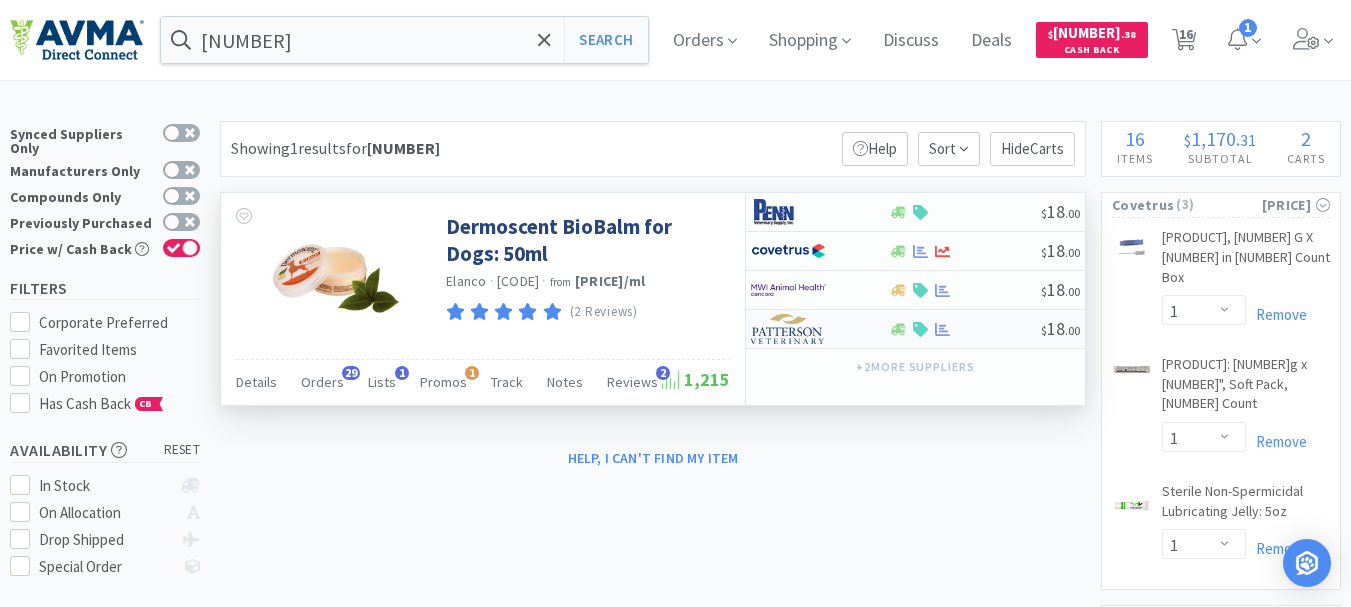 click at bounding box center [788, 329] 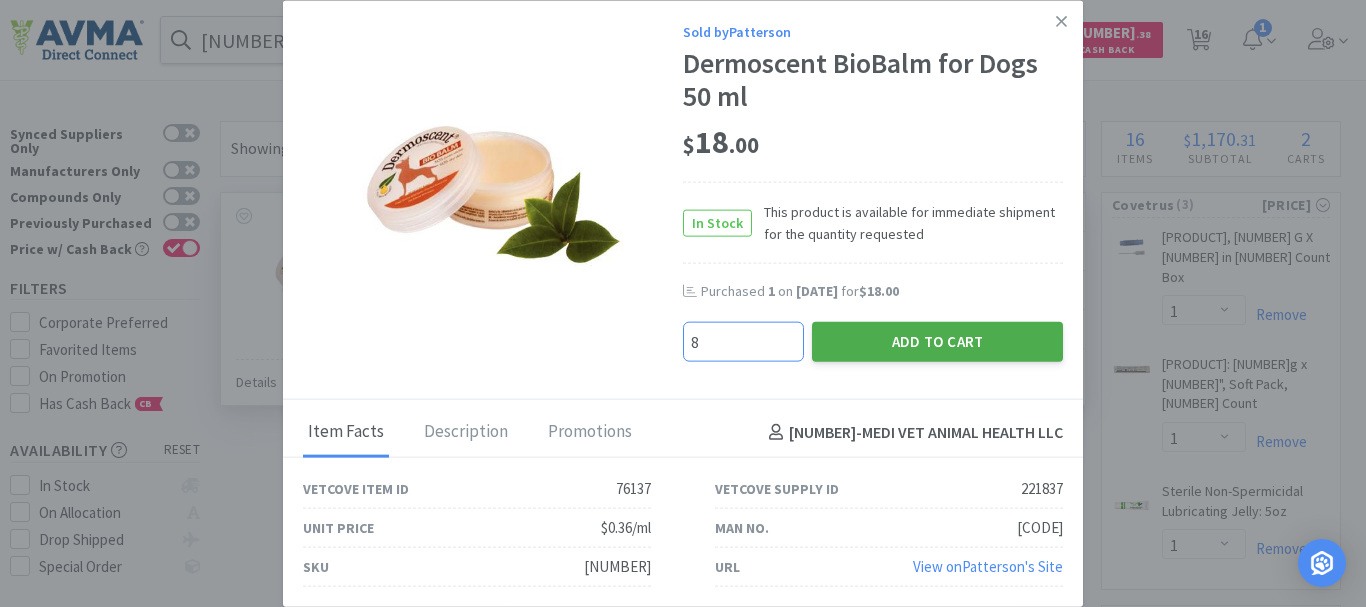 type on "8" 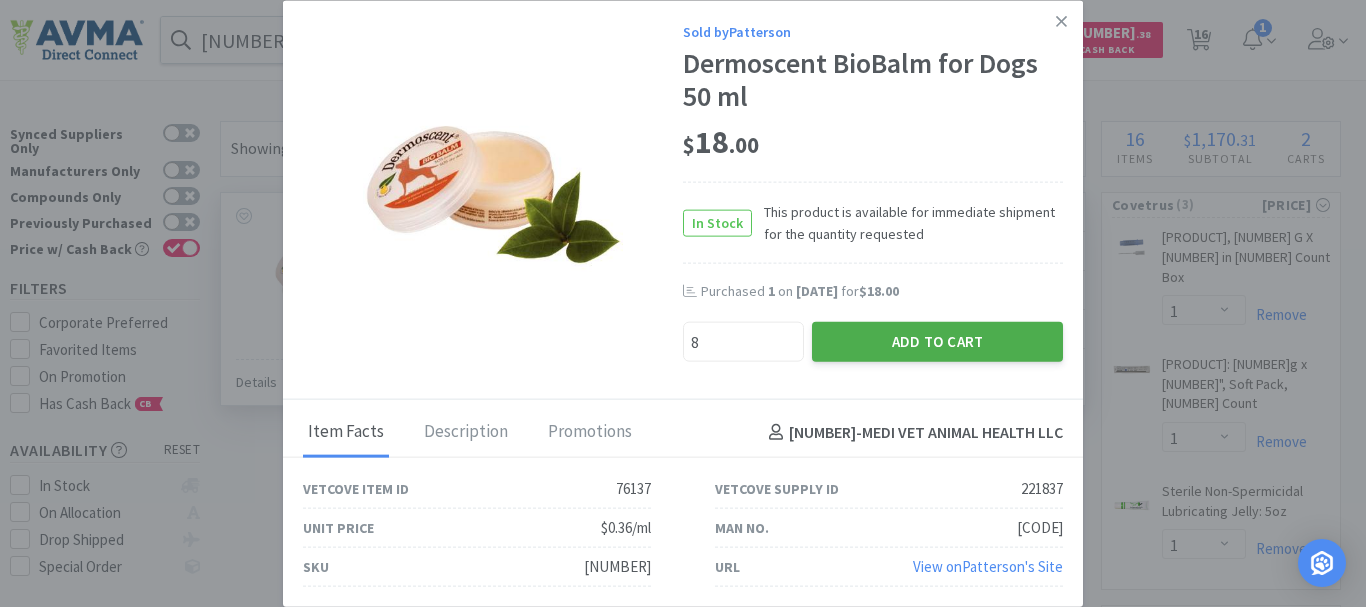 click on "Add to Cart" at bounding box center (937, 342) 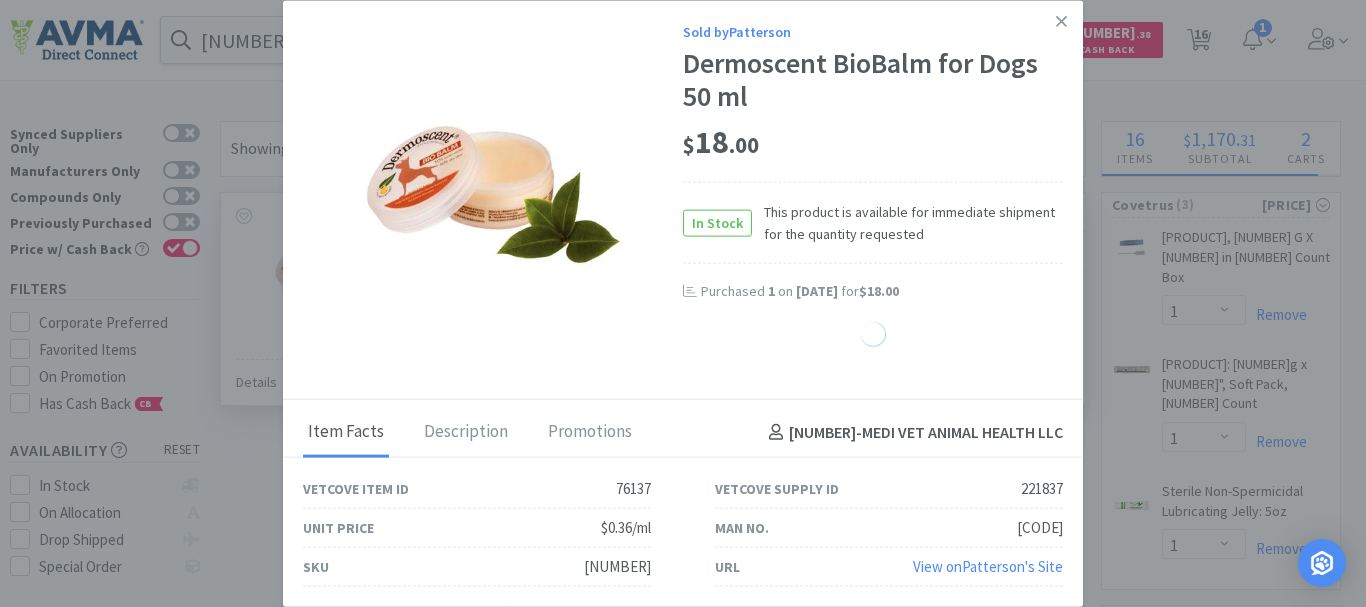 select on "8" 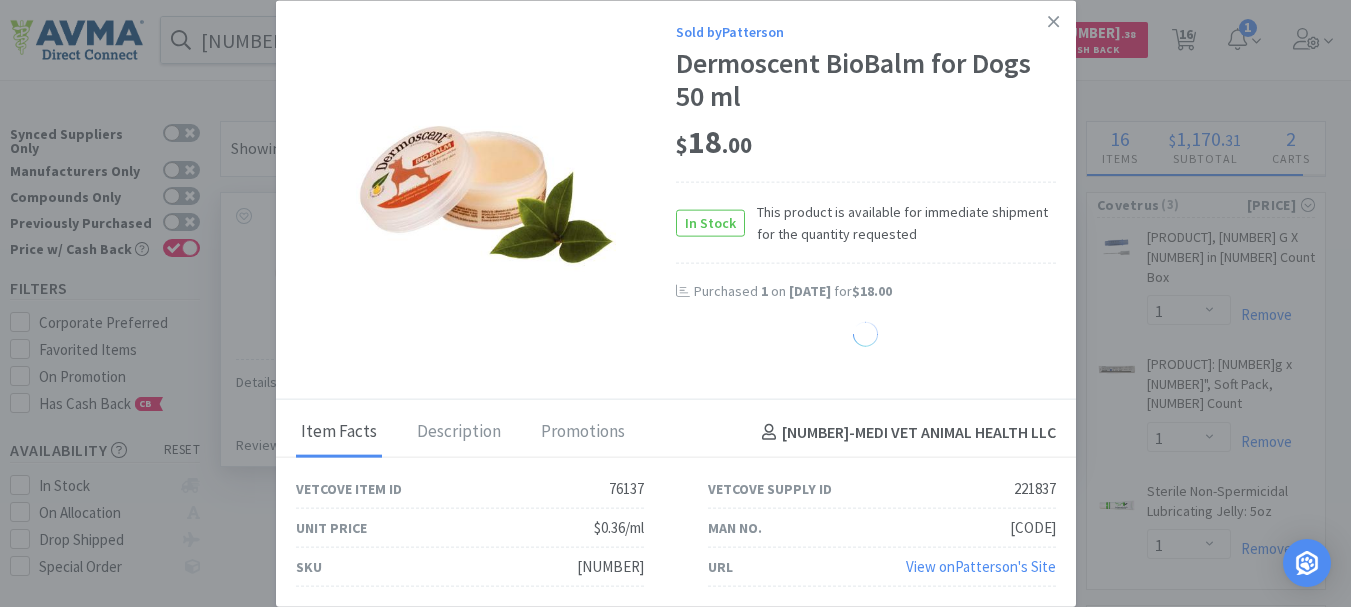 select on "1" 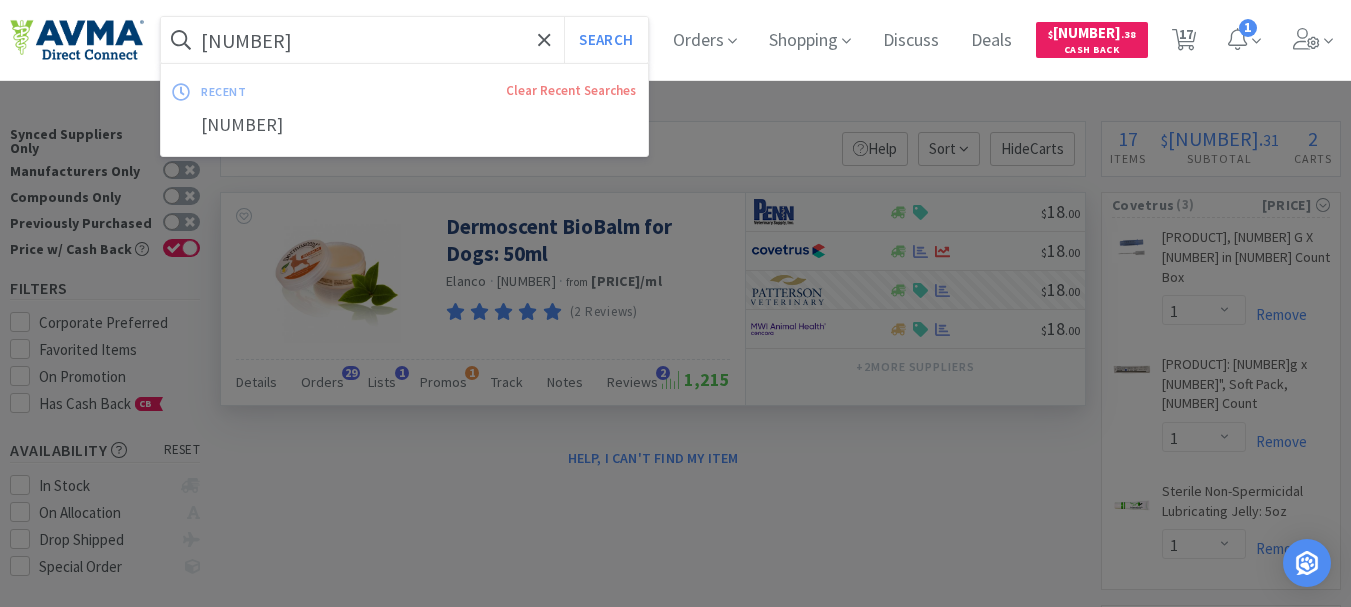 click on "[NUMBER]" at bounding box center [404, 40] 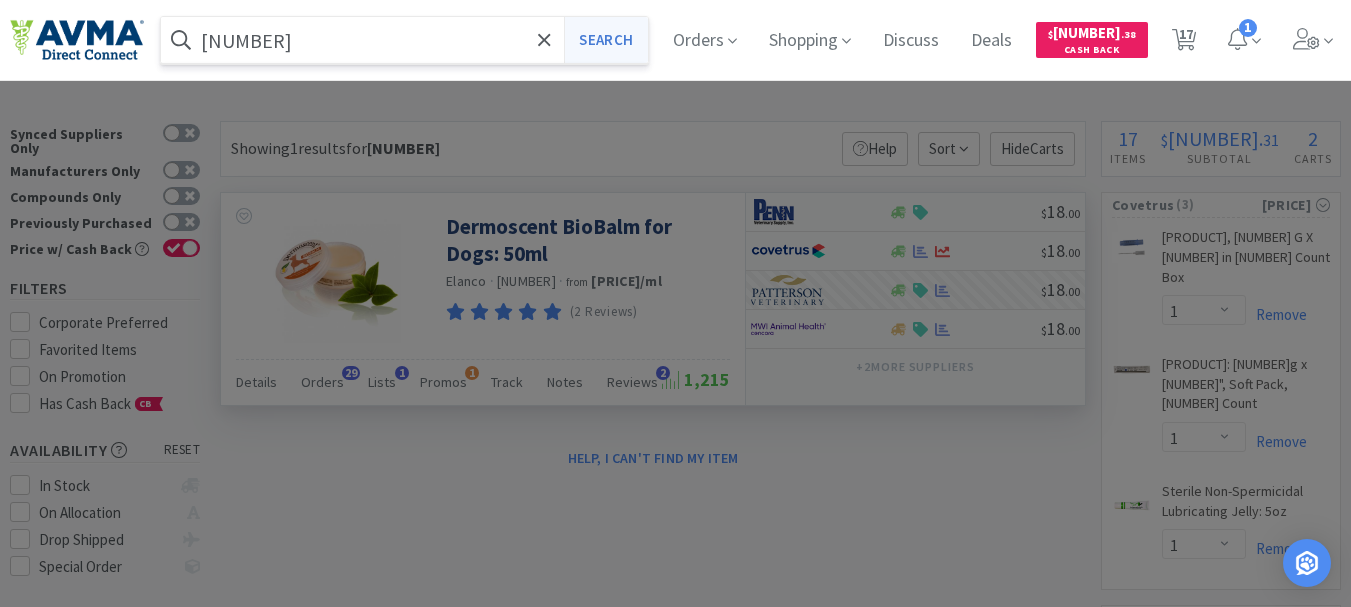 type on "[NUMBER]" 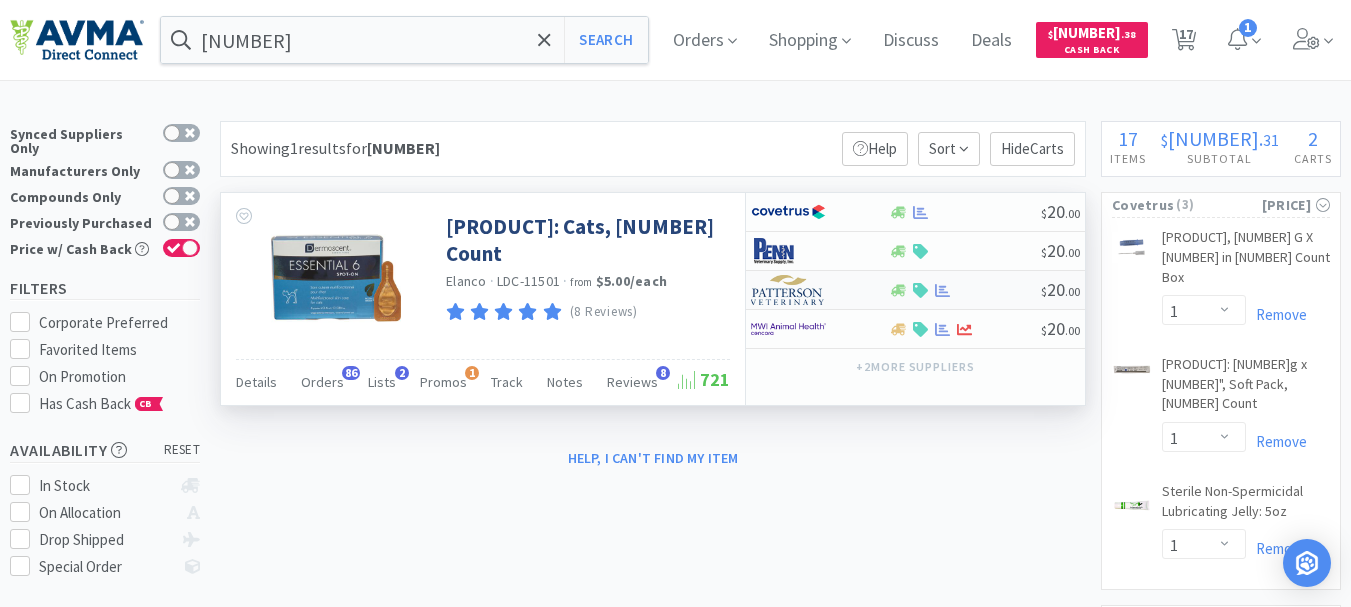 click at bounding box center (788, 290) 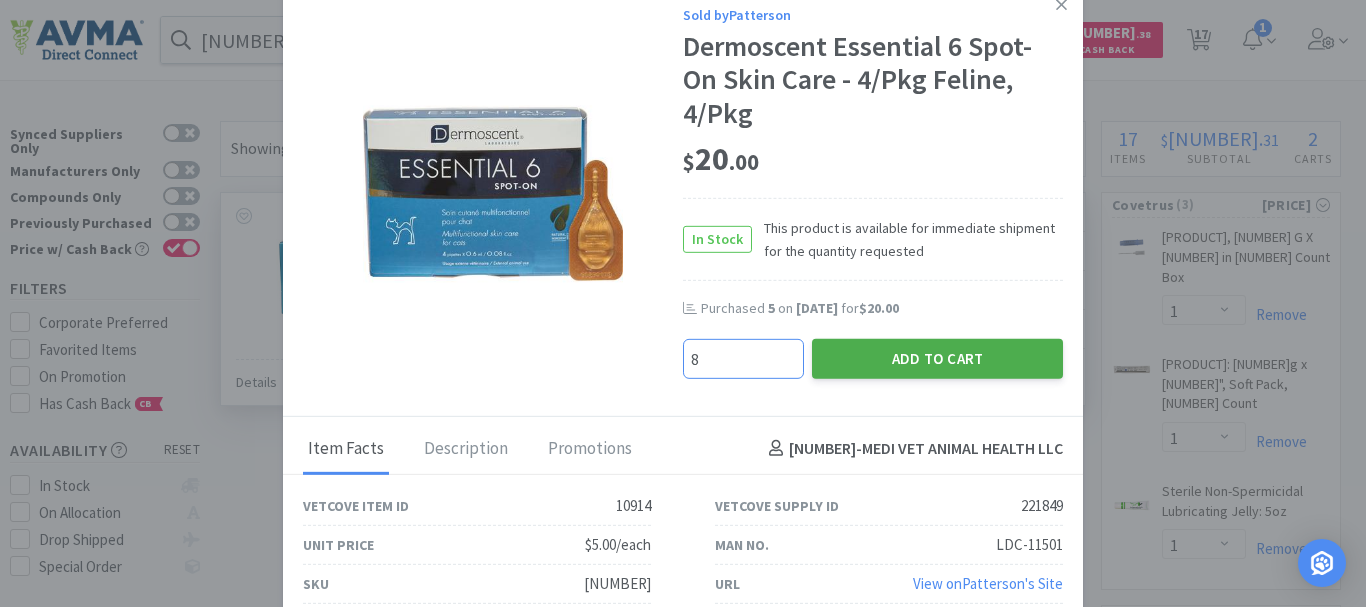 type on "8" 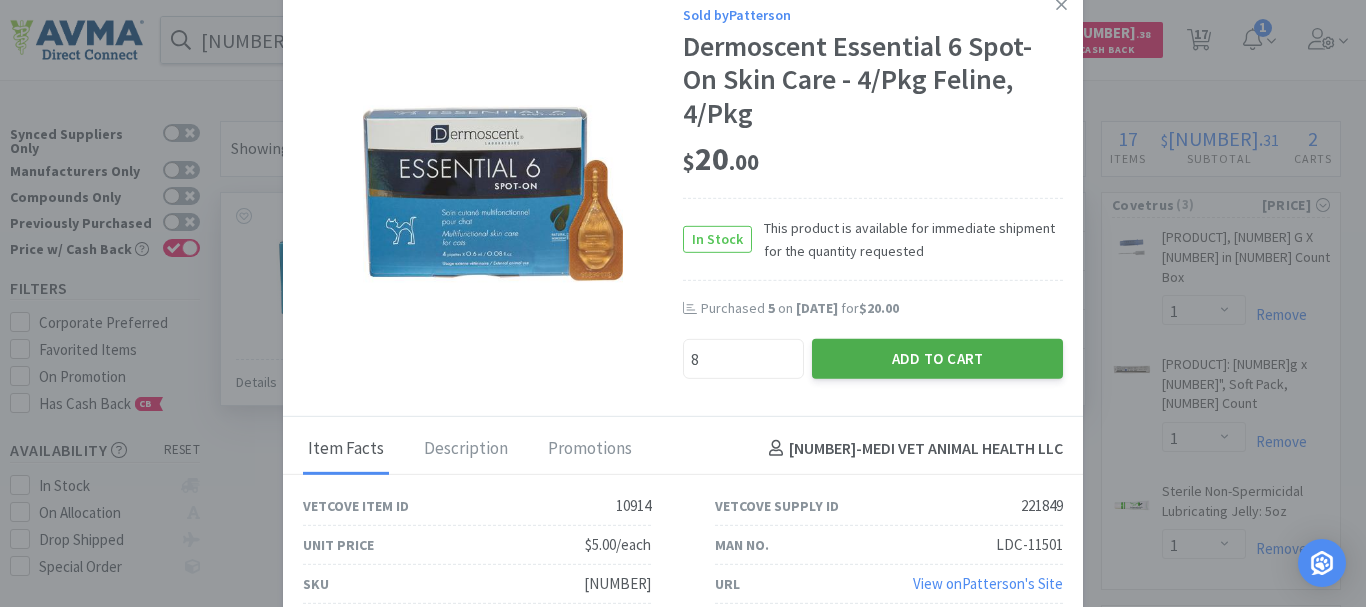 click on "Add to Cart" at bounding box center [937, 358] 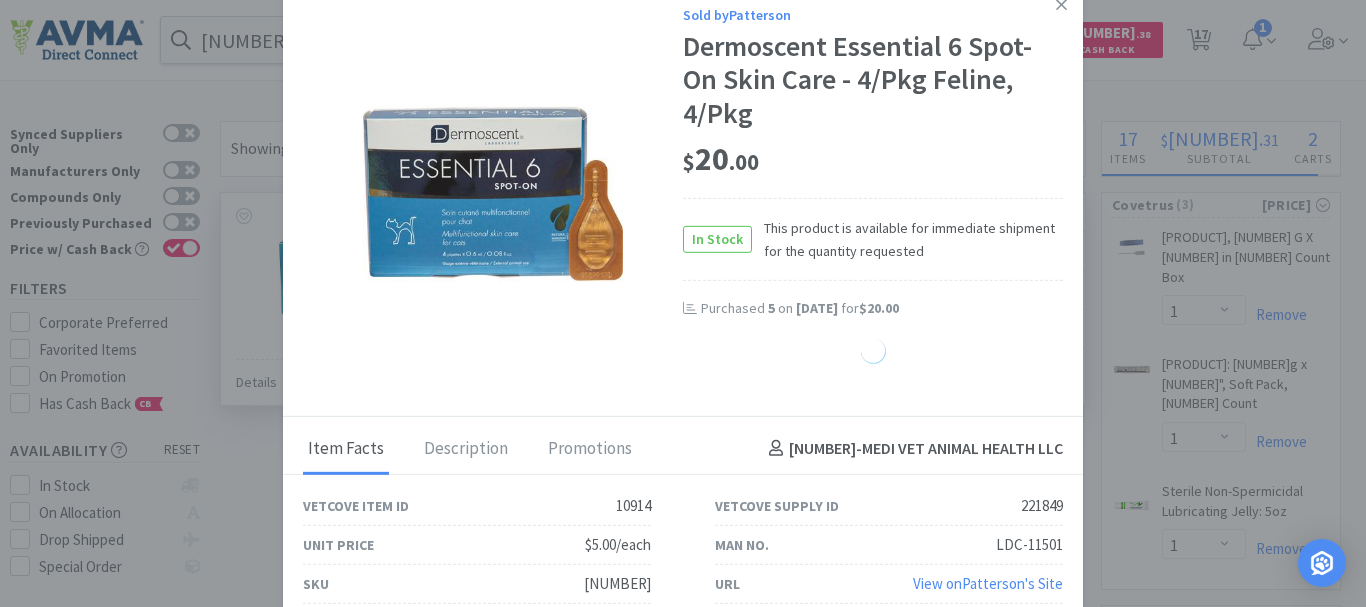 select on "8" 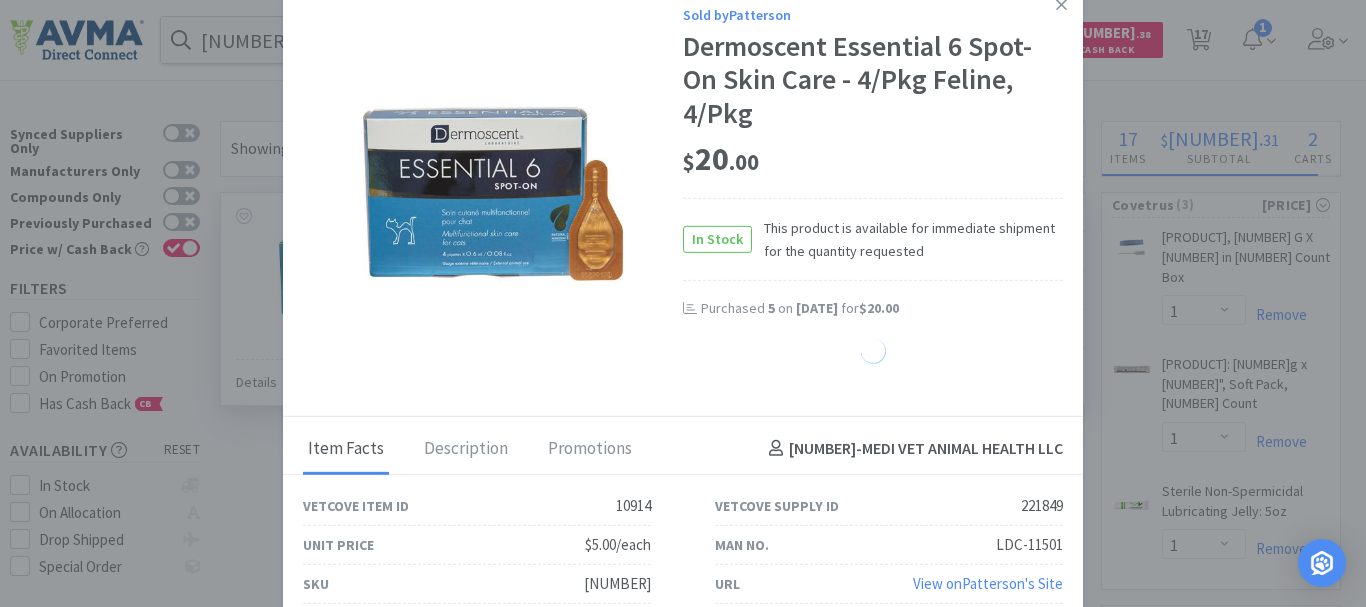 select on "1" 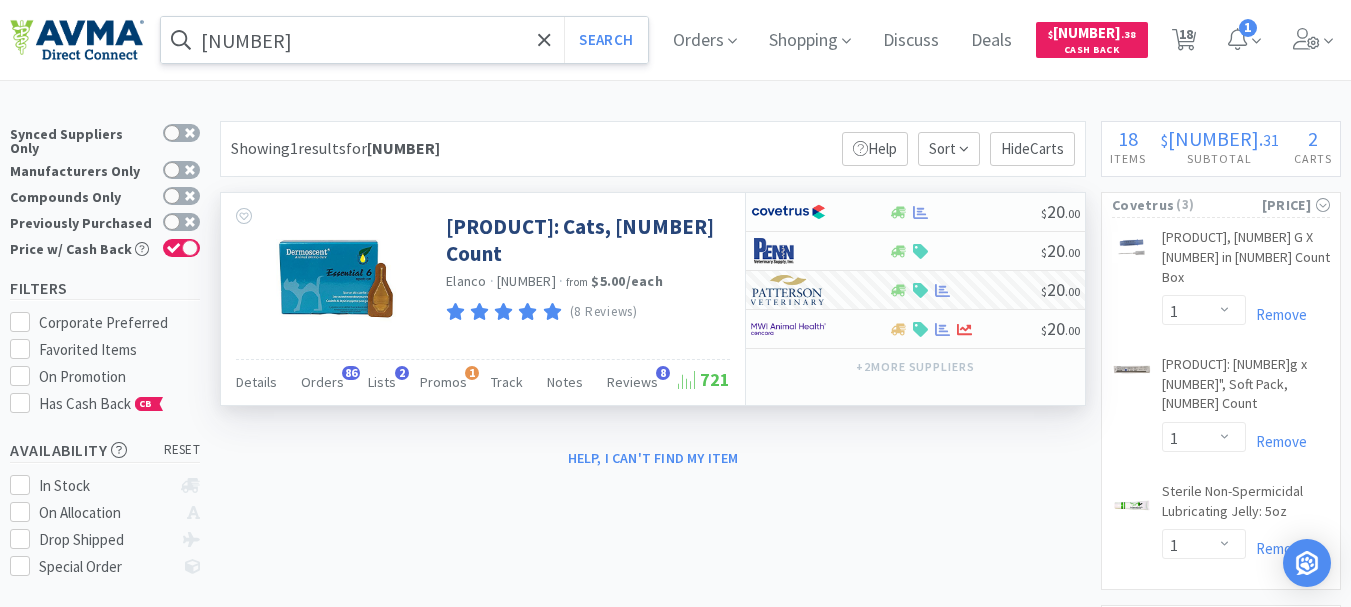 click on "[NUMBER]" at bounding box center [404, 40] 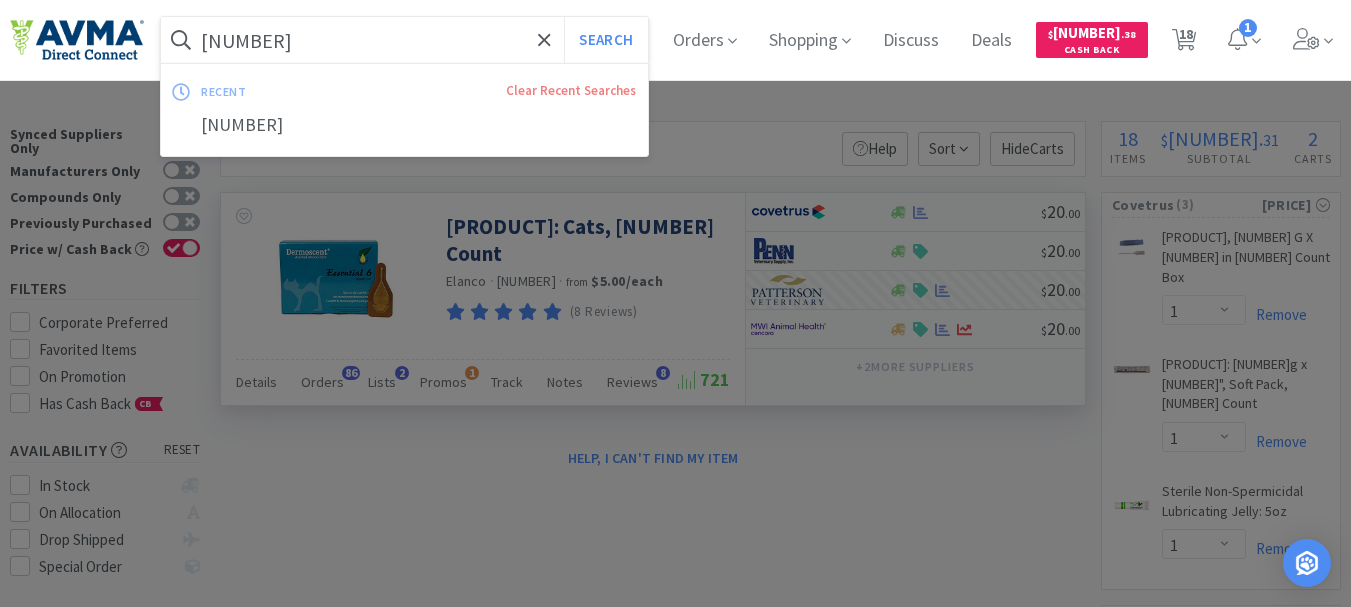 paste on "[NUMBER]" 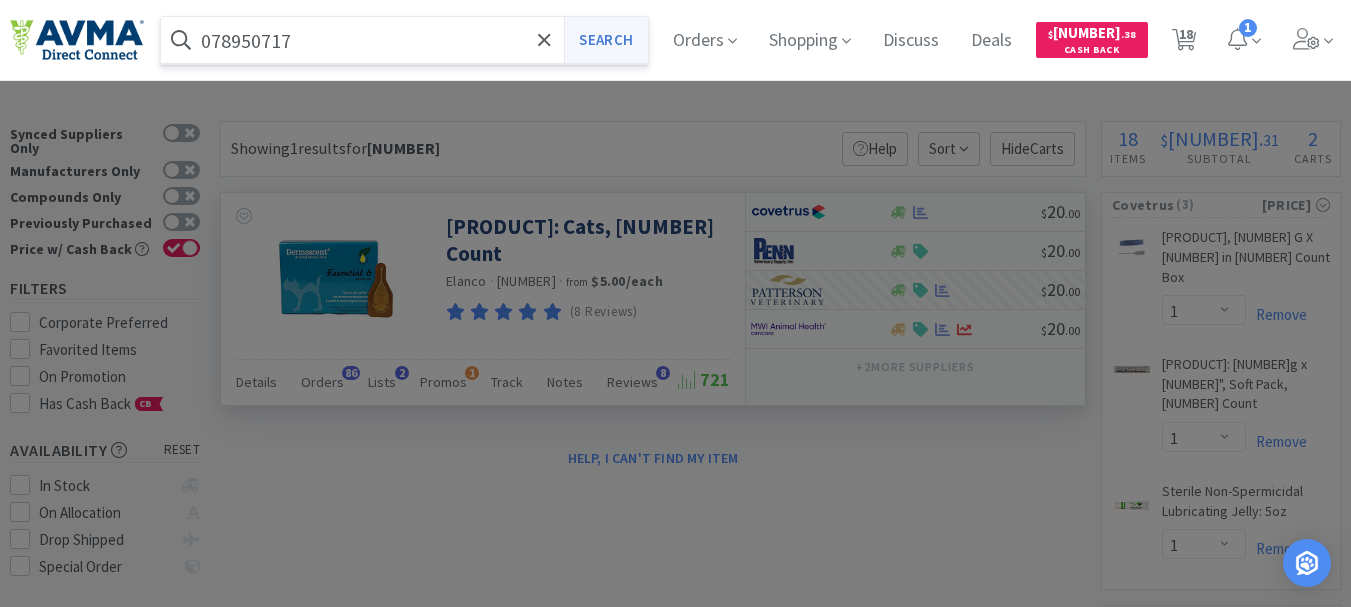 type on "078950717" 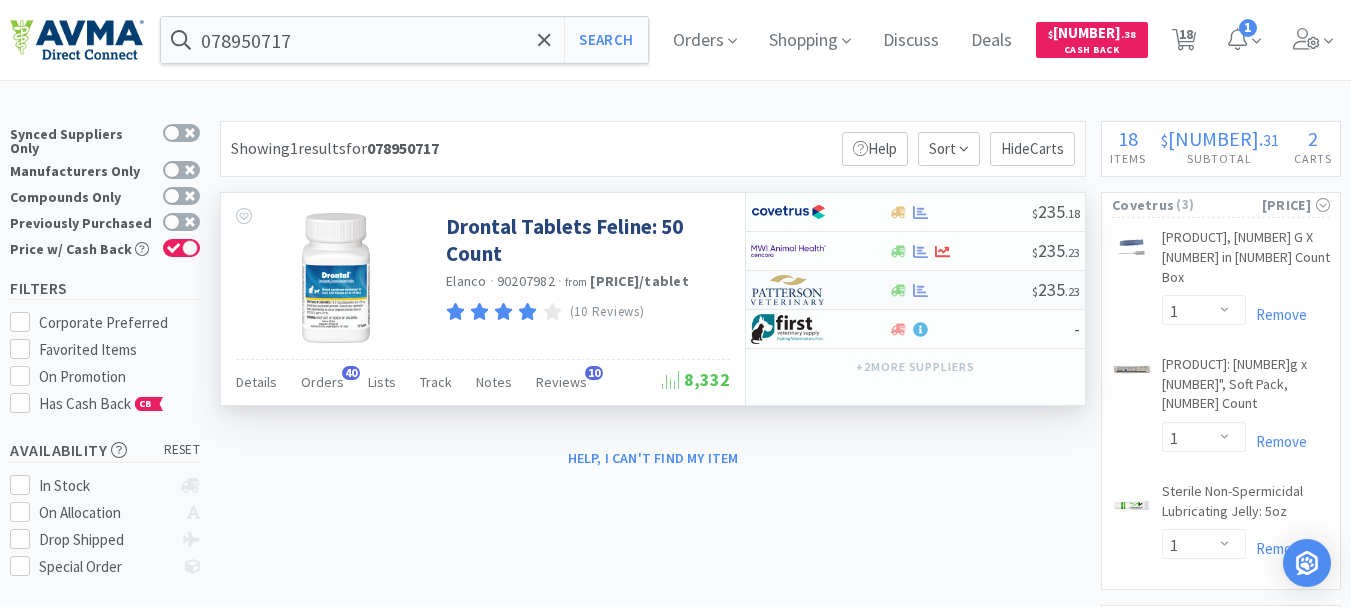 click at bounding box center [788, 290] 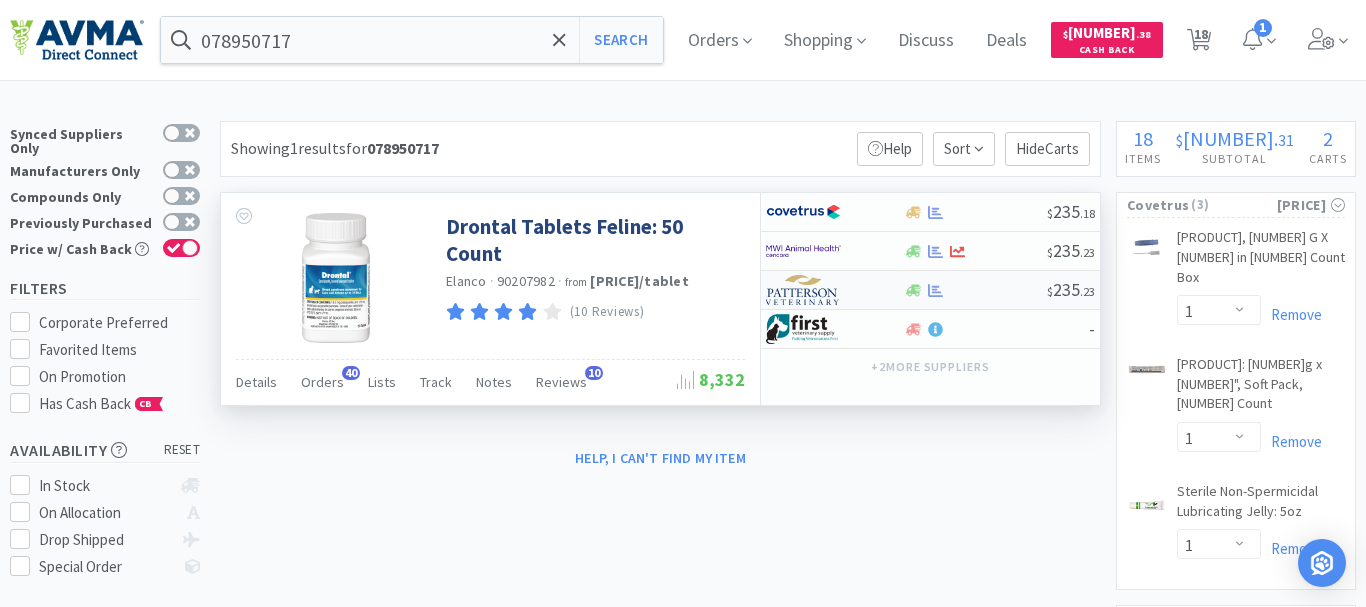 select on "1" 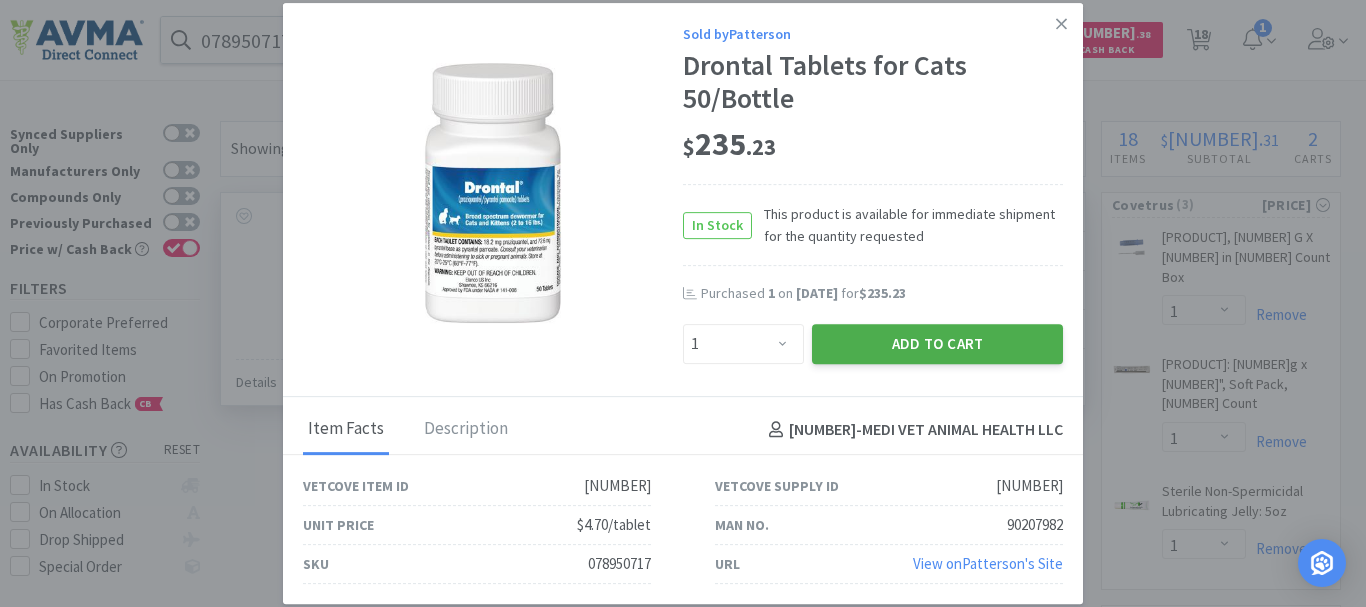 click on "Add to Cart" at bounding box center (937, 344) 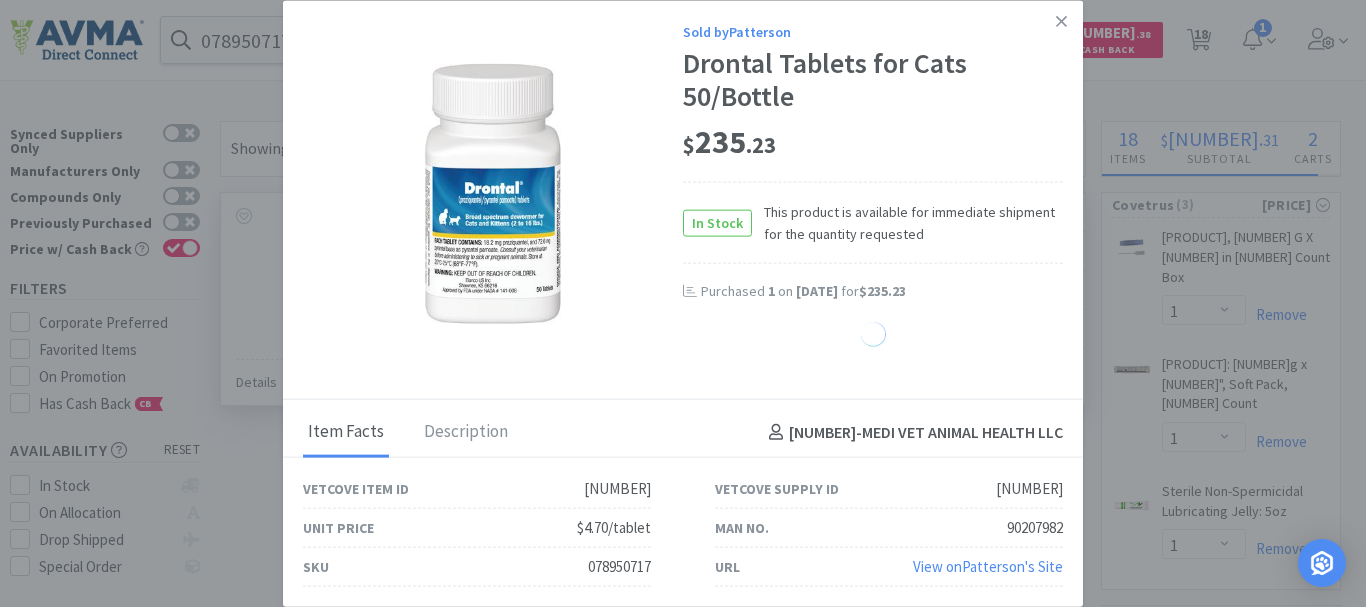 select on "1" 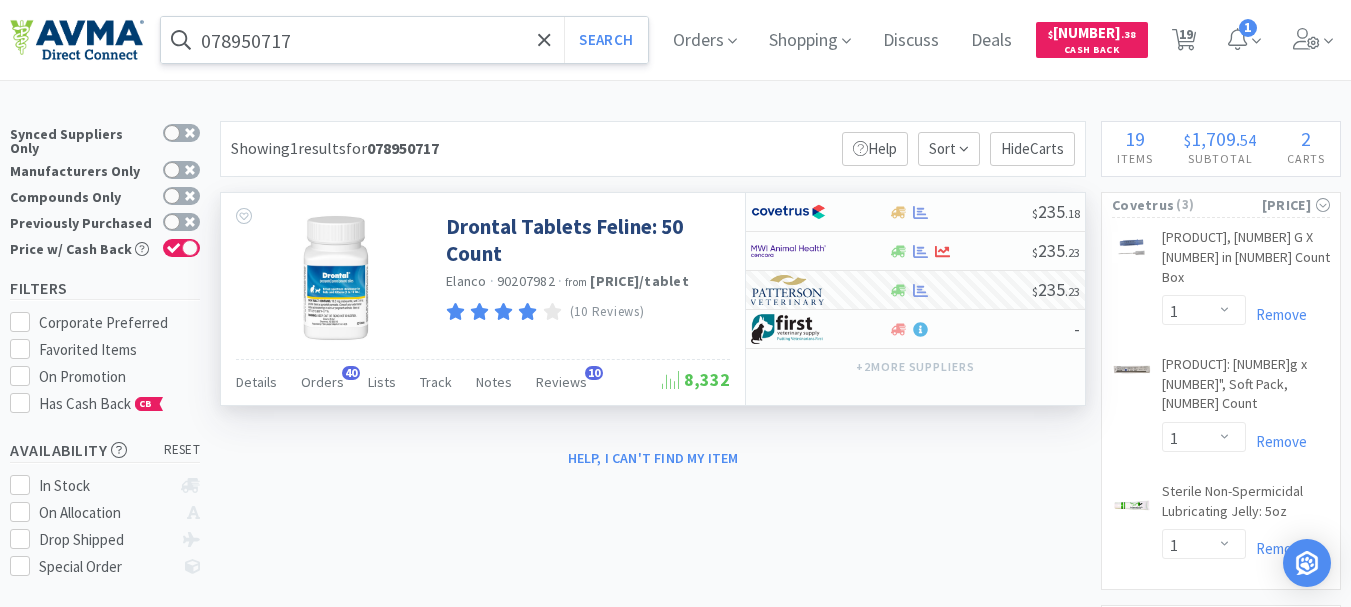 click on "078950717" at bounding box center [404, 40] 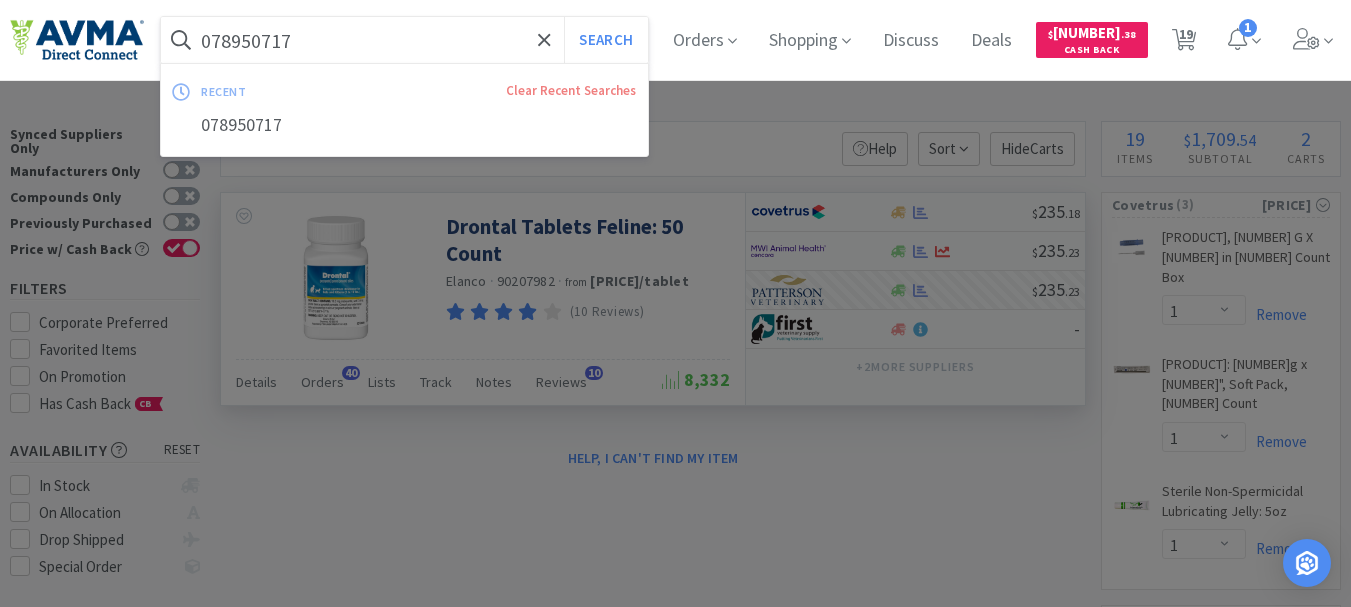 paste on "[NUMBER]" 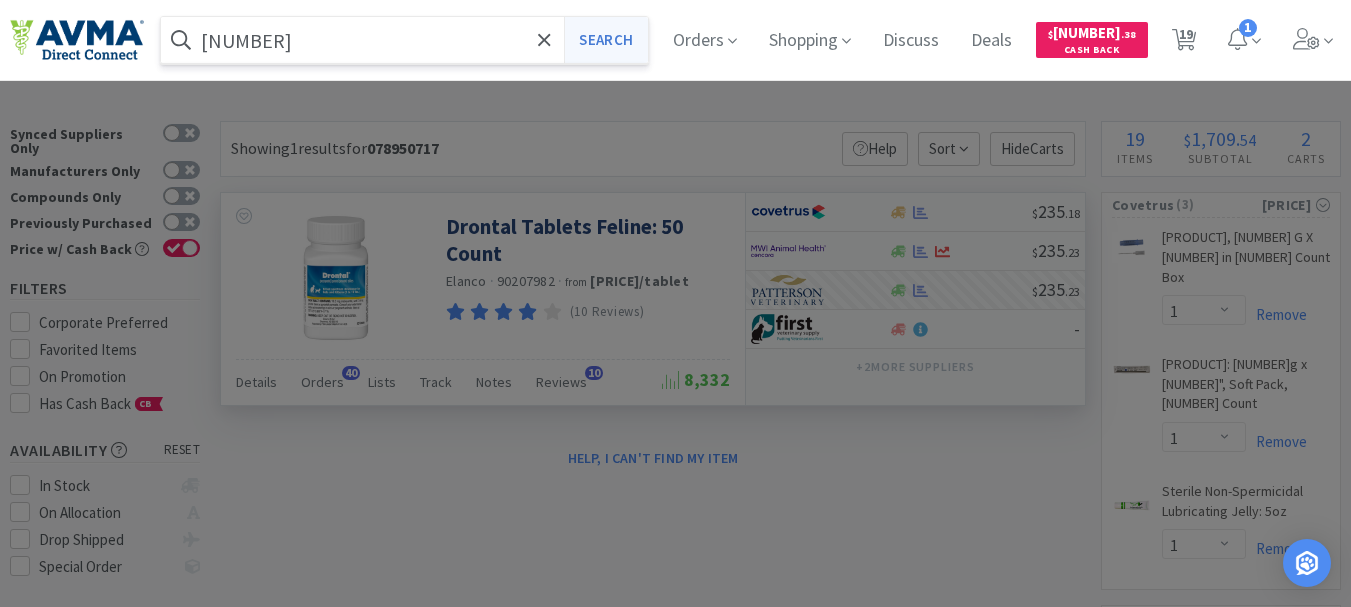 type on "[NUMBER]" 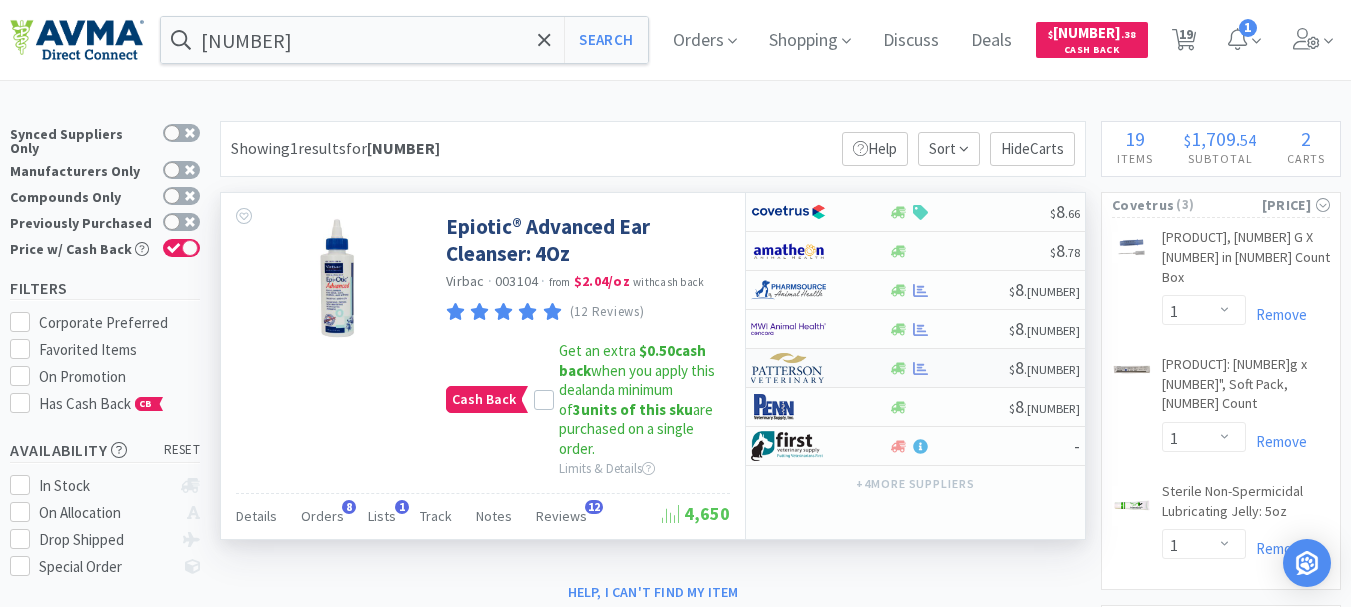 click at bounding box center (788, 368) 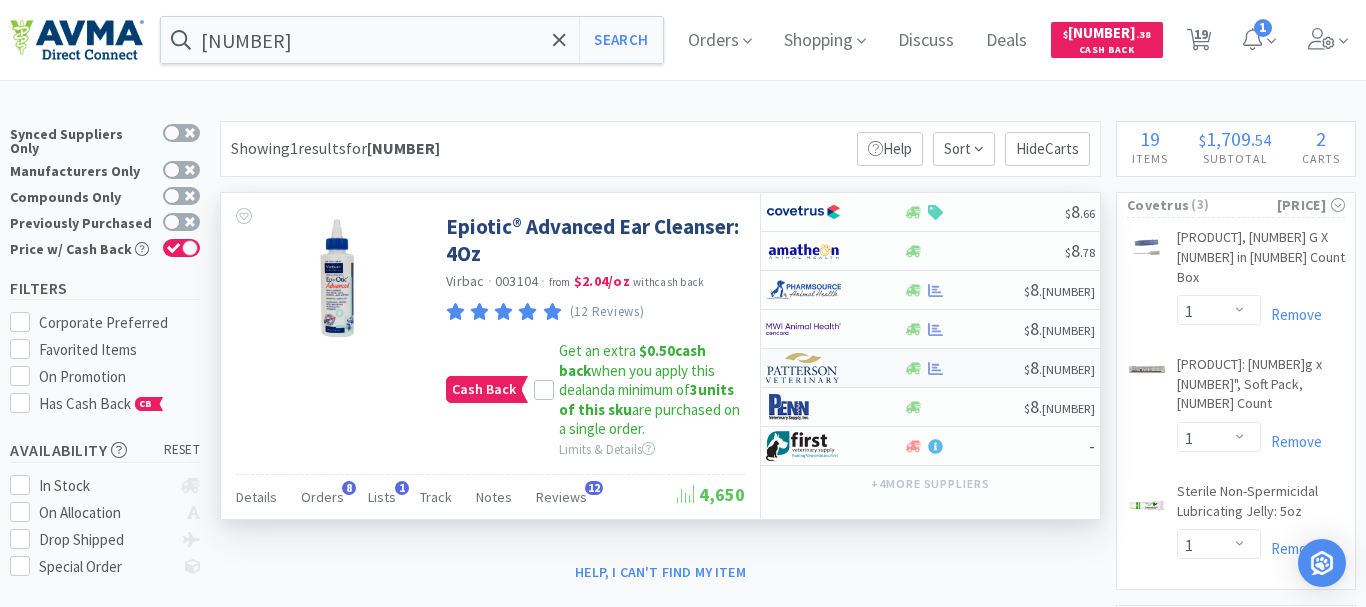 select on "1" 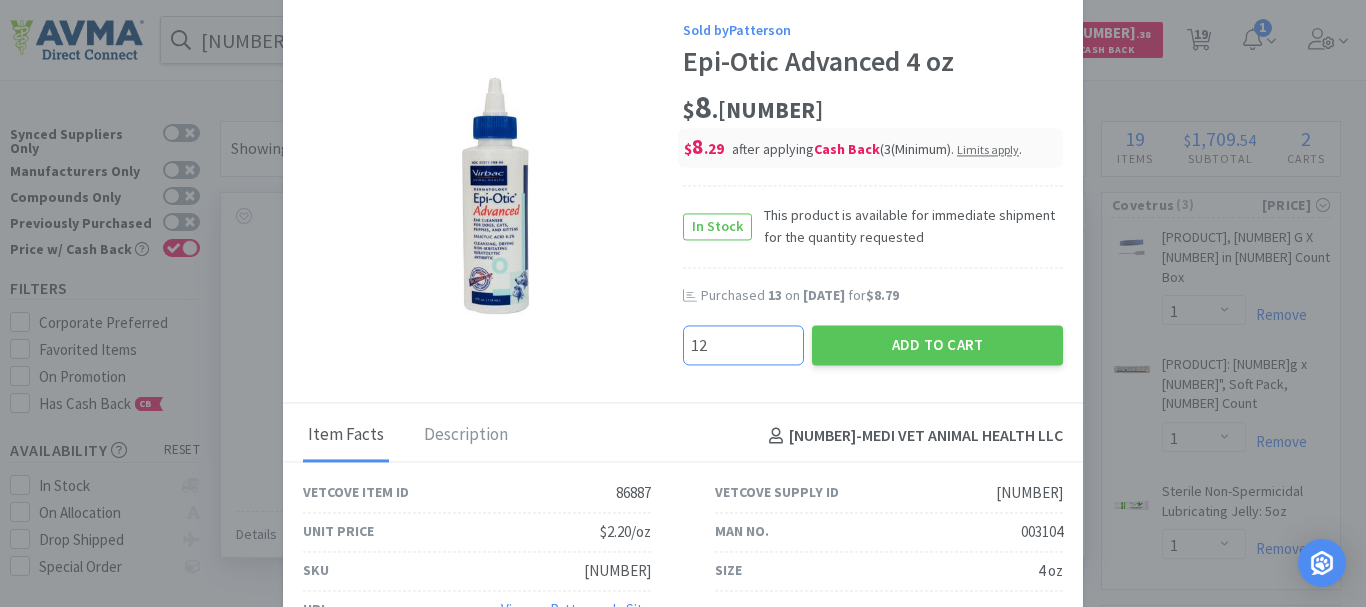 type on "12" 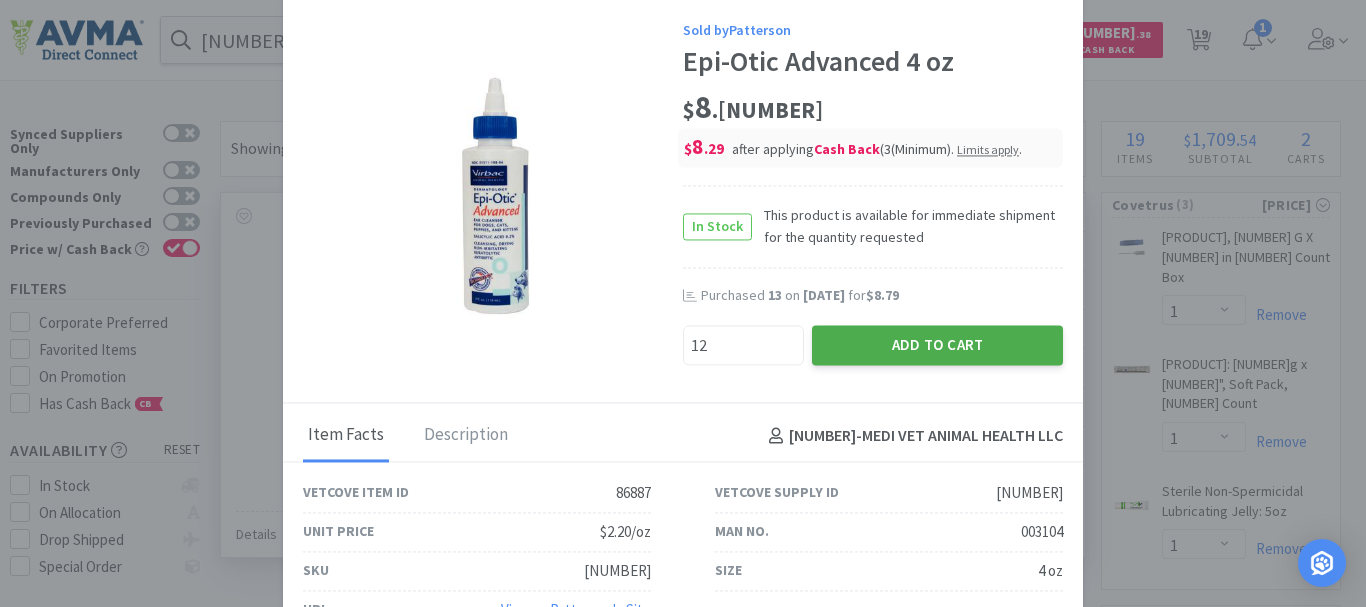 click on "Add to Cart" at bounding box center (937, 346) 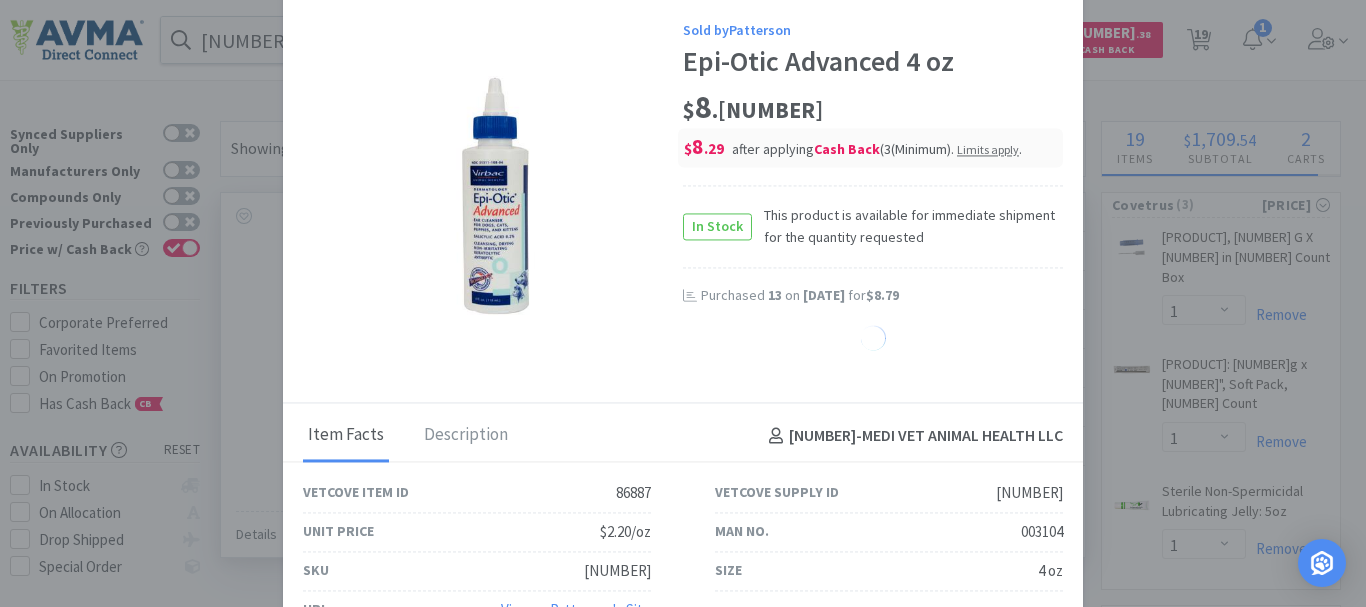 select on "12" 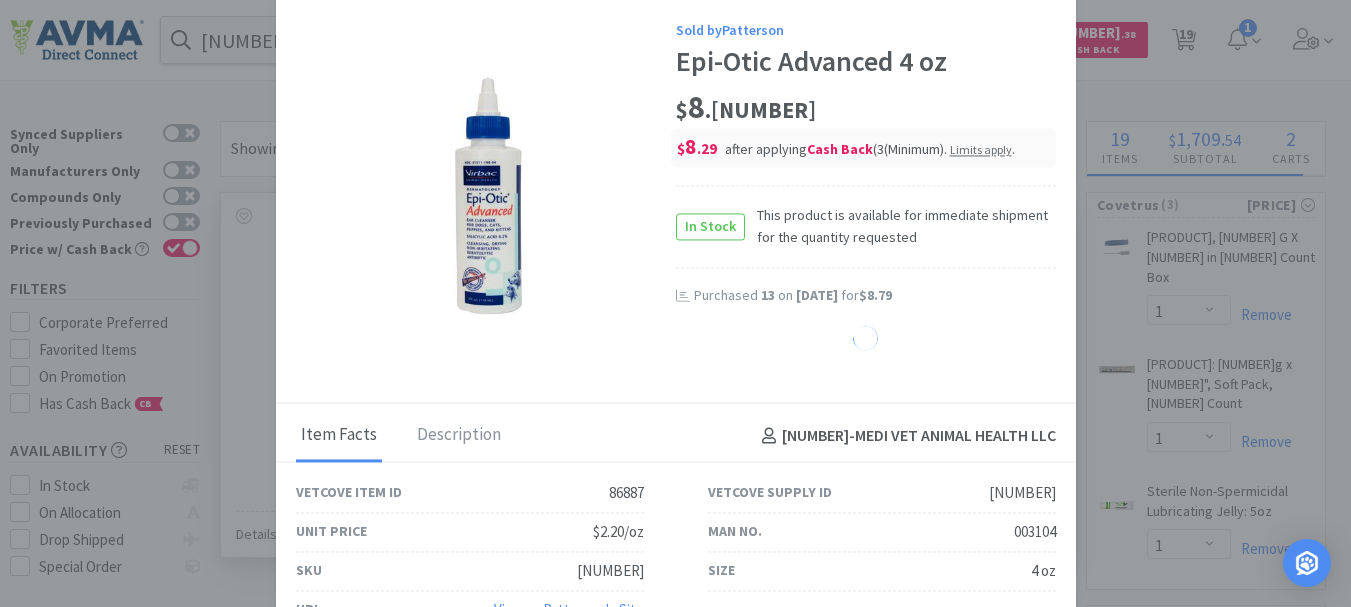 select on "1" 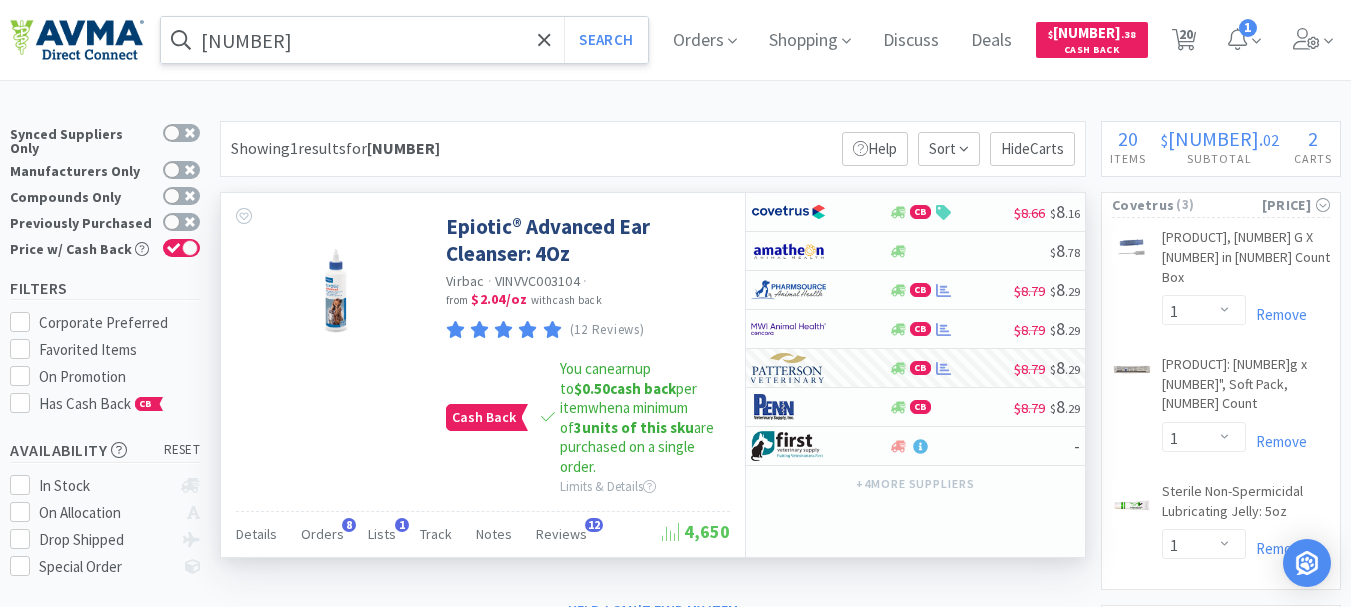 click on "[NUMBER]" at bounding box center [404, 40] 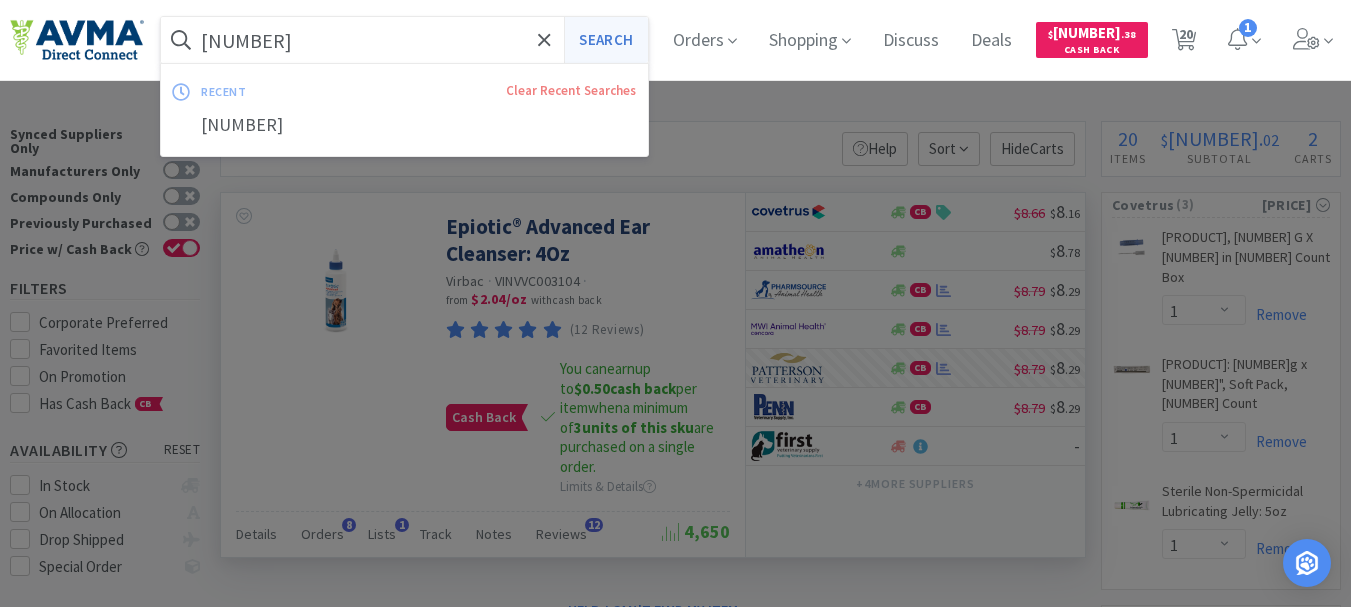 click on "Search" at bounding box center (605, 40) 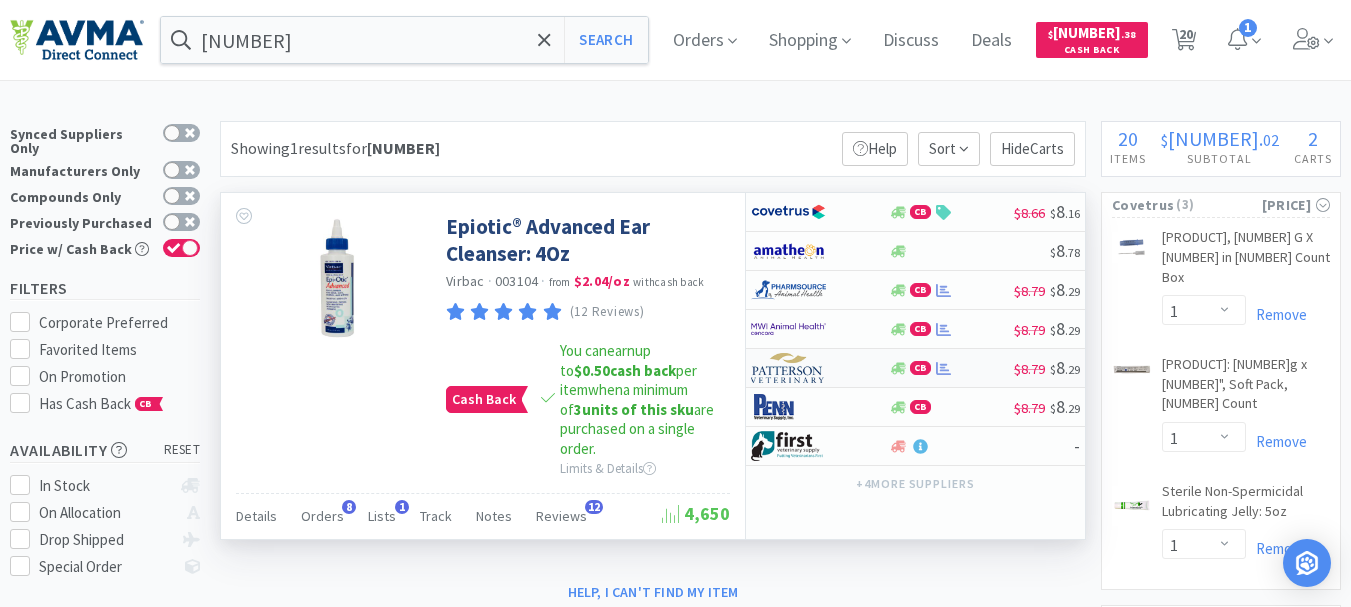 click at bounding box center [788, 368] 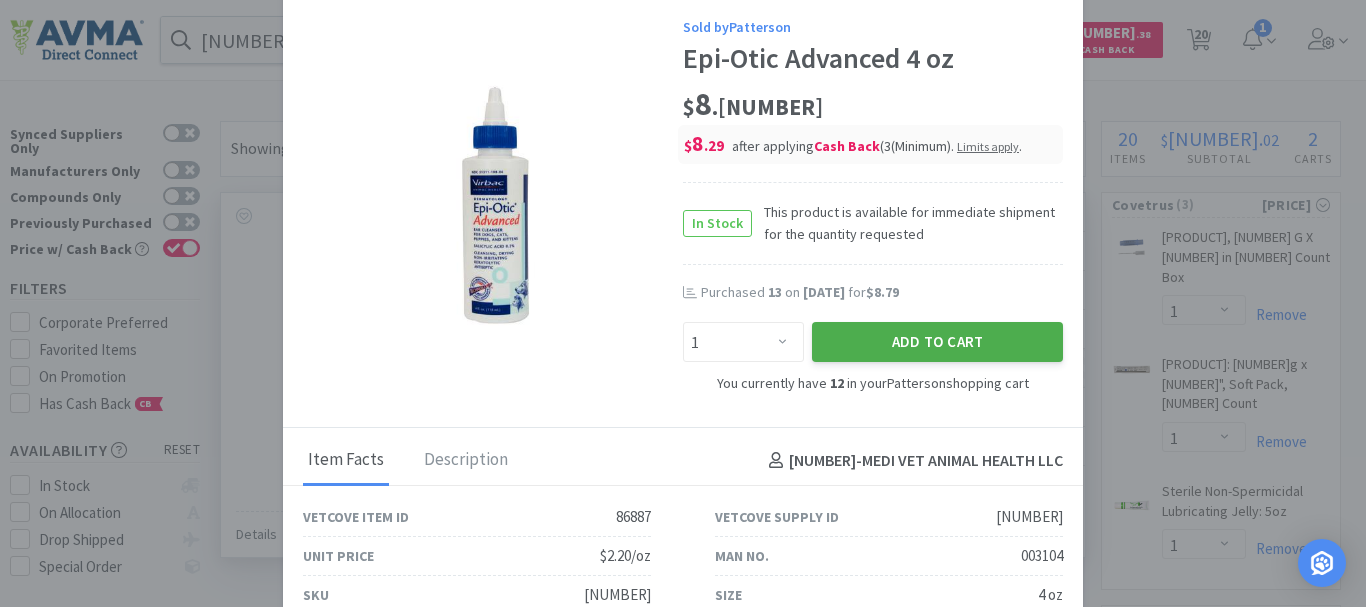 click on "Add to Cart" at bounding box center (937, 342) 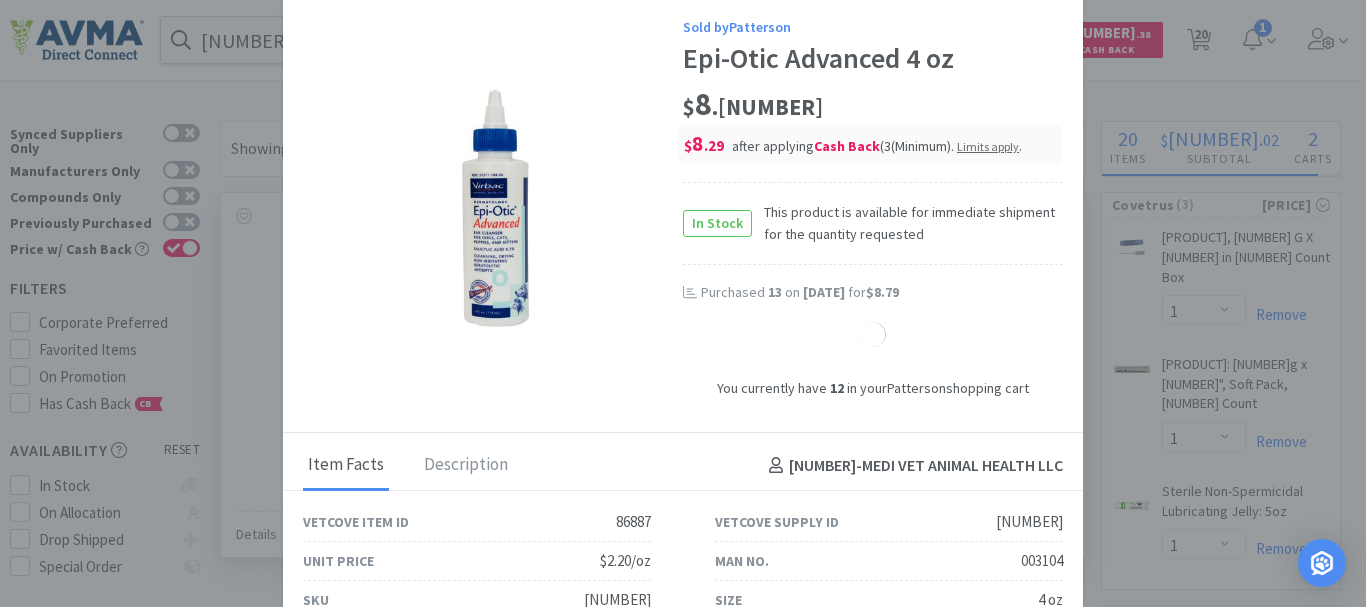 select on "13" 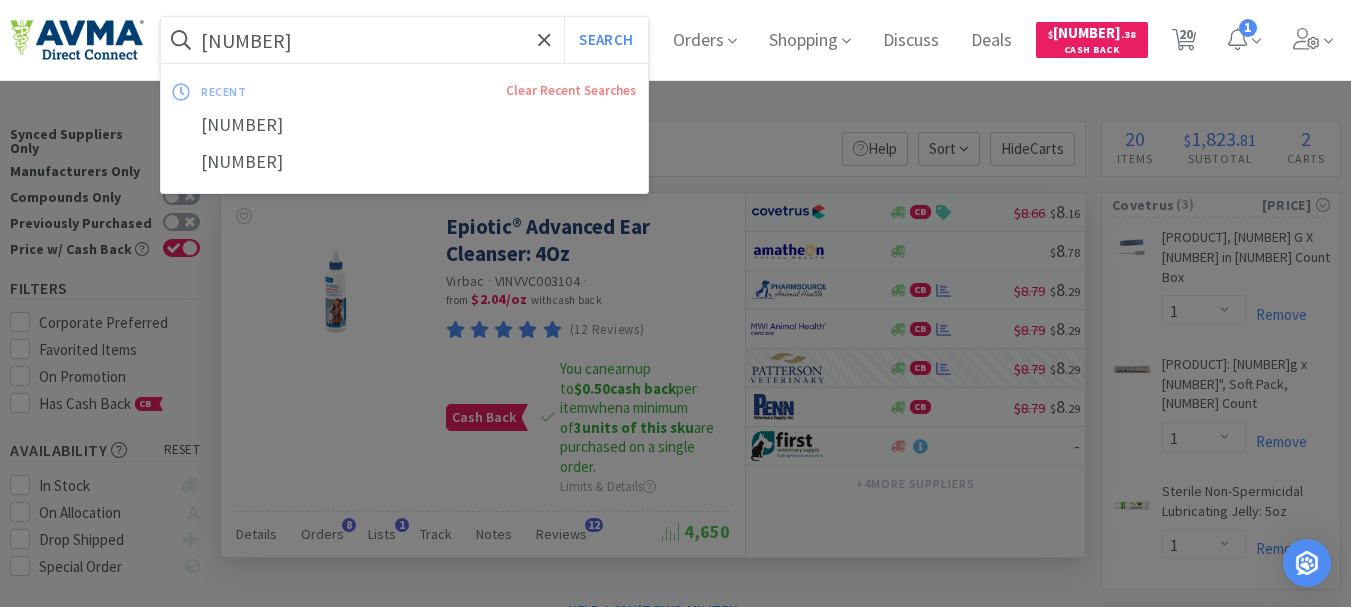 click on "[NUMBER]" at bounding box center [404, 40] 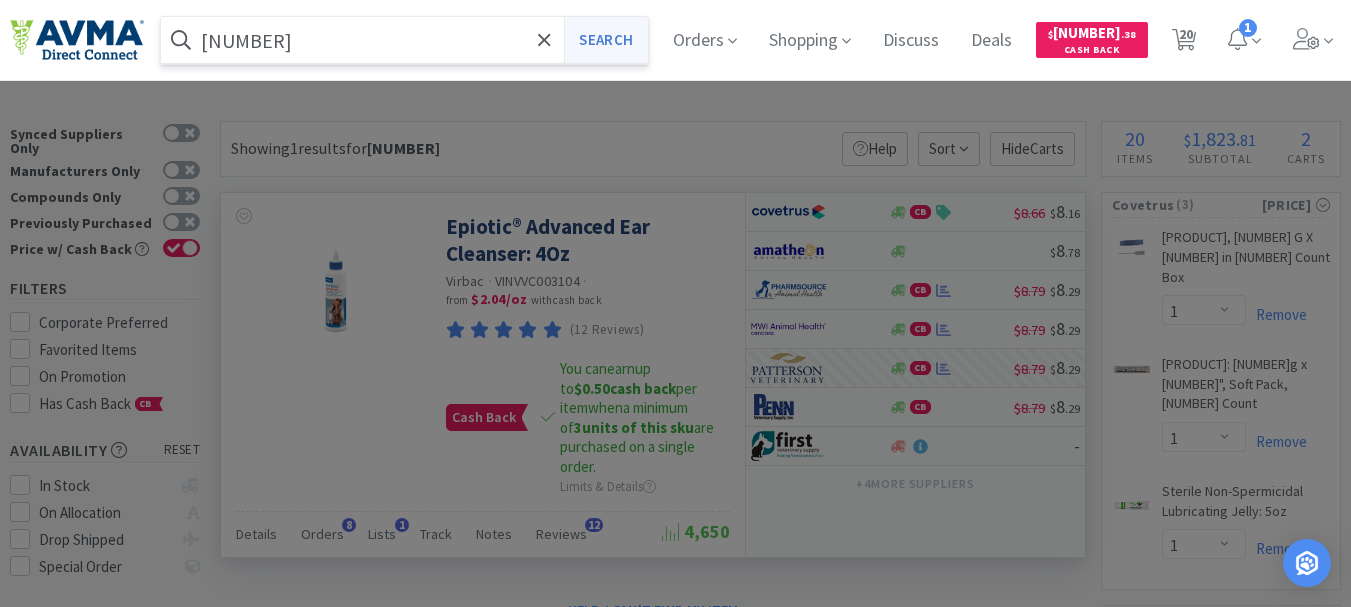 type on "[NUMBER]" 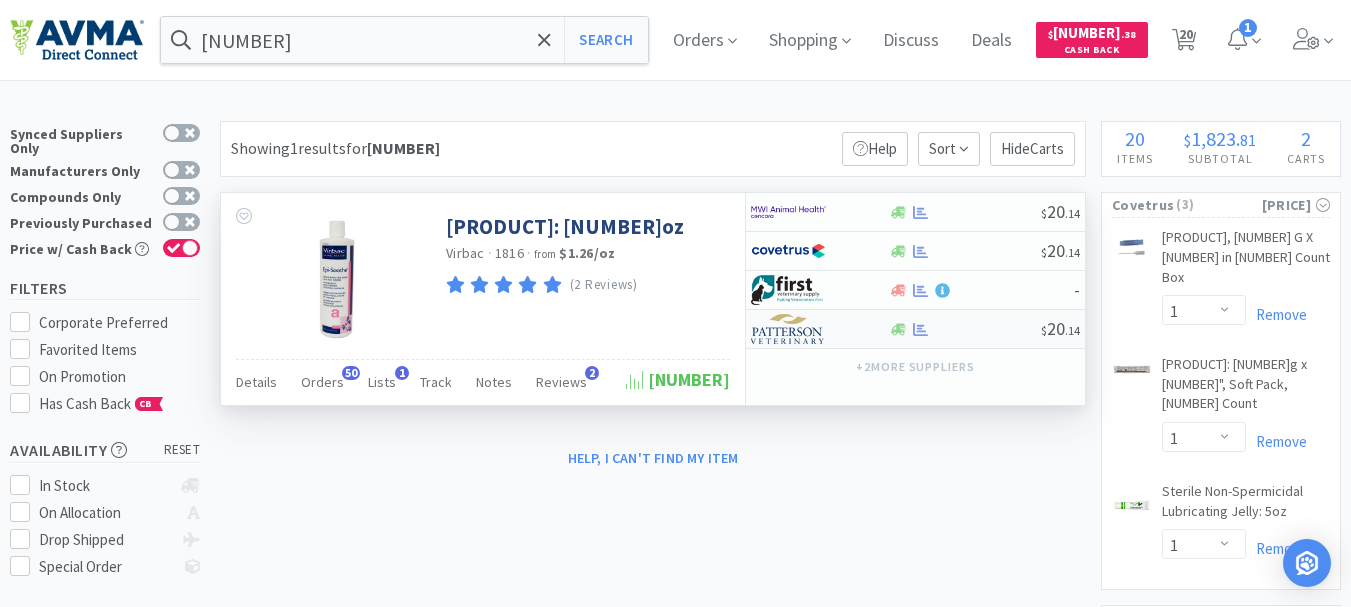 click at bounding box center (788, 329) 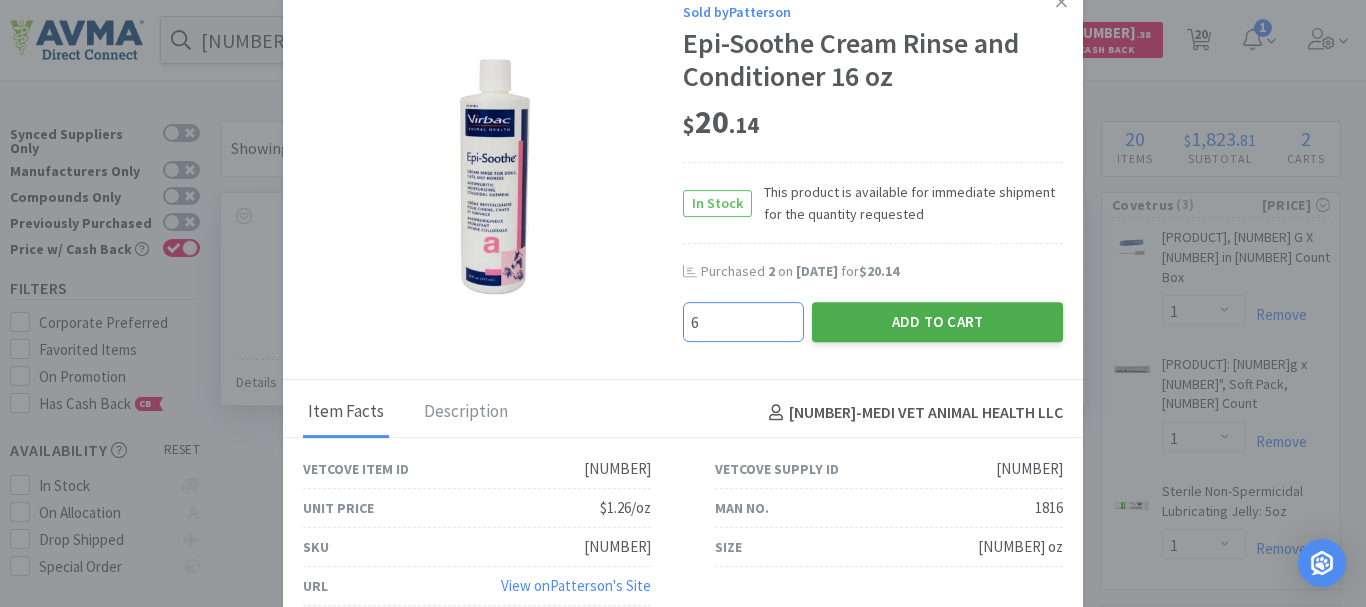 type on "6" 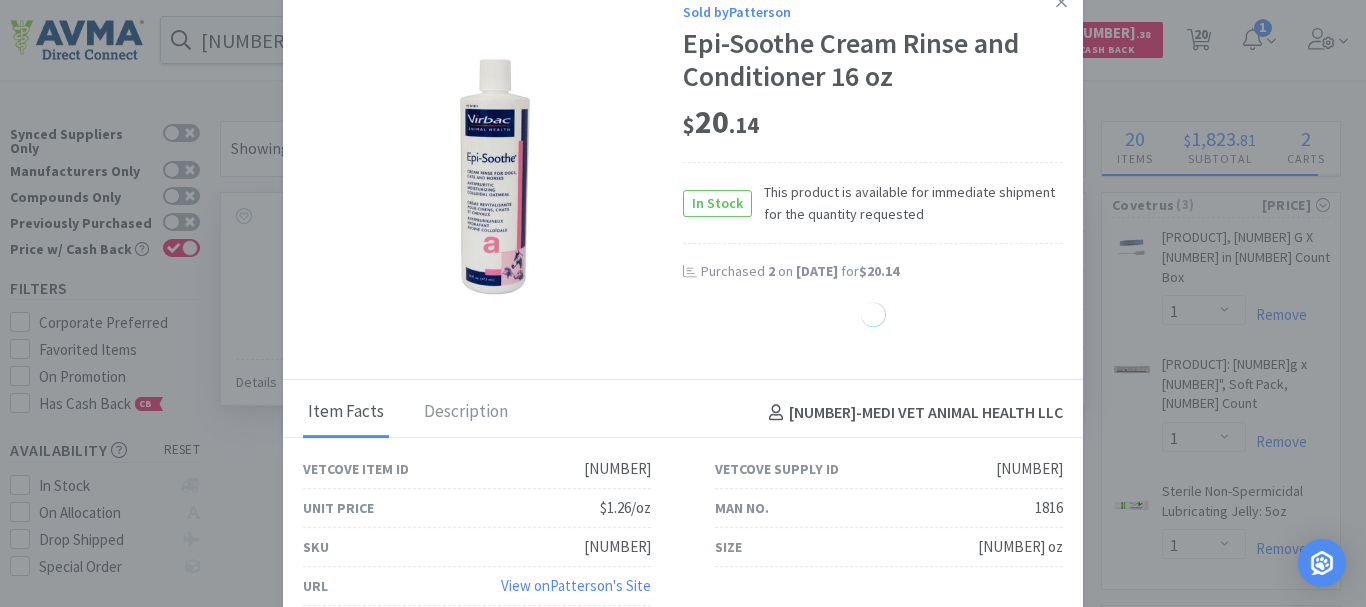 select on "6" 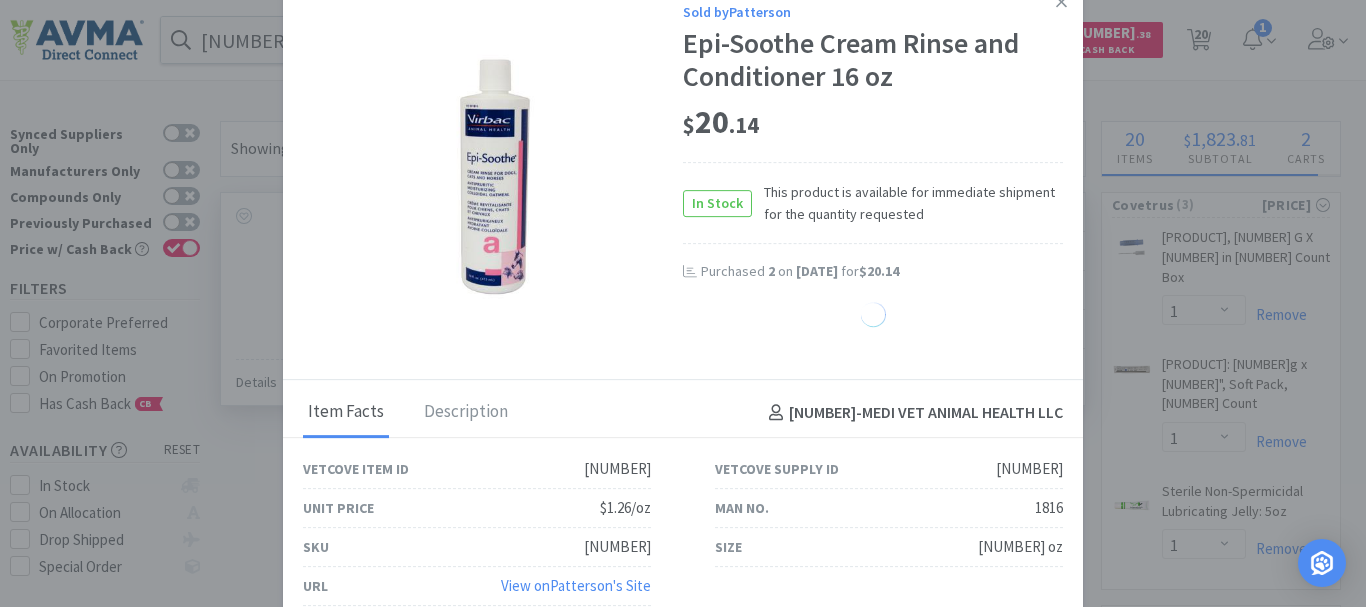 select on "13" 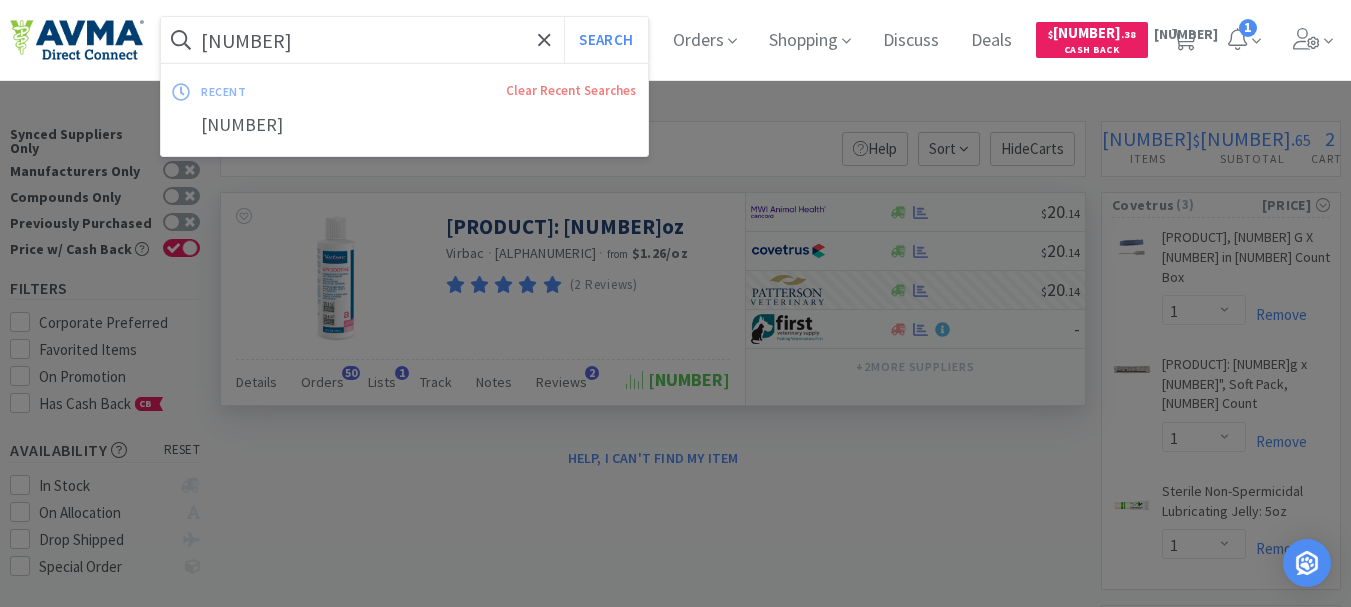 click on "[NUMBER]" at bounding box center (404, 40) 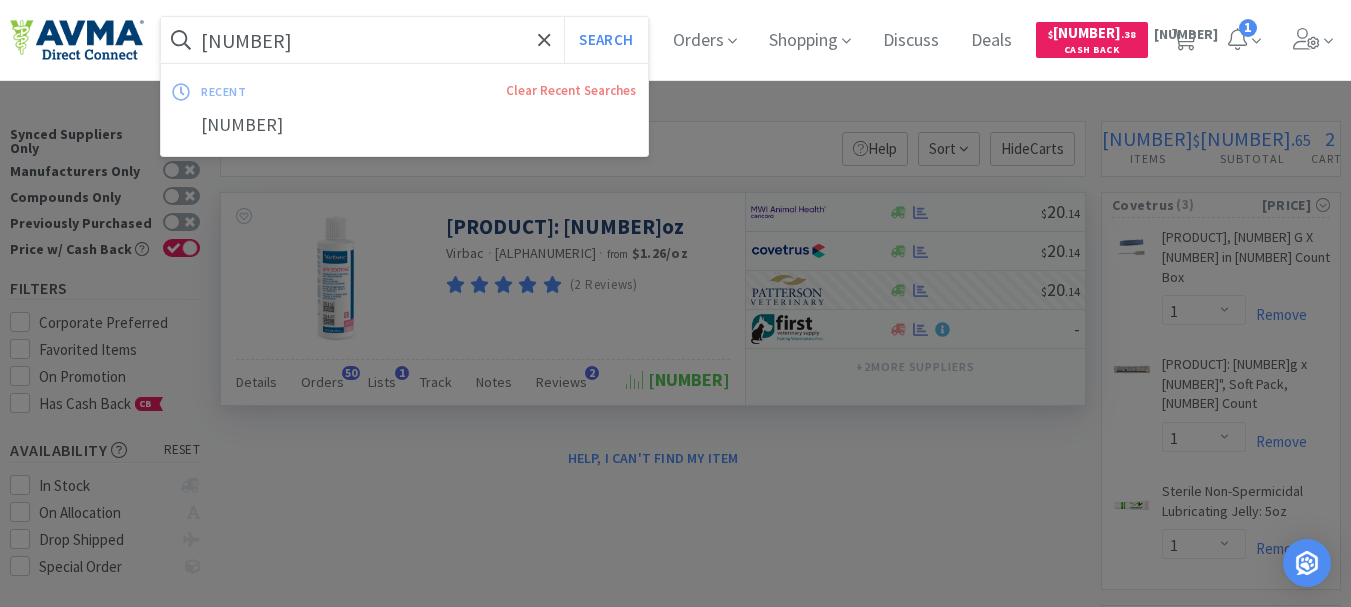 paste on "360742" 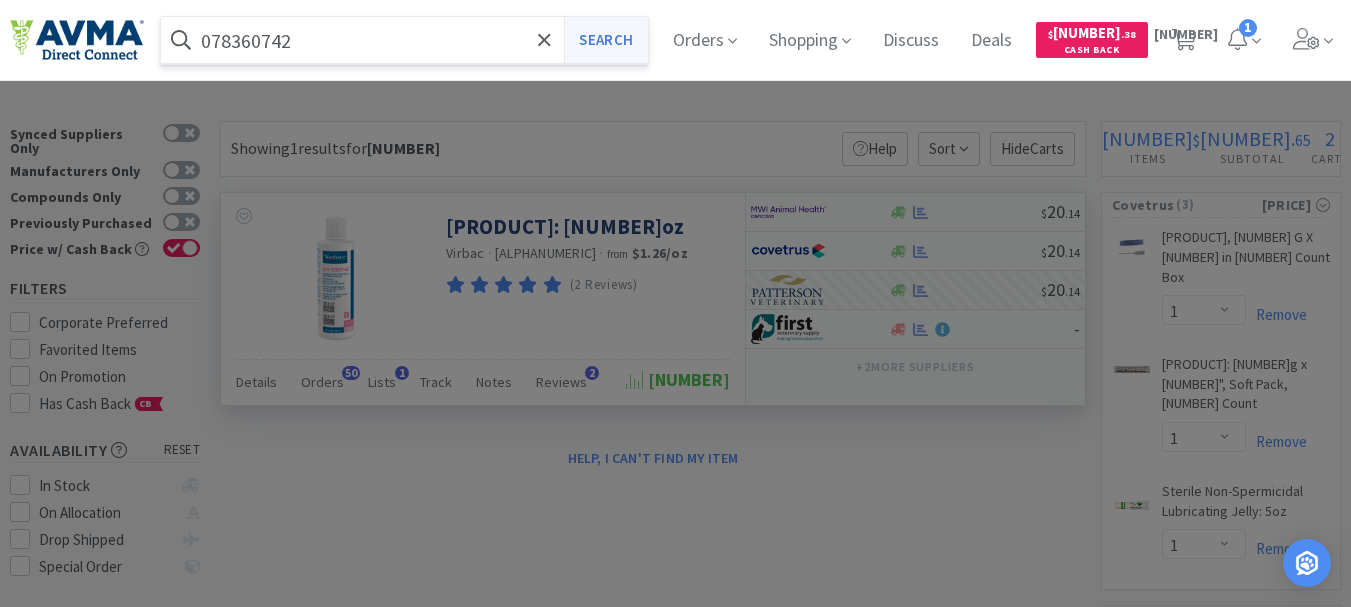 type on "078360742" 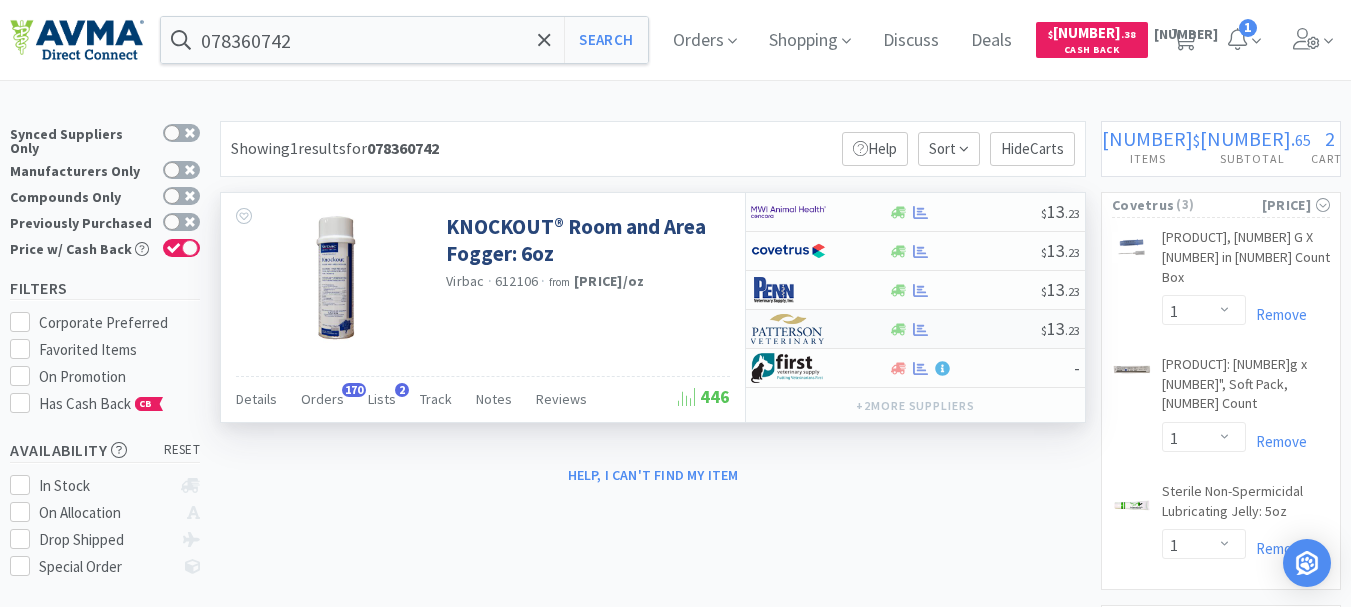 click at bounding box center (788, 329) 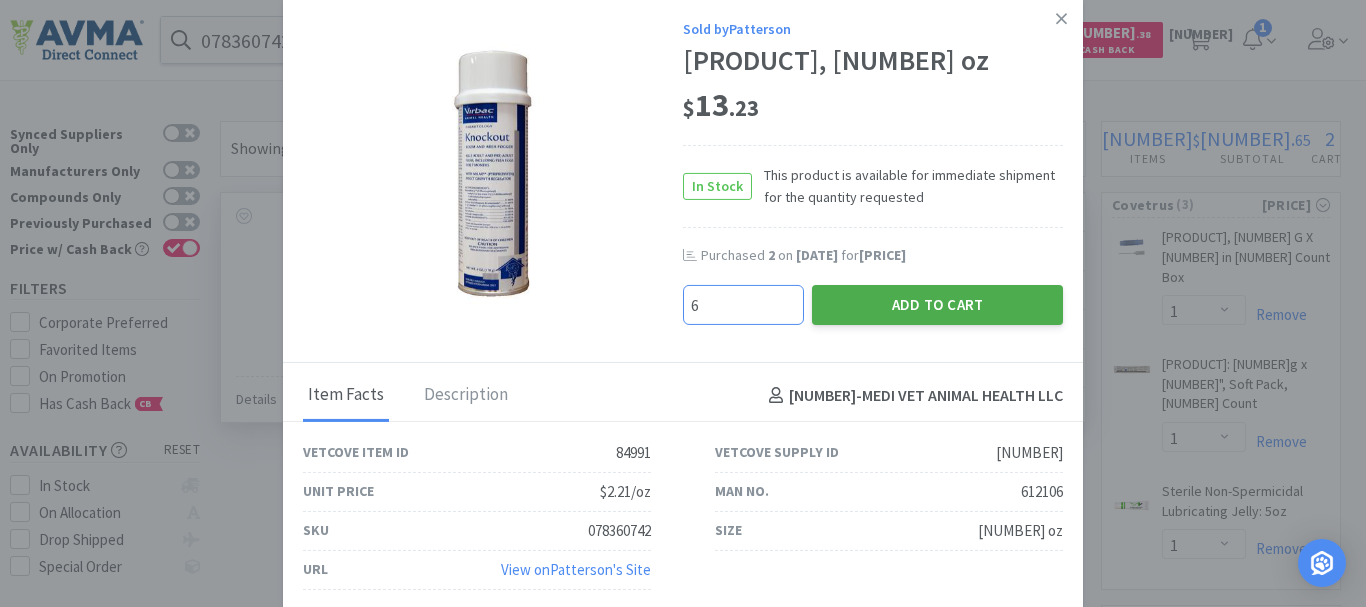 type on "6" 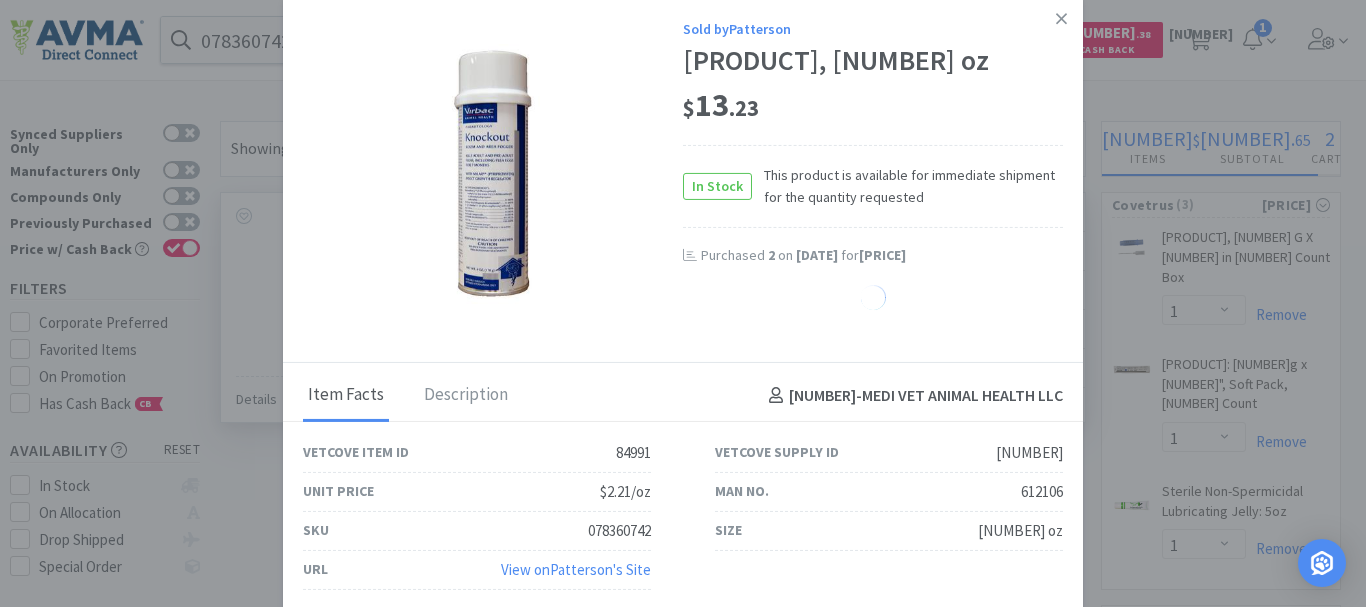 select on "6" 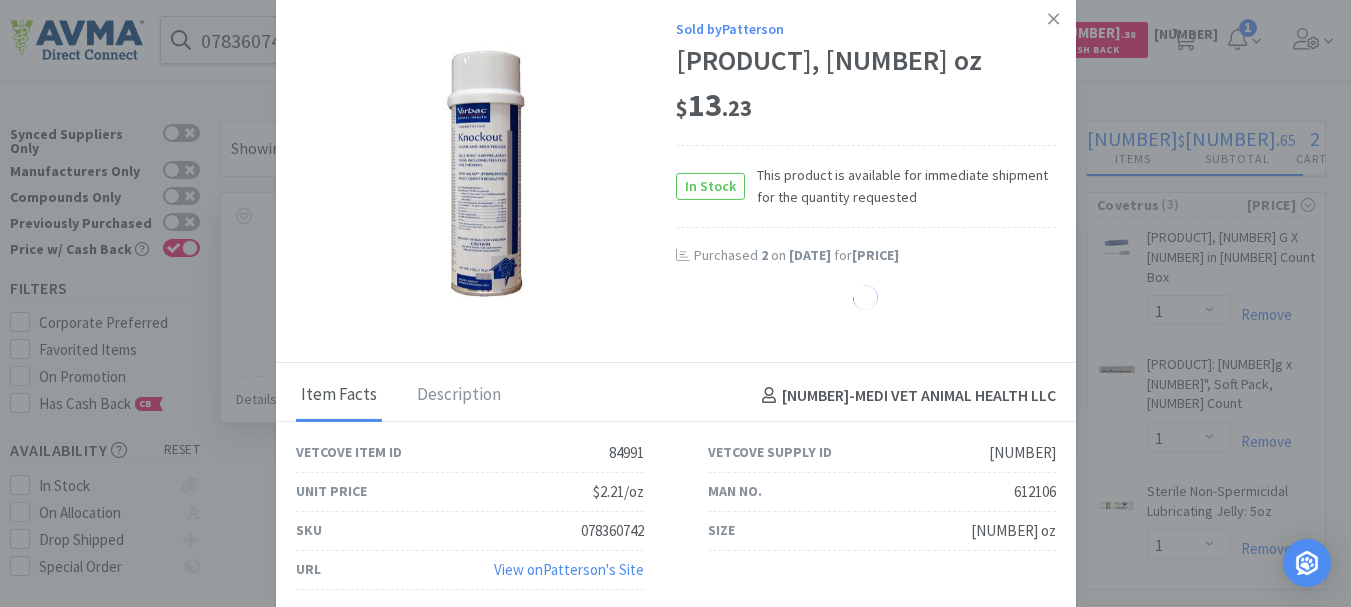 select on "1" 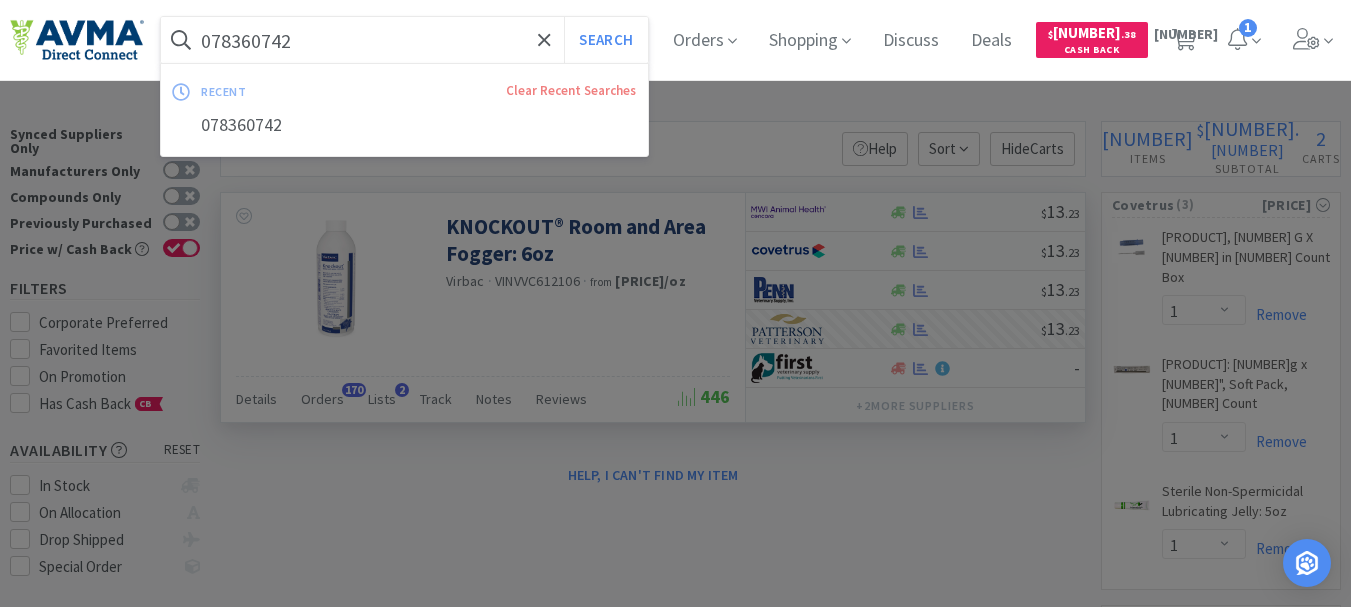 click on "078360742" at bounding box center [404, 40] 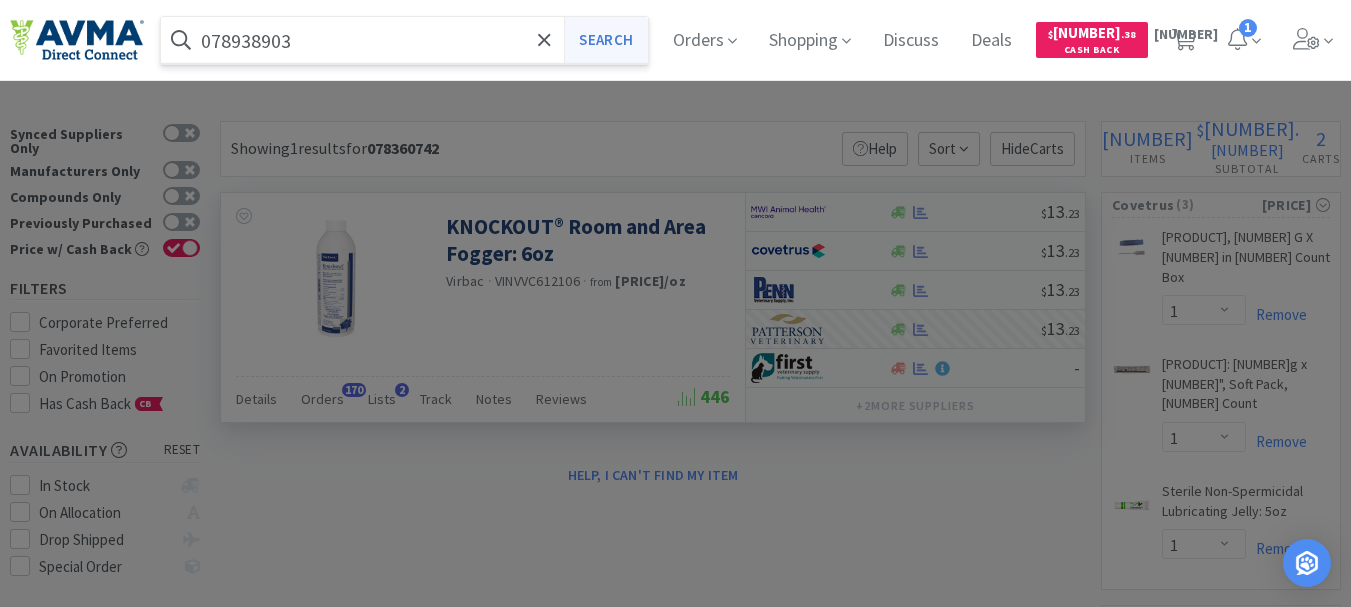 type on "078938903" 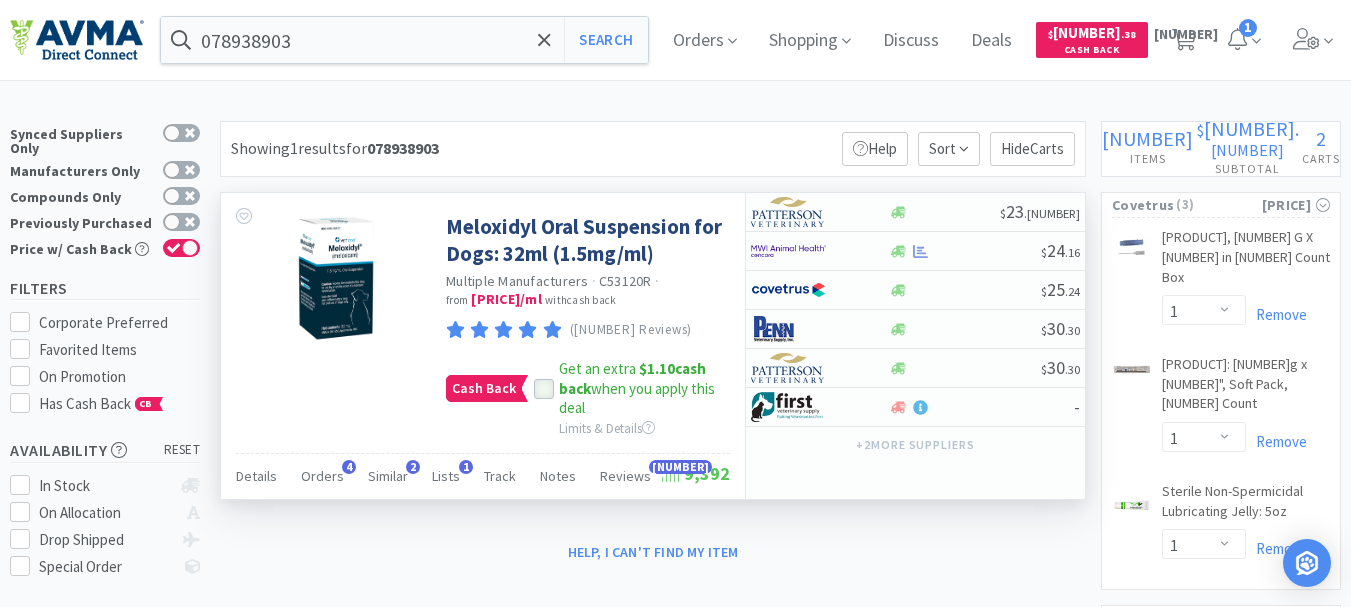click at bounding box center [544, 389] 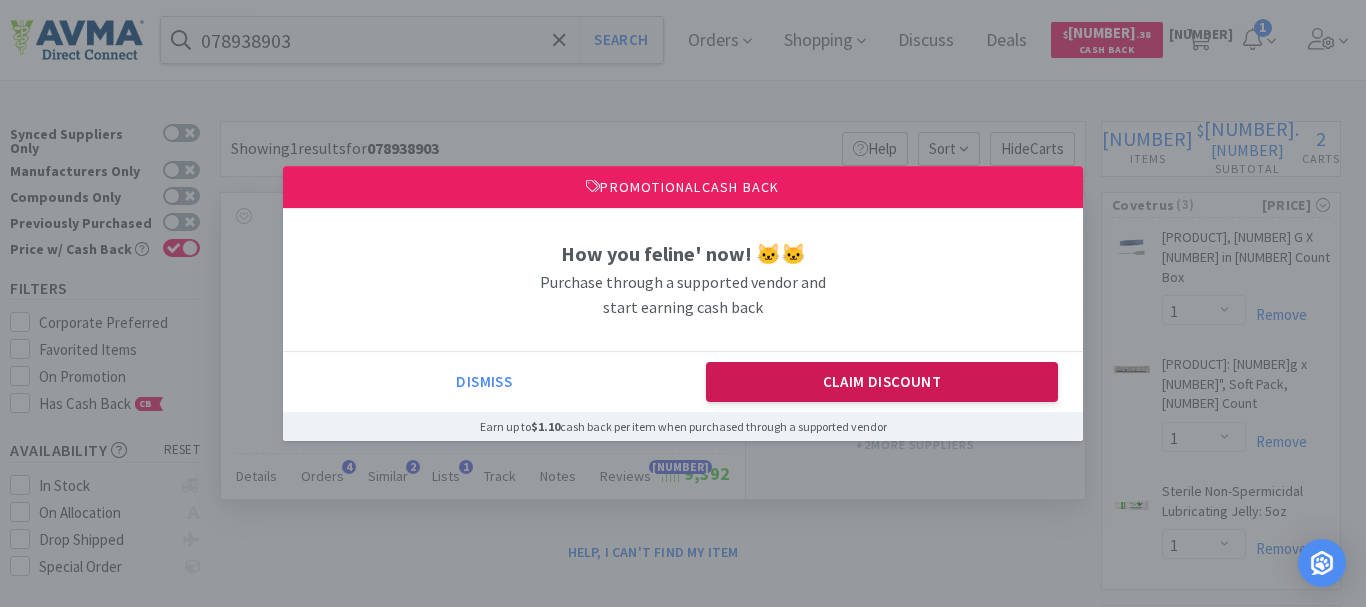 click on "Claim Discount" at bounding box center [882, 382] 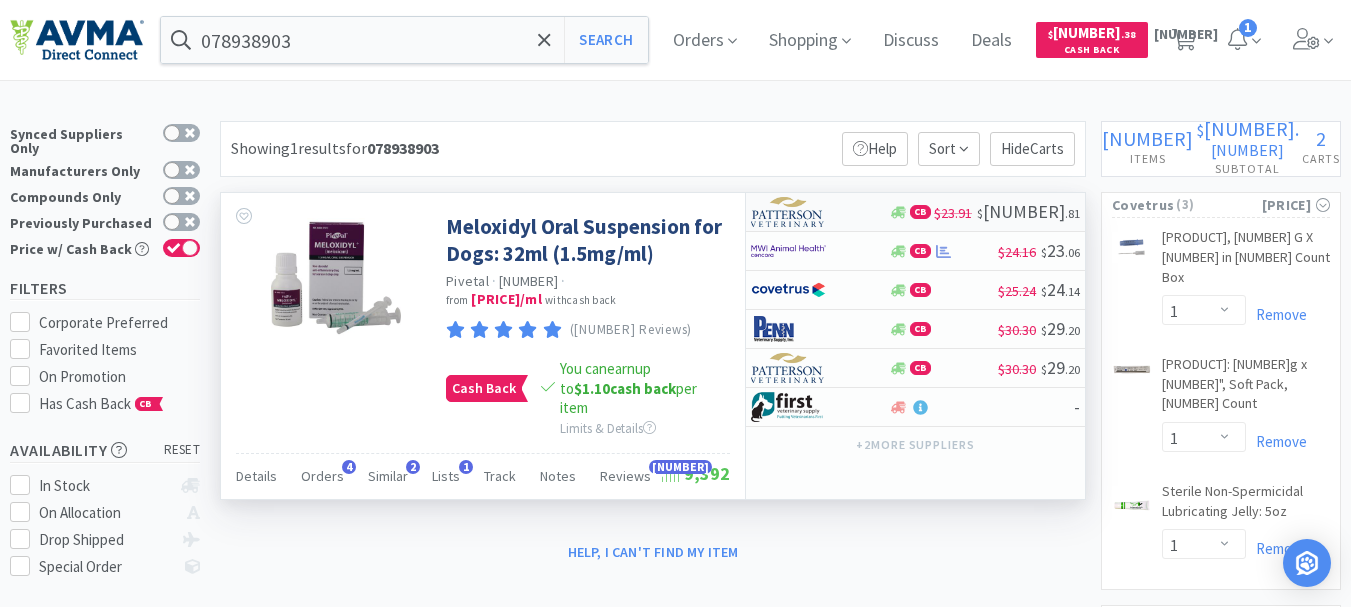 click at bounding box center (788, 212) 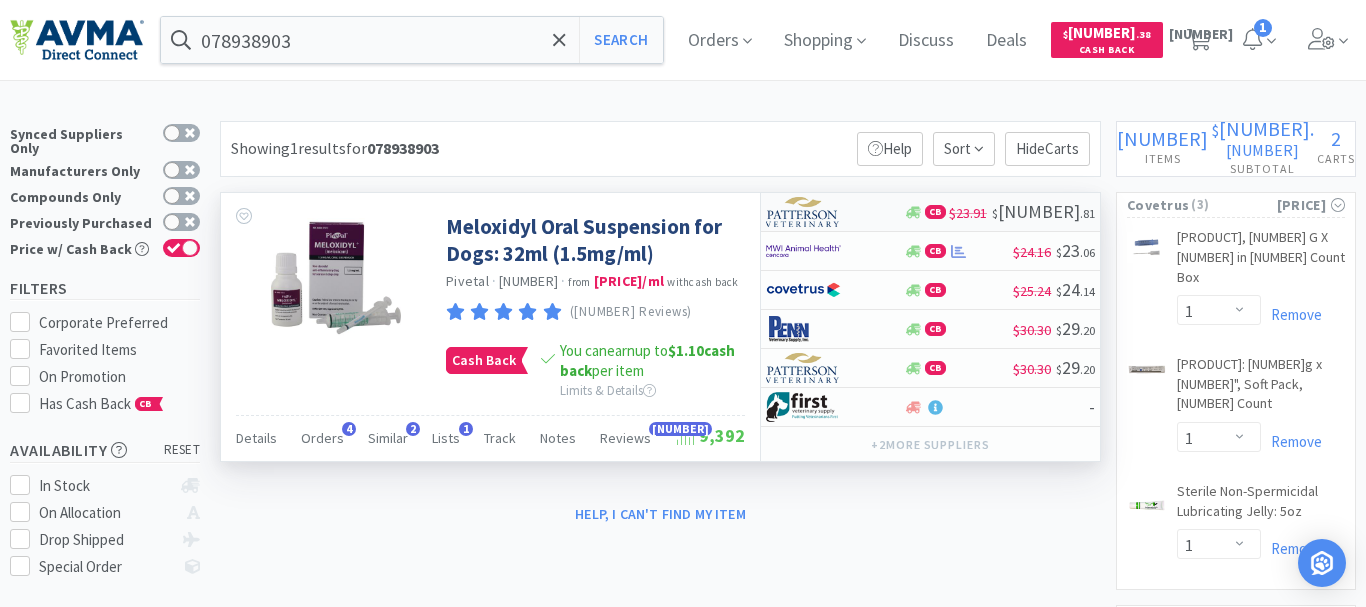 select on "1" 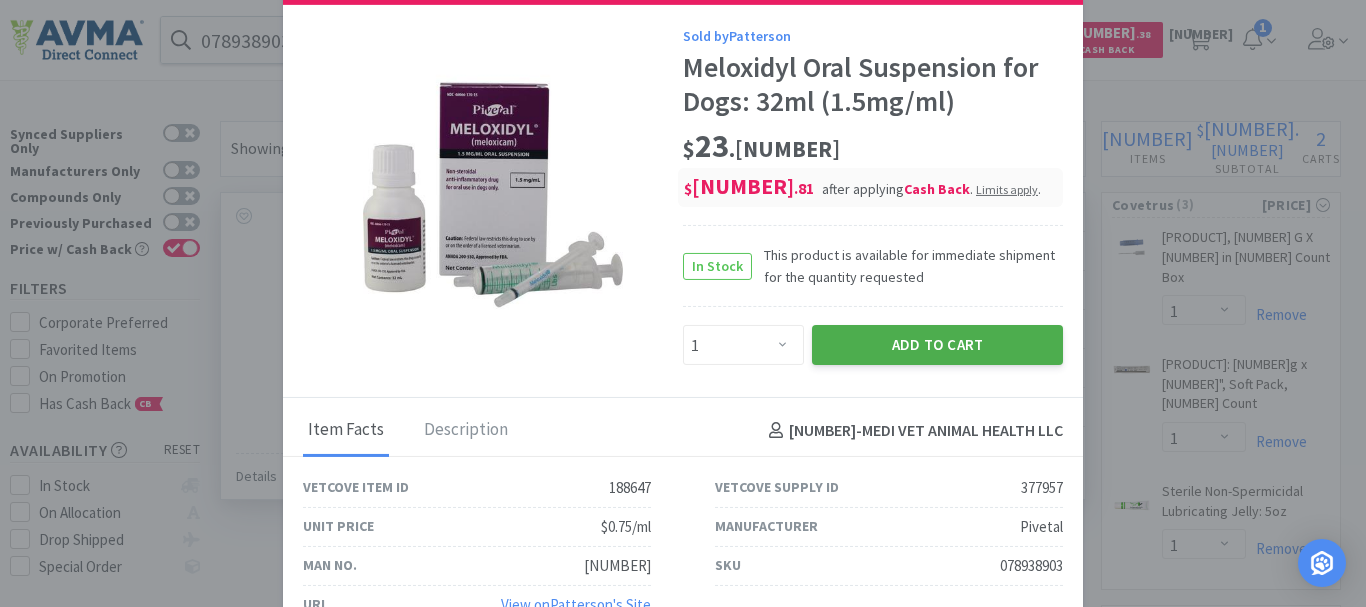 click on "Add to Cart" at bounding box center [937, 345] 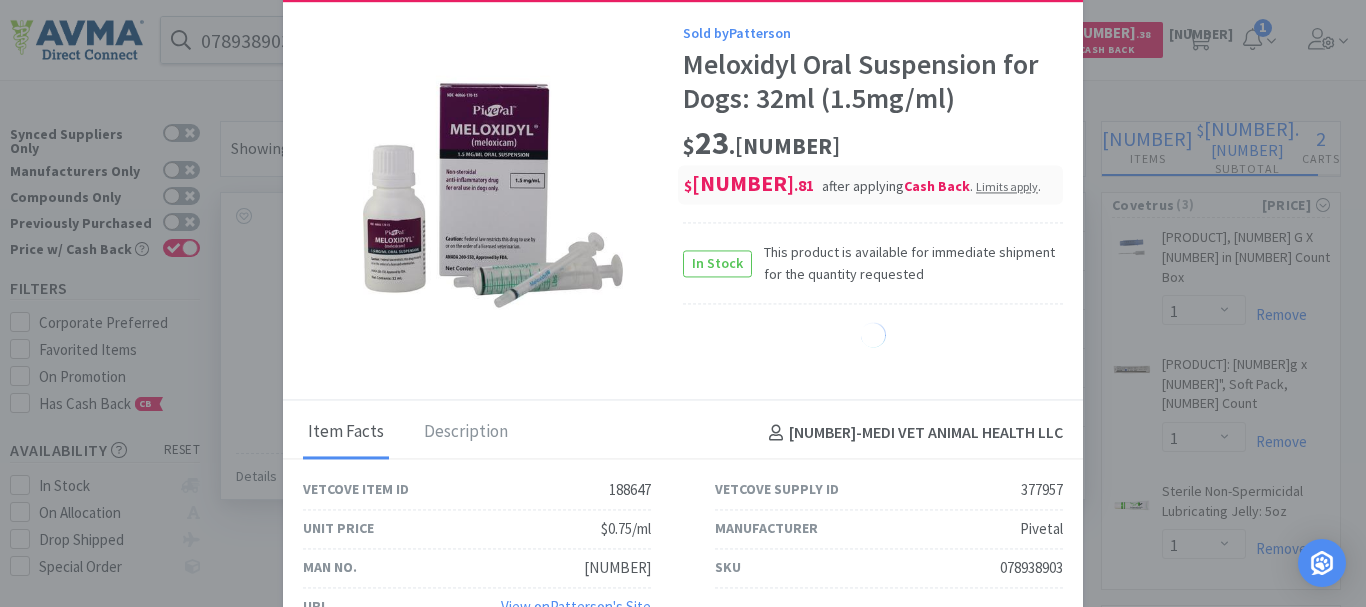 select on "1" 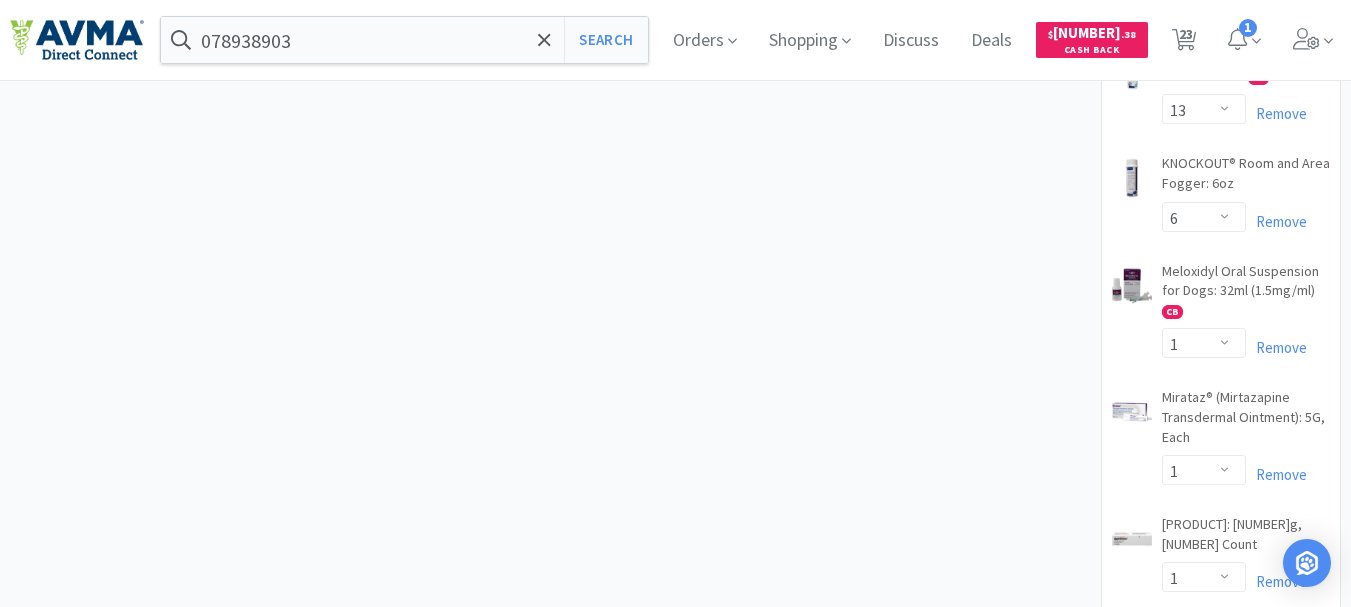 scroll, scrollTop: 2470, scrollLeft: 0, axis: vertical 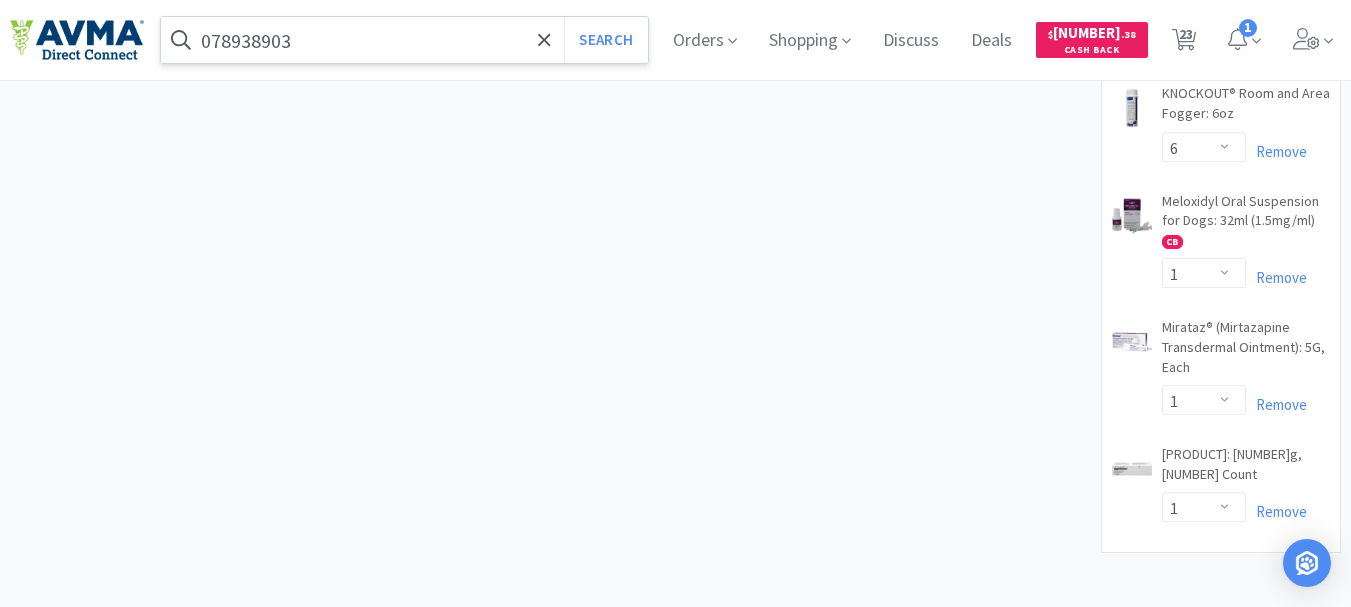 click on "078938903" at bounding box center (404, 40) 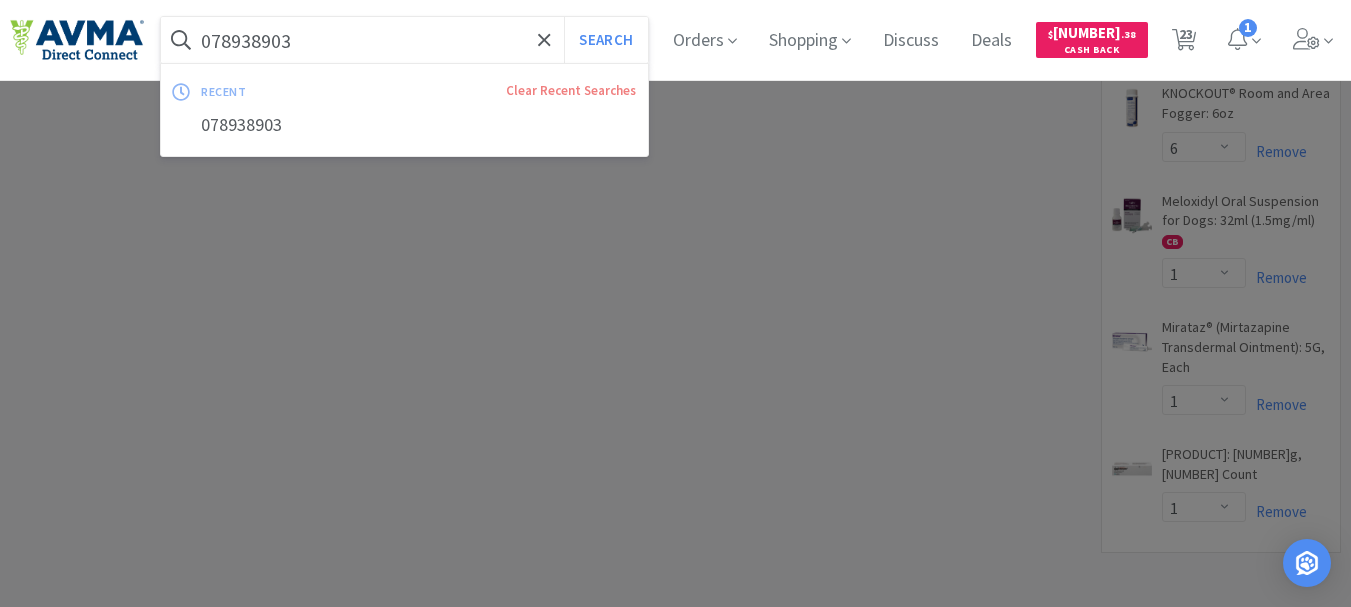 paste on "[NUMBER]" 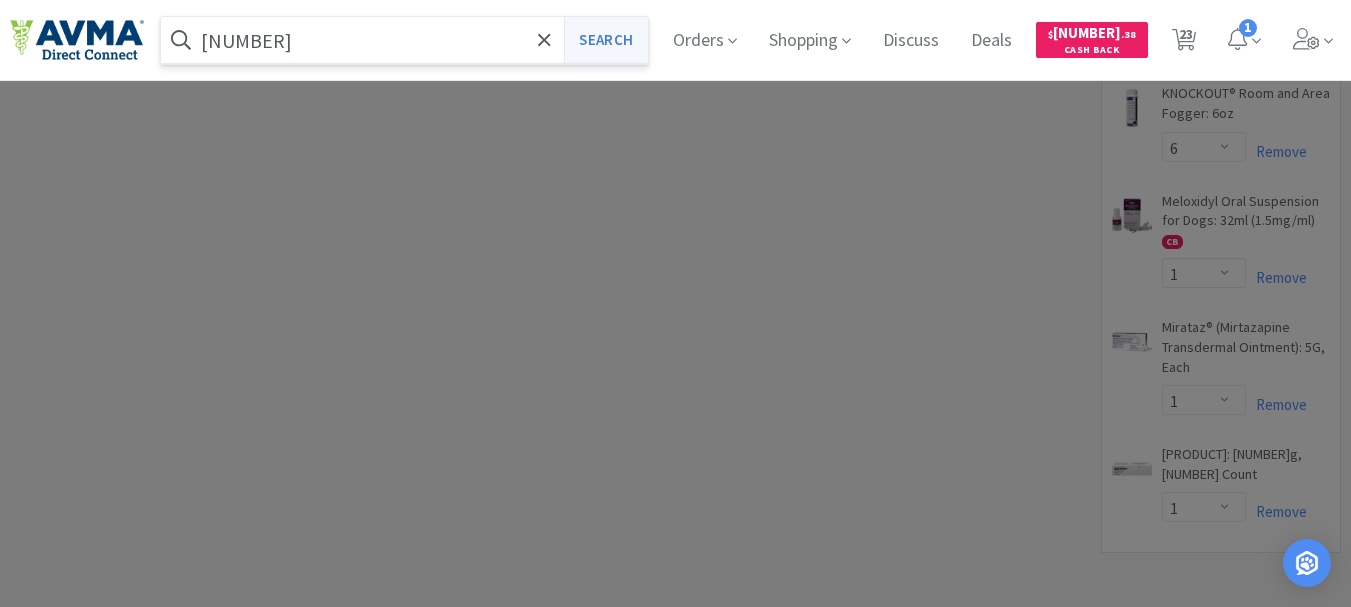 type on "[NUMBER]" 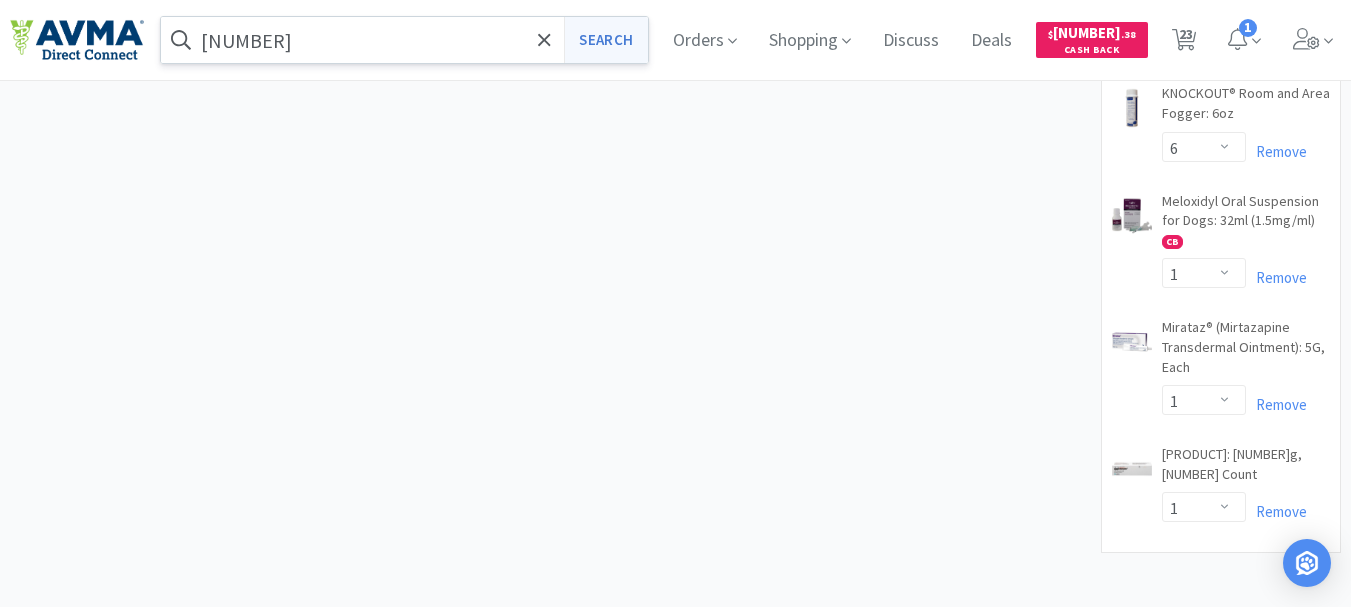 scroll, scrollTop: 0, scrollLeft: 0, axis: both 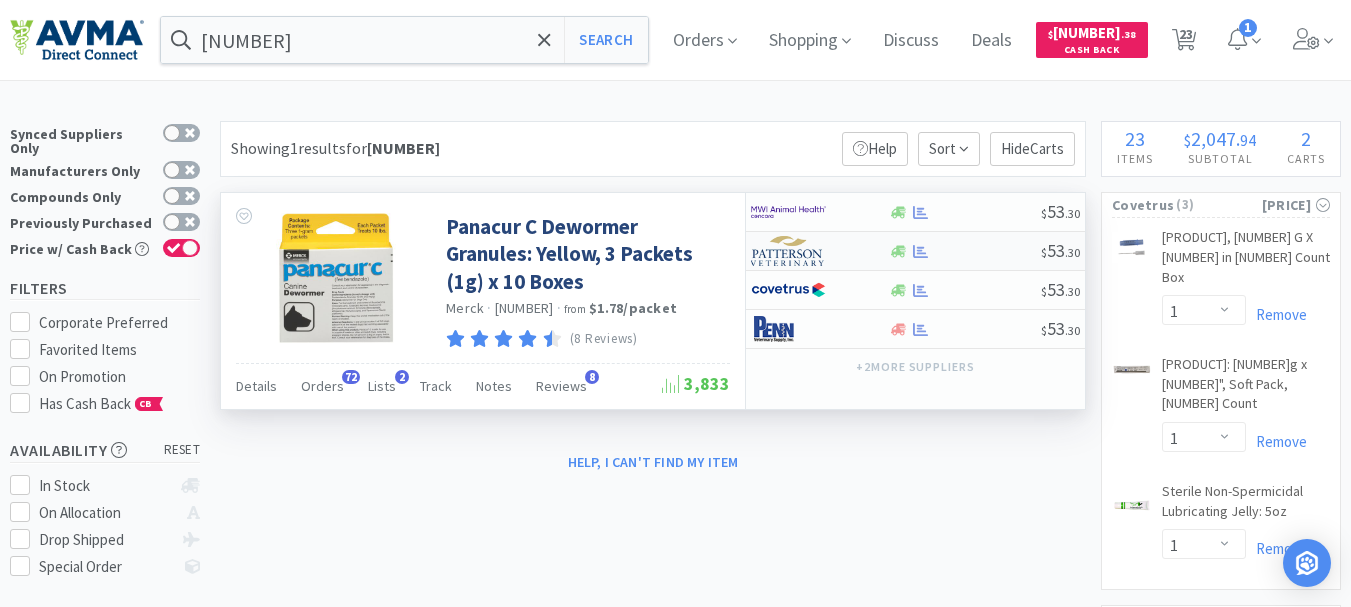 click at bounding box center (788, 251) 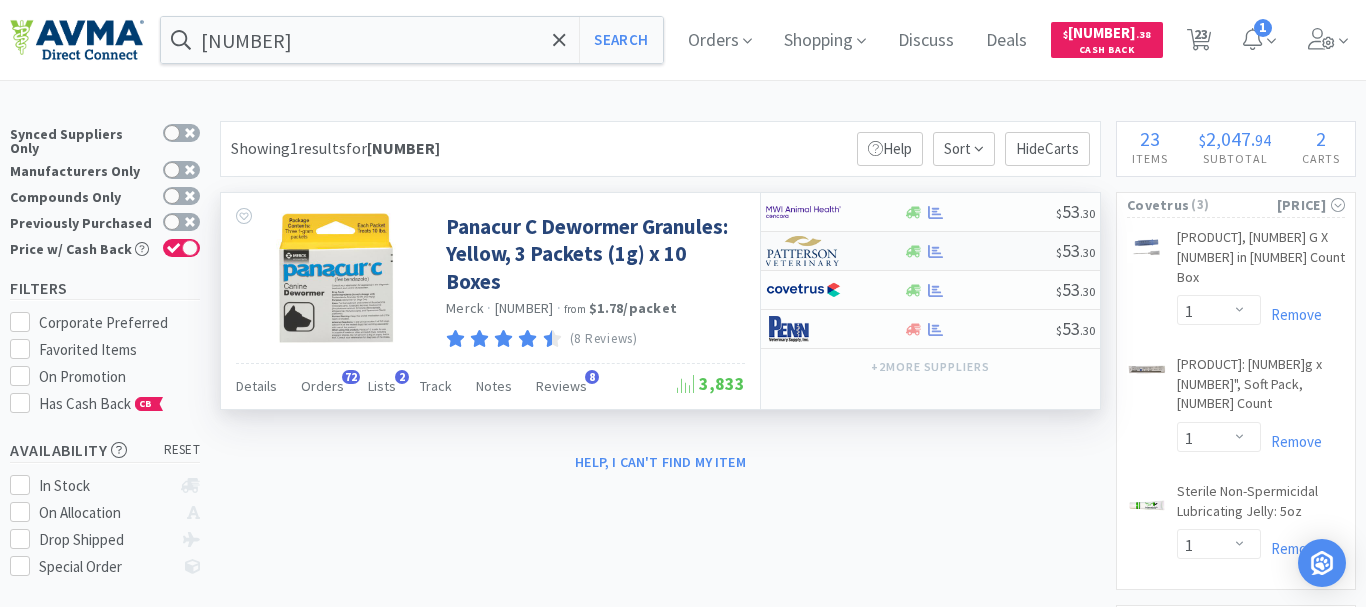 select on "1" 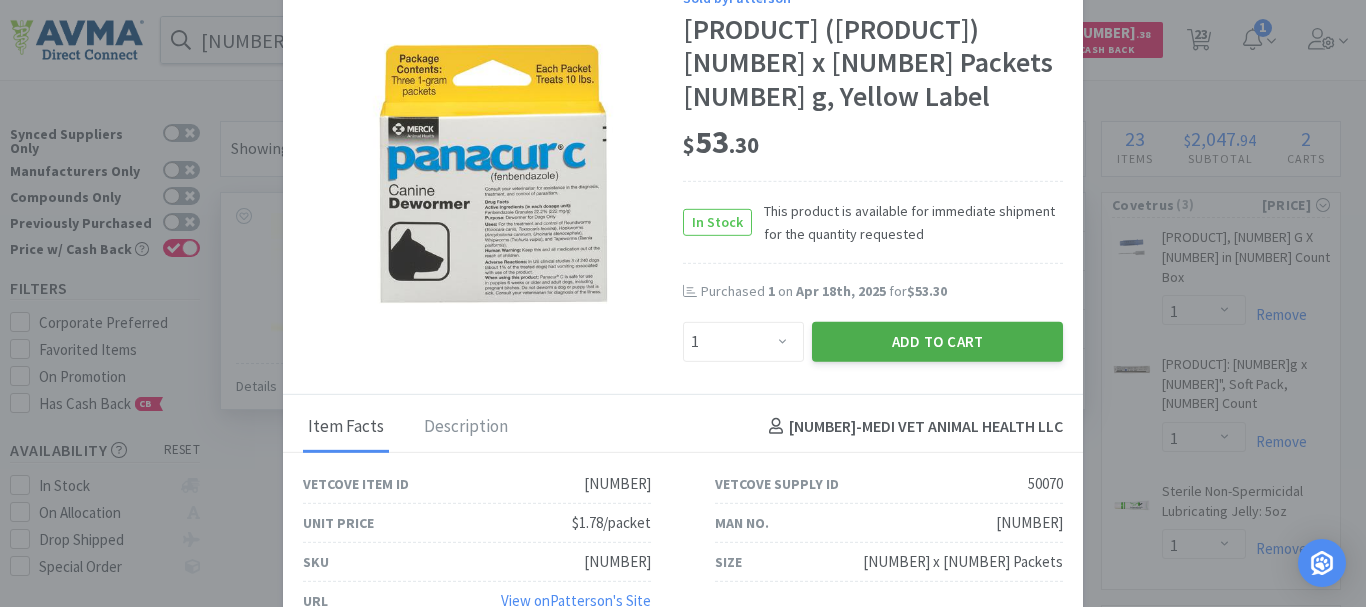 click on "Add to Cart" at bounding box center [937, 341] 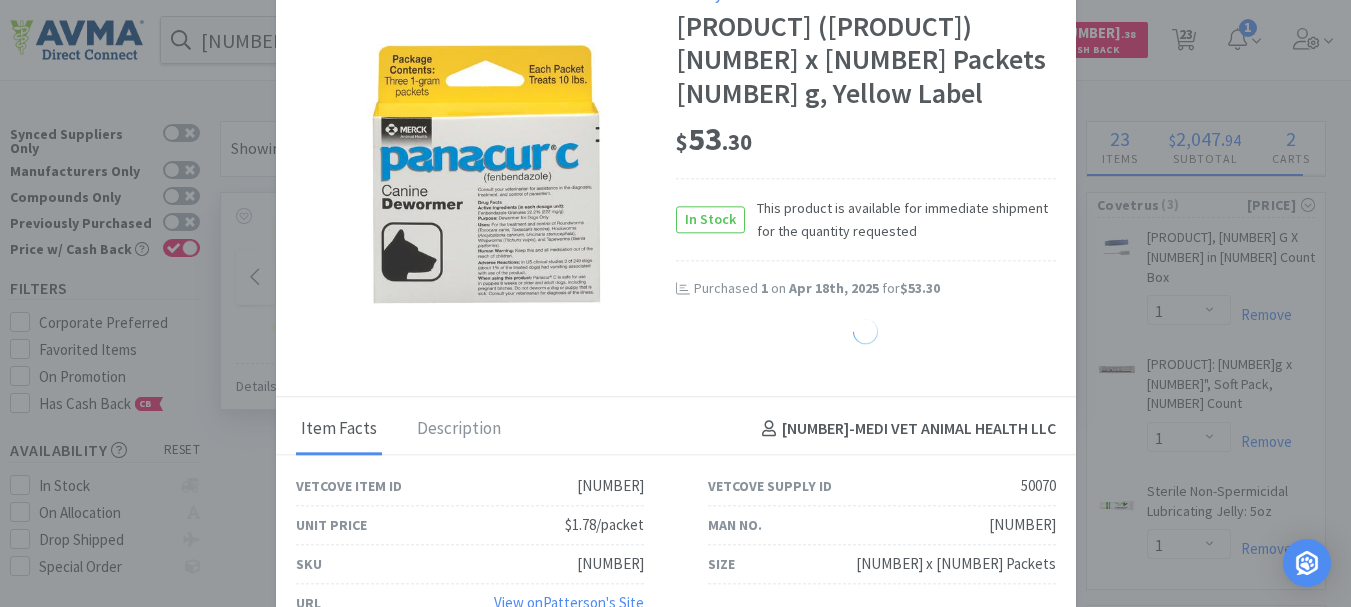 select on "1" 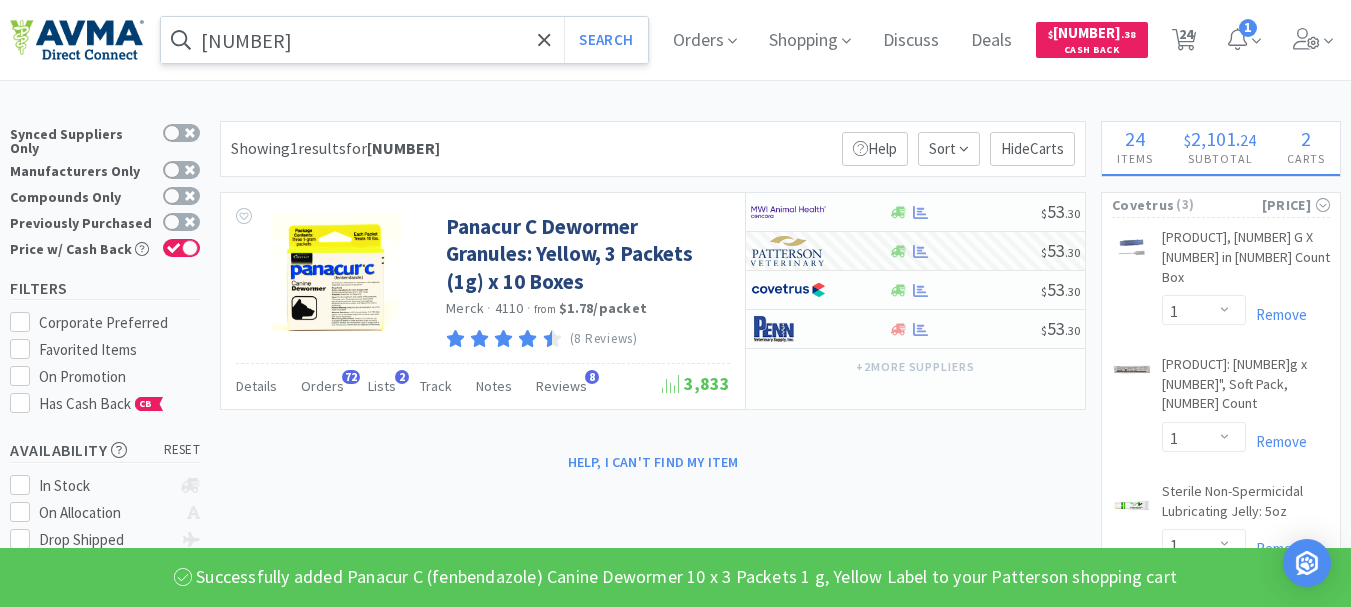 click on "[NUMBER]" at bounding box center [404, 40] 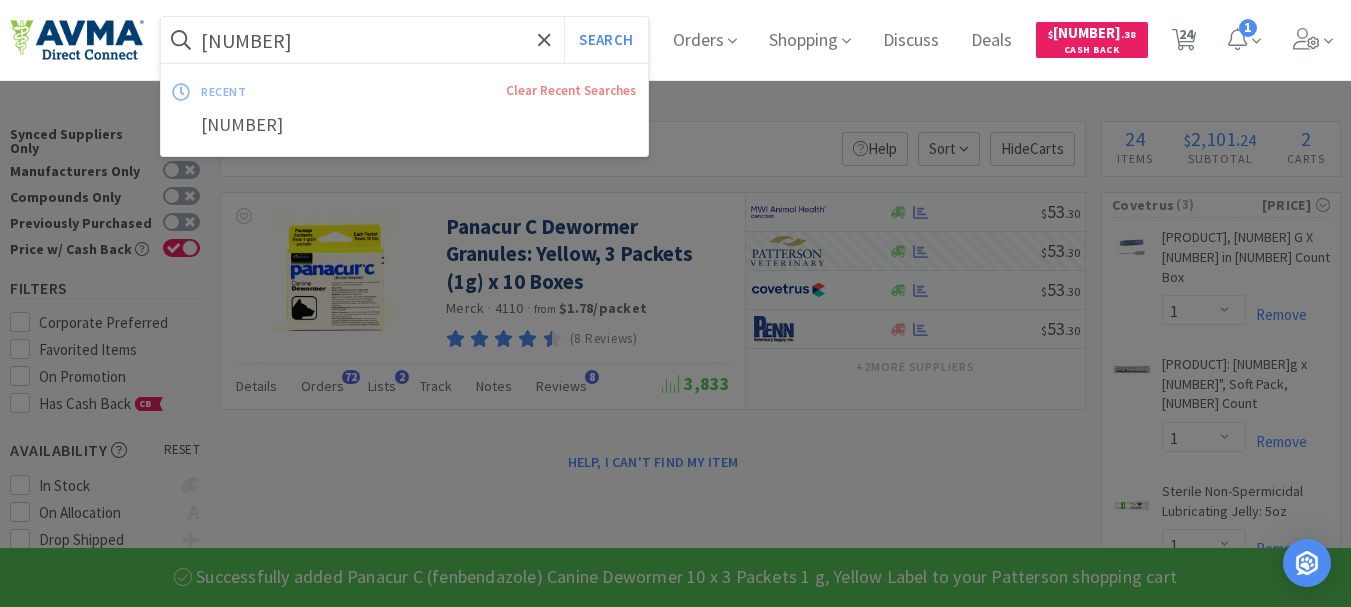 paste on "541773" 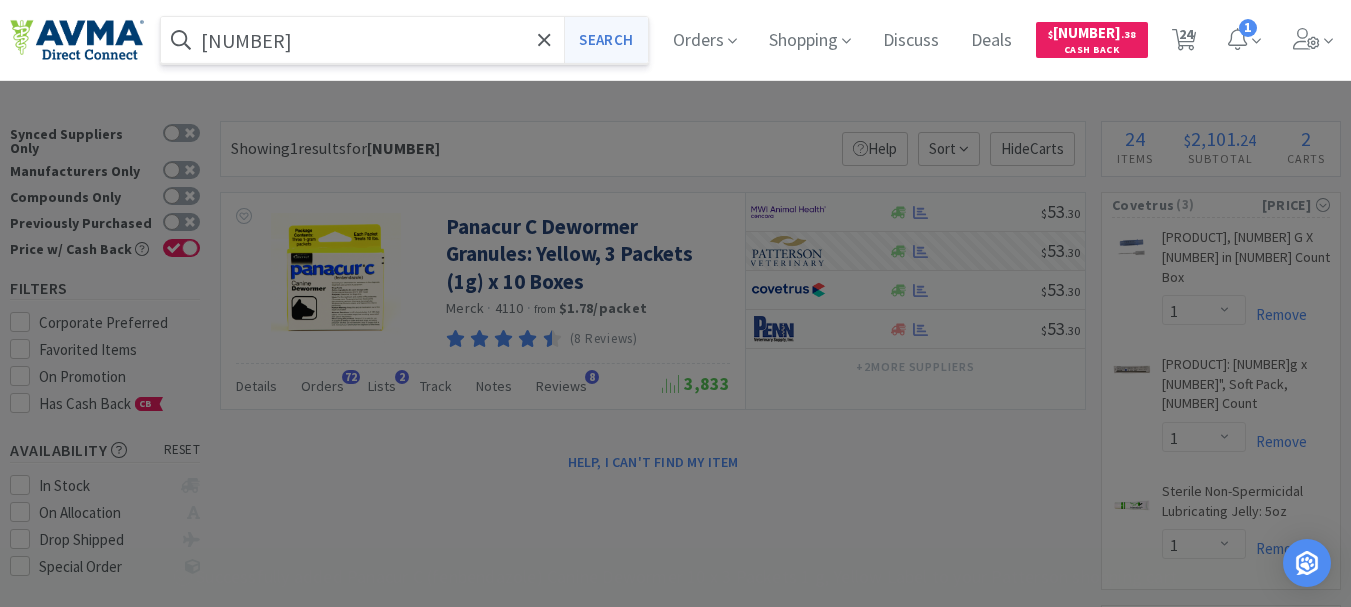 type on "[NUMBER]" 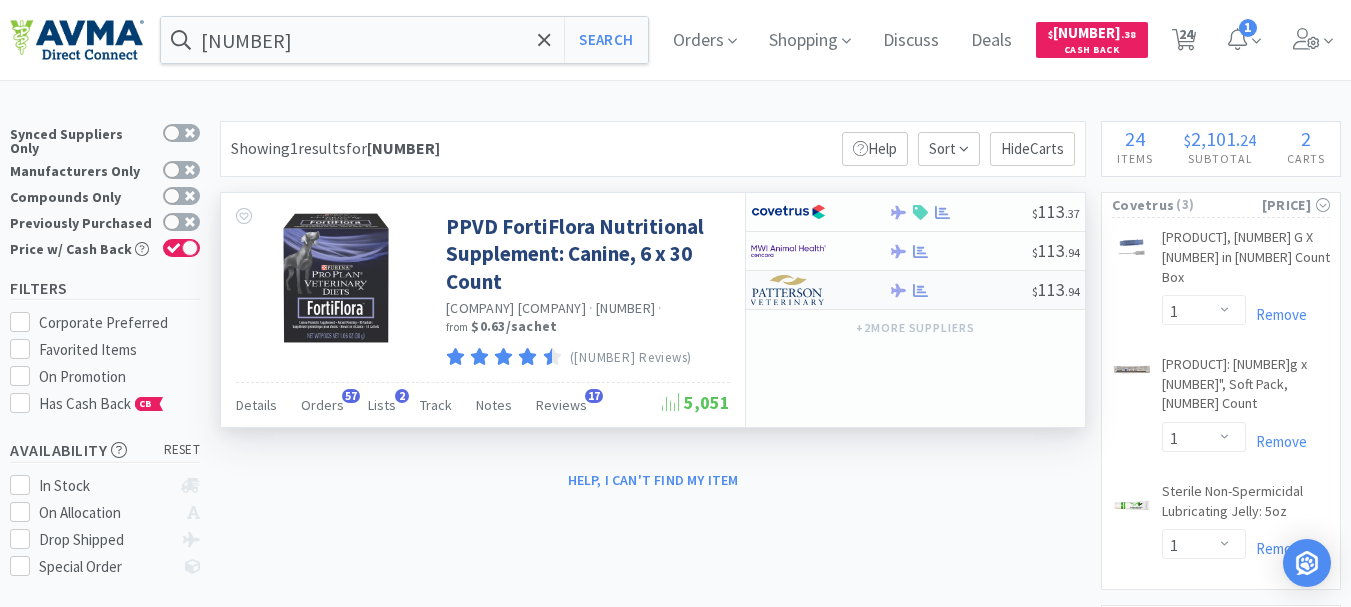 click at bounding box center [788, 290] 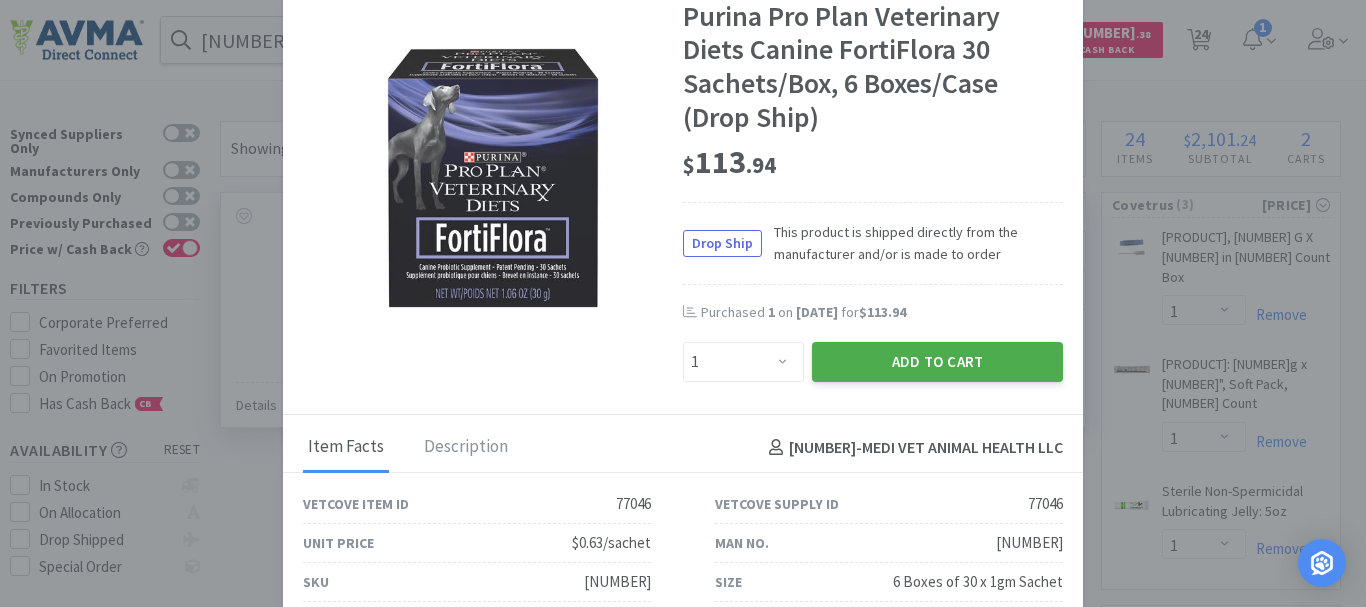 click on "Add to Cart" at bounding box center [937, 362] 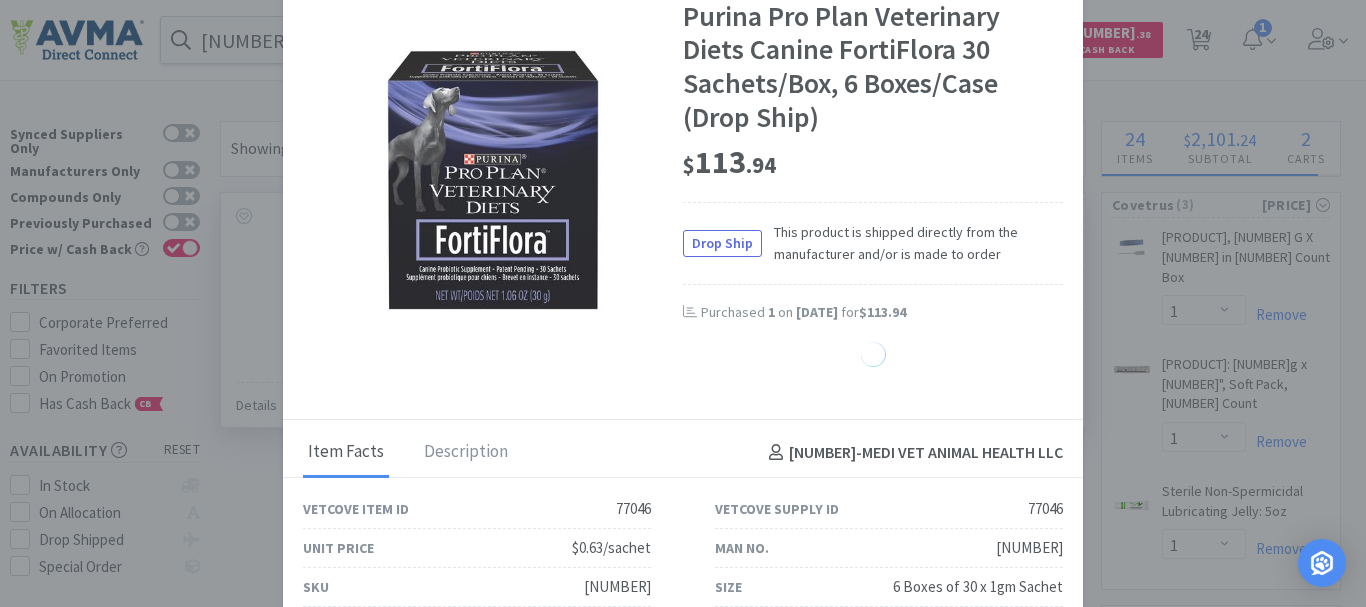 select on "1" 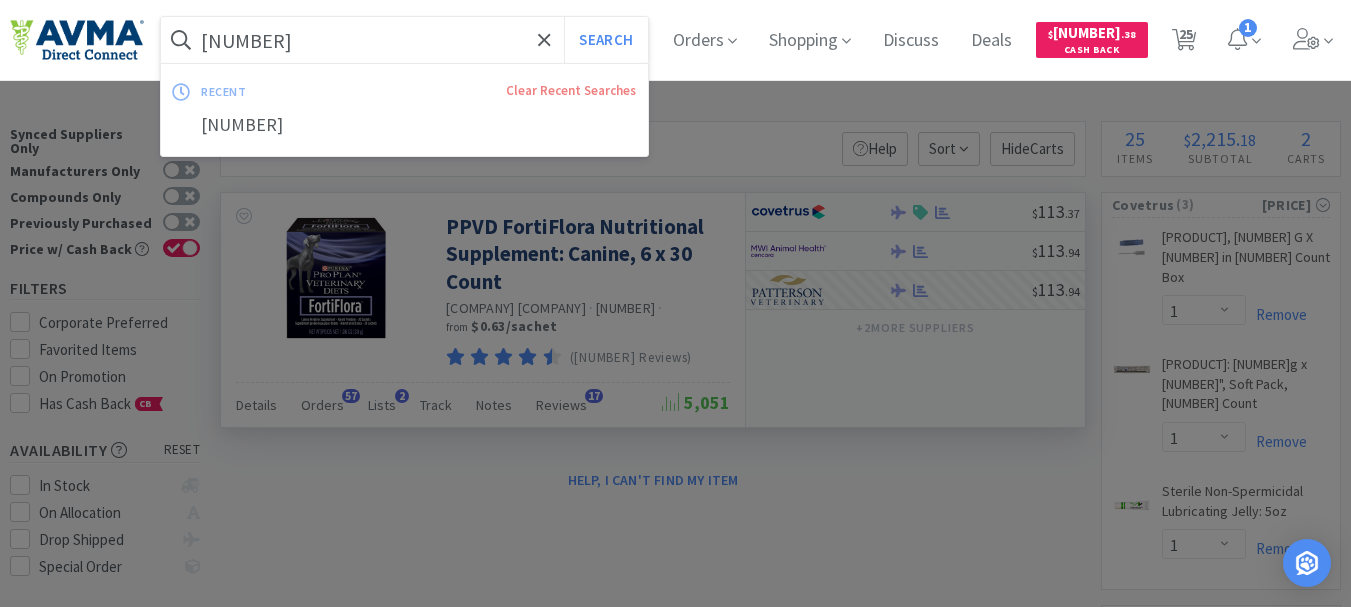 click on "[NUMBER]" at bounding box center (404, 40) 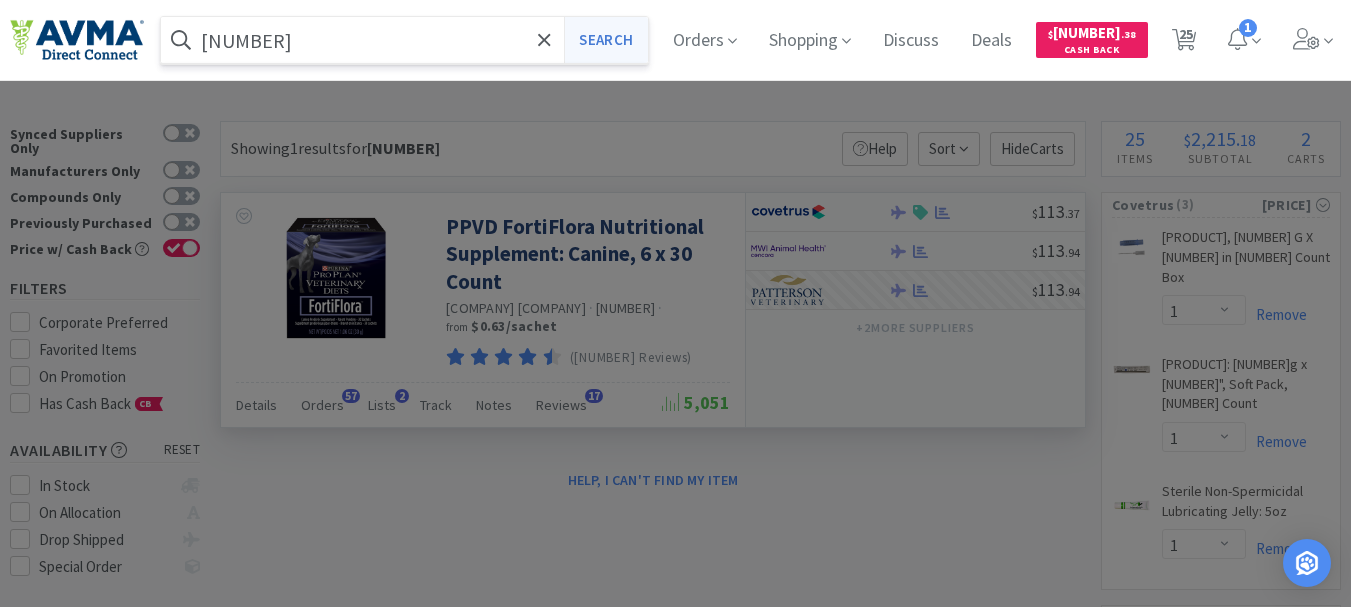 type on "[NUMBER]" 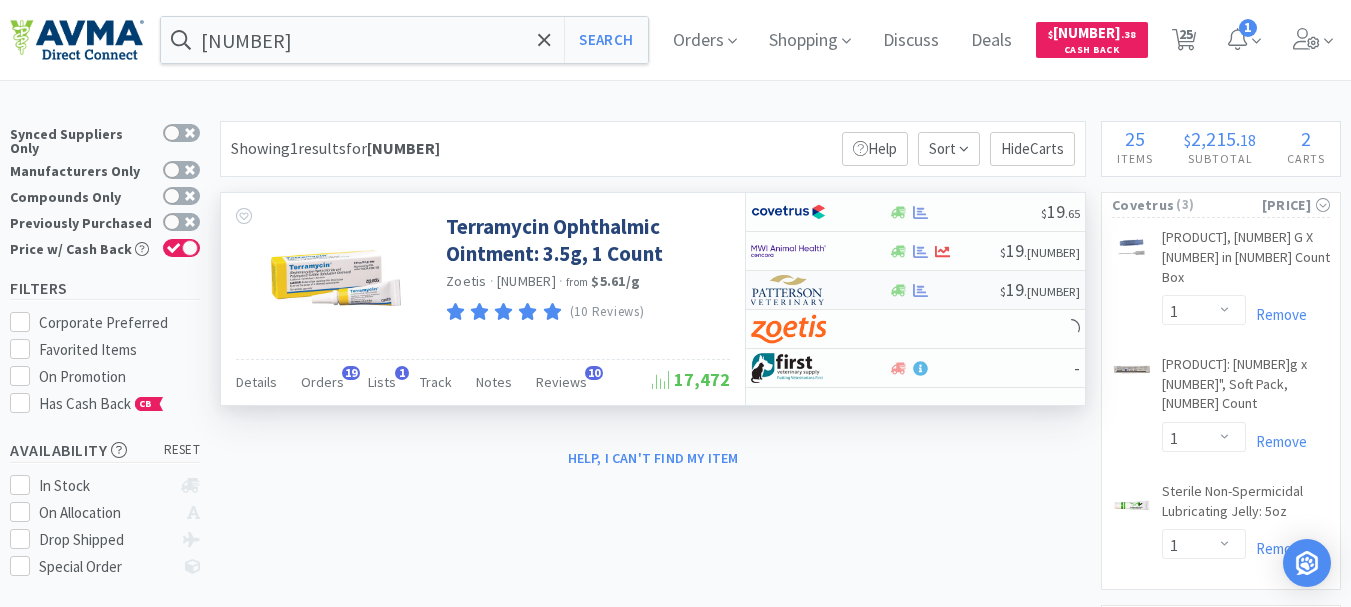 click at bounding box center (788, 290) 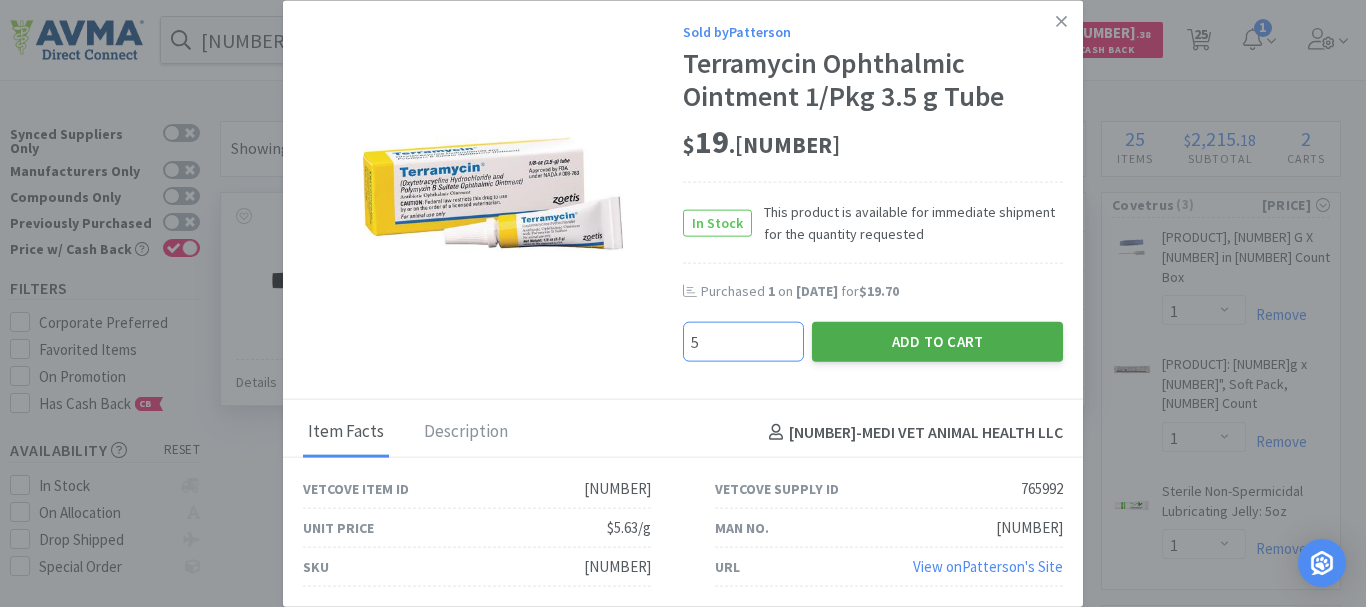 type on "5" 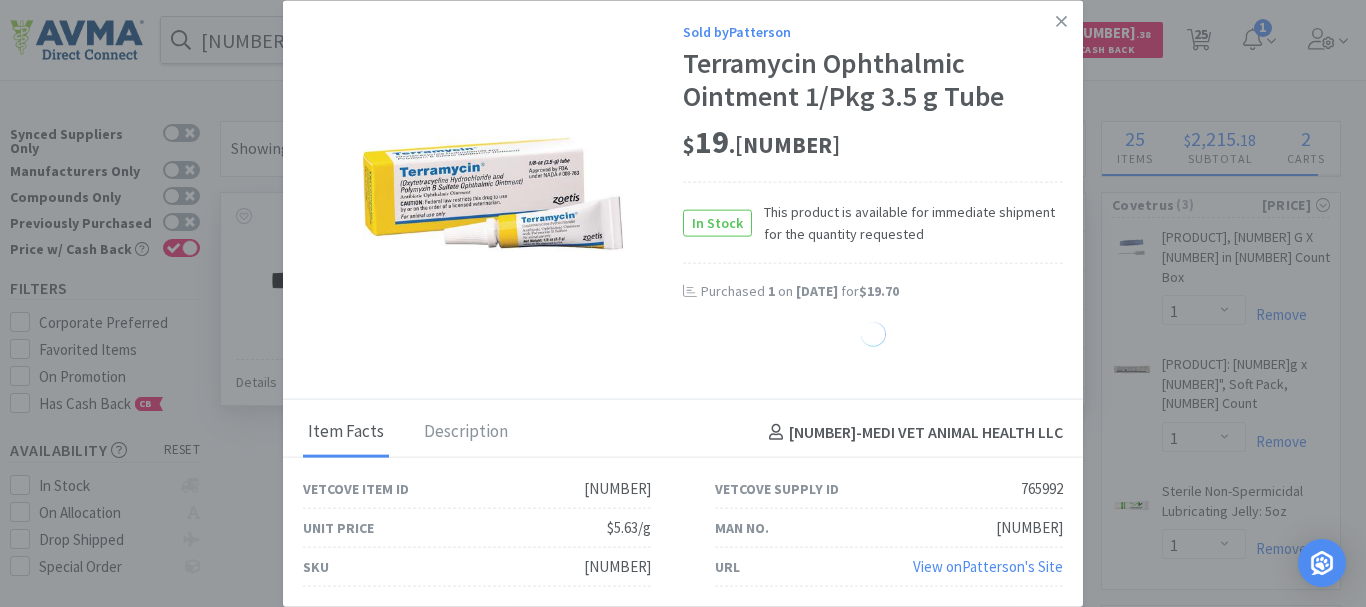 select on "5" 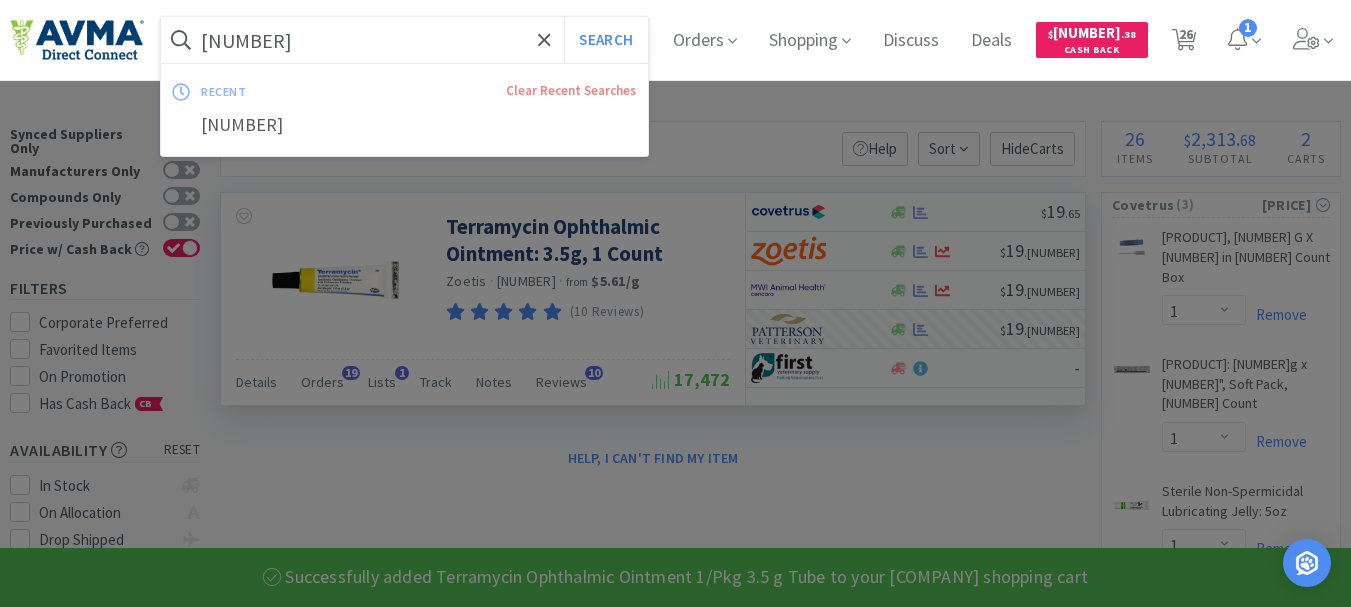 click on "[NUMBER]" at bounding box center (404, 40) 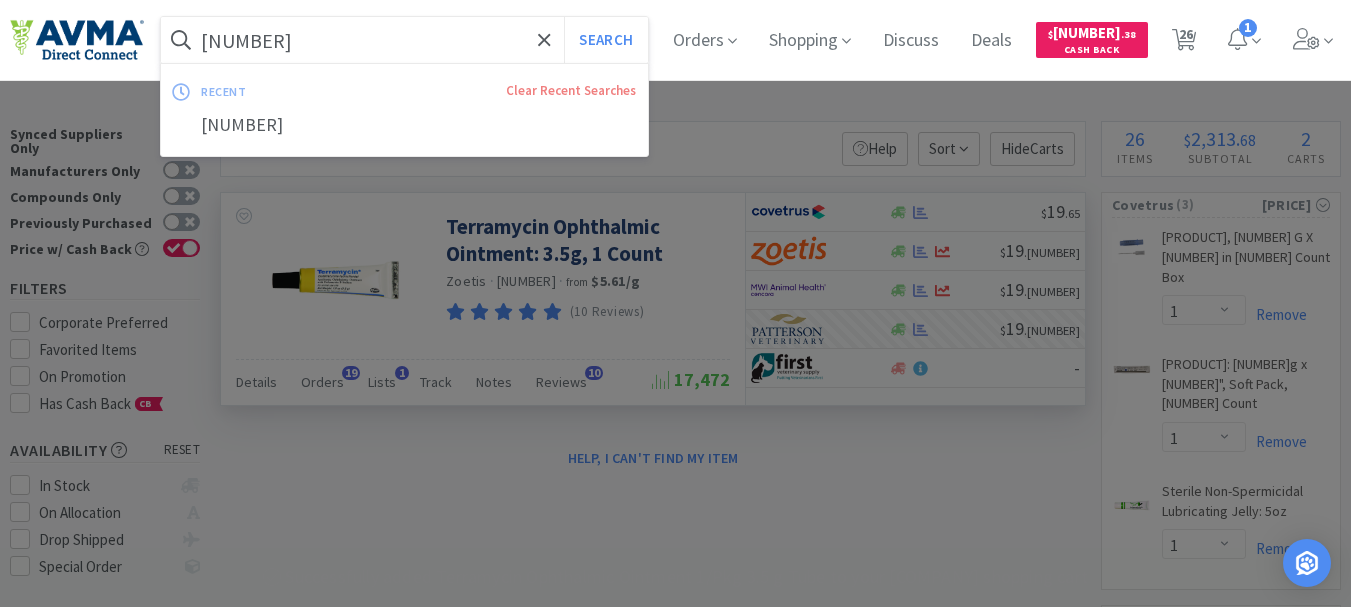 paste on "[NUMBER]" 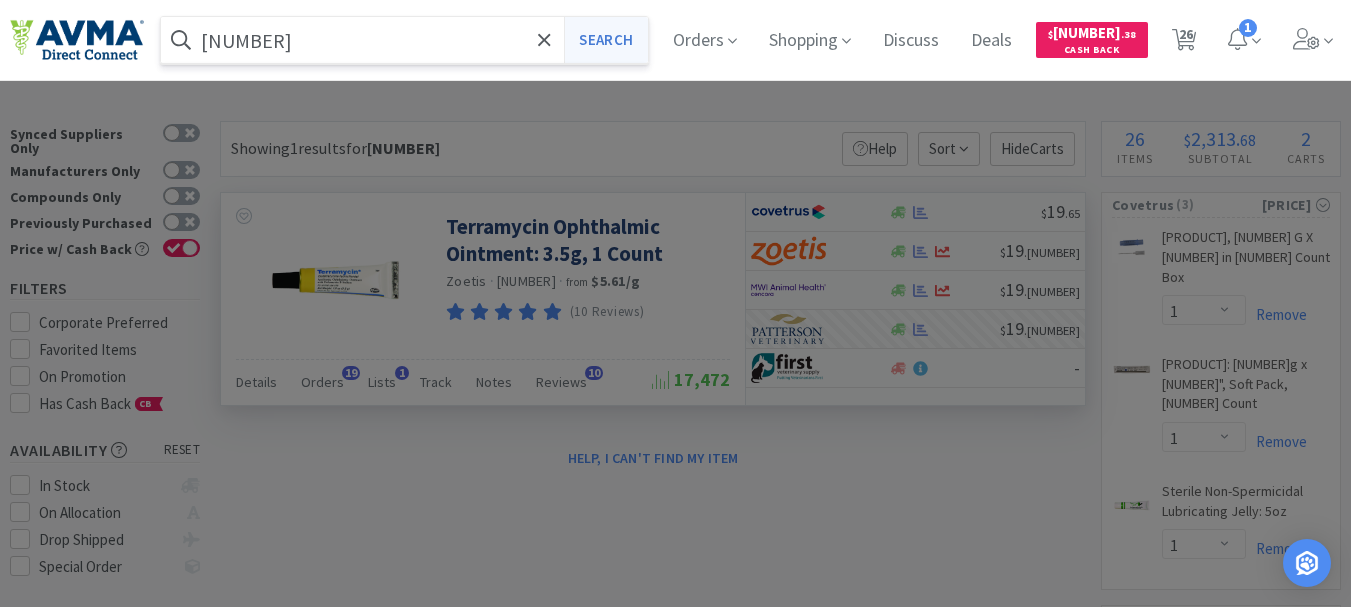 type on "[NUMBER]" 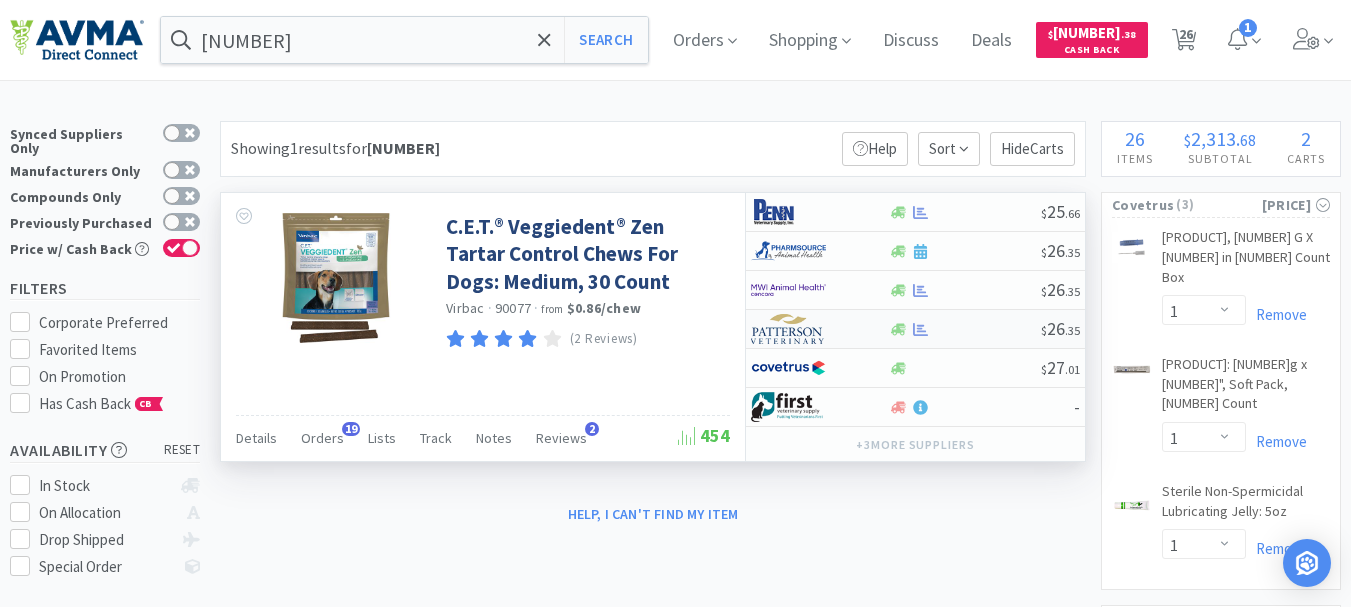 click at bounding box center (788, 329) 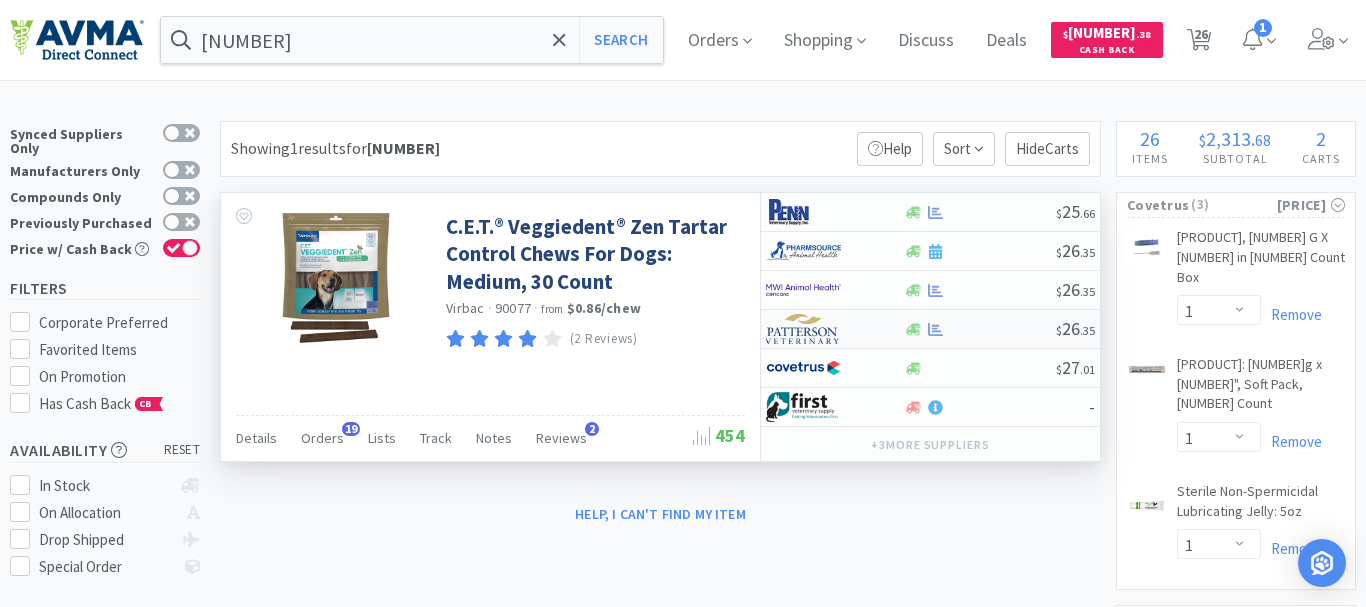select on "1" 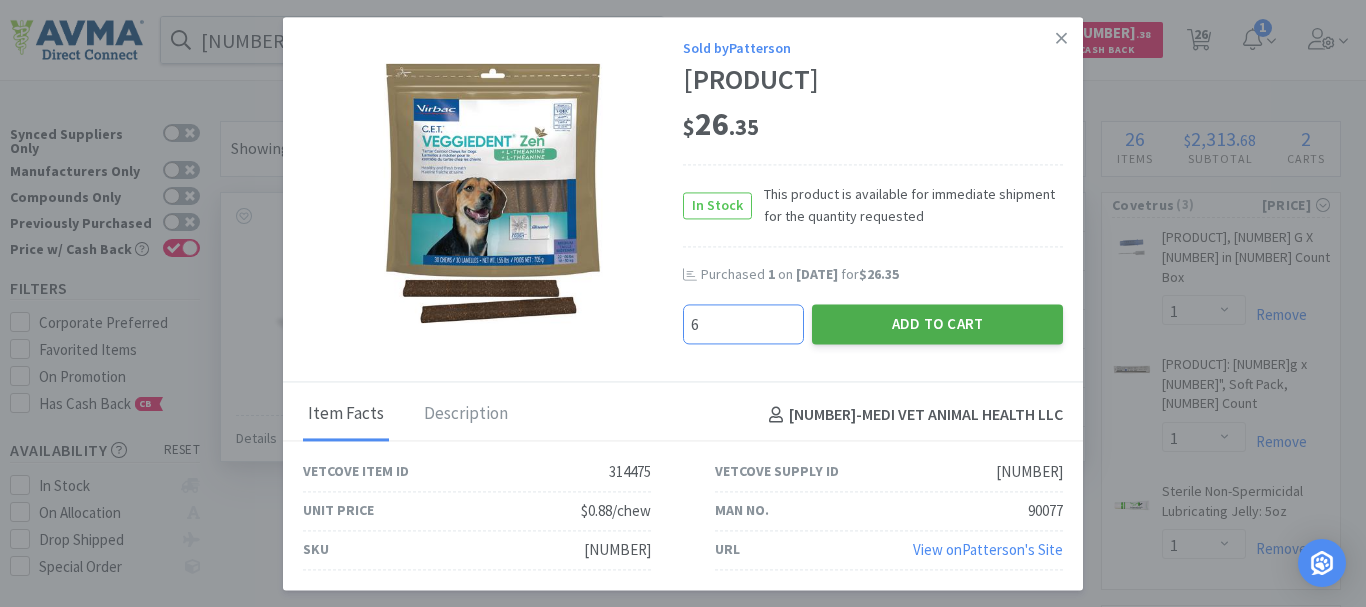 type on "6" 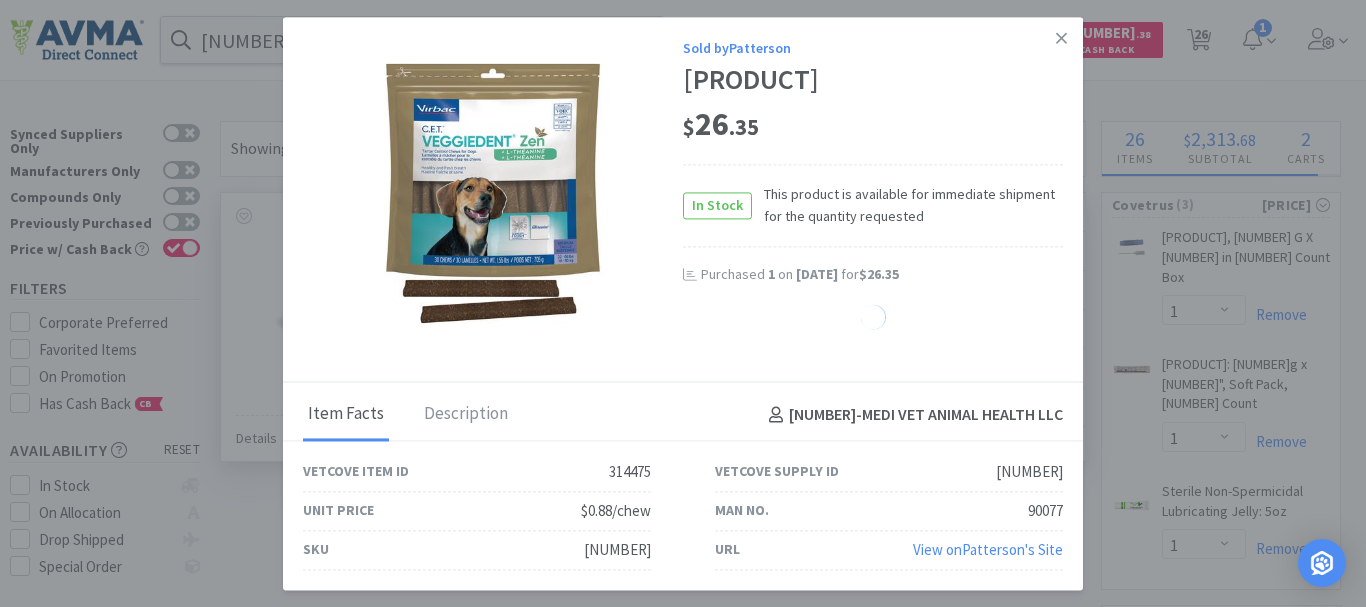 select on "6" 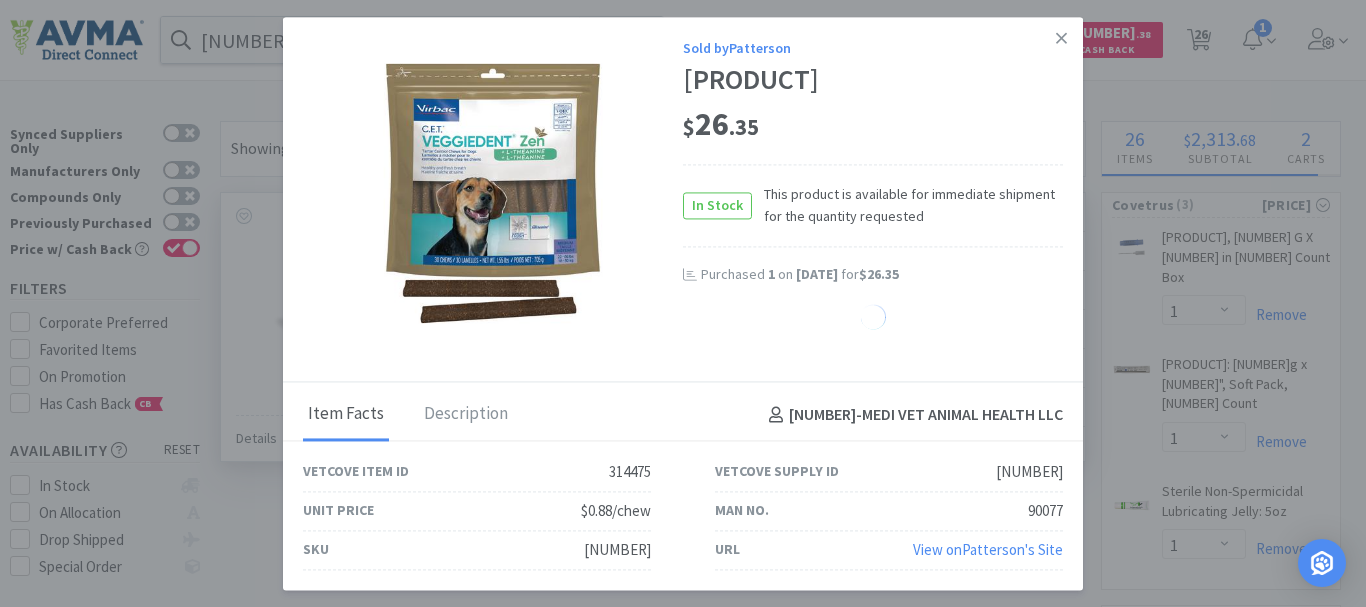 type 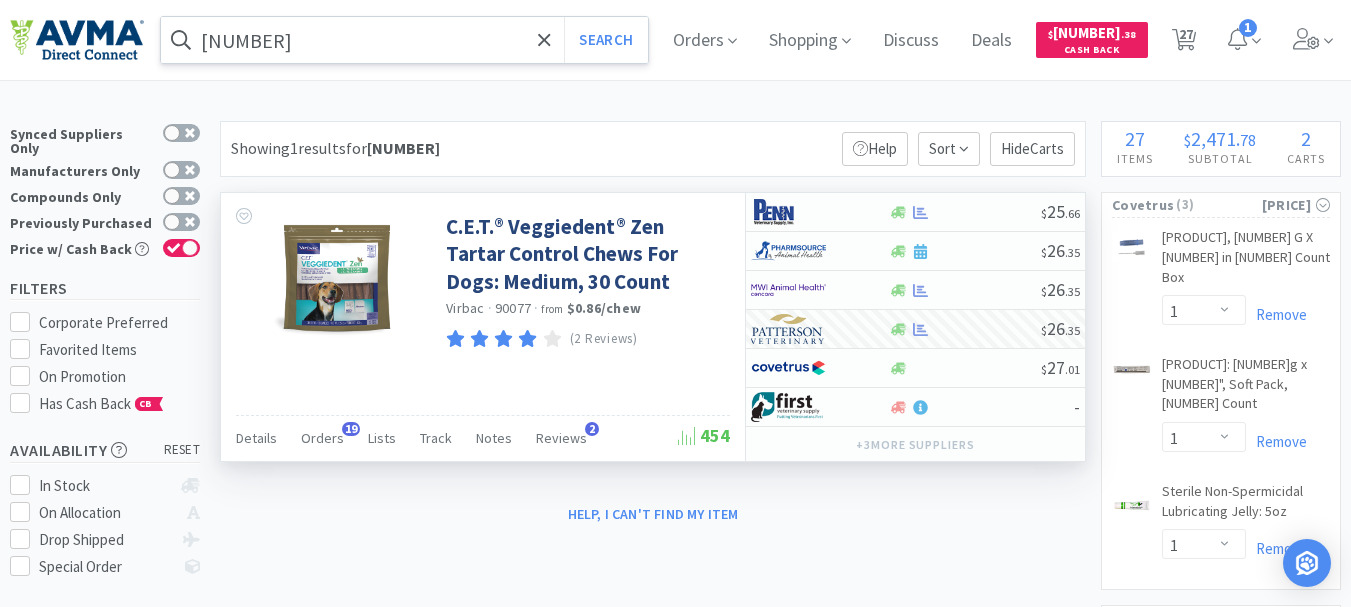 click on "[NUMBER]" at bounding box center [404, 40] 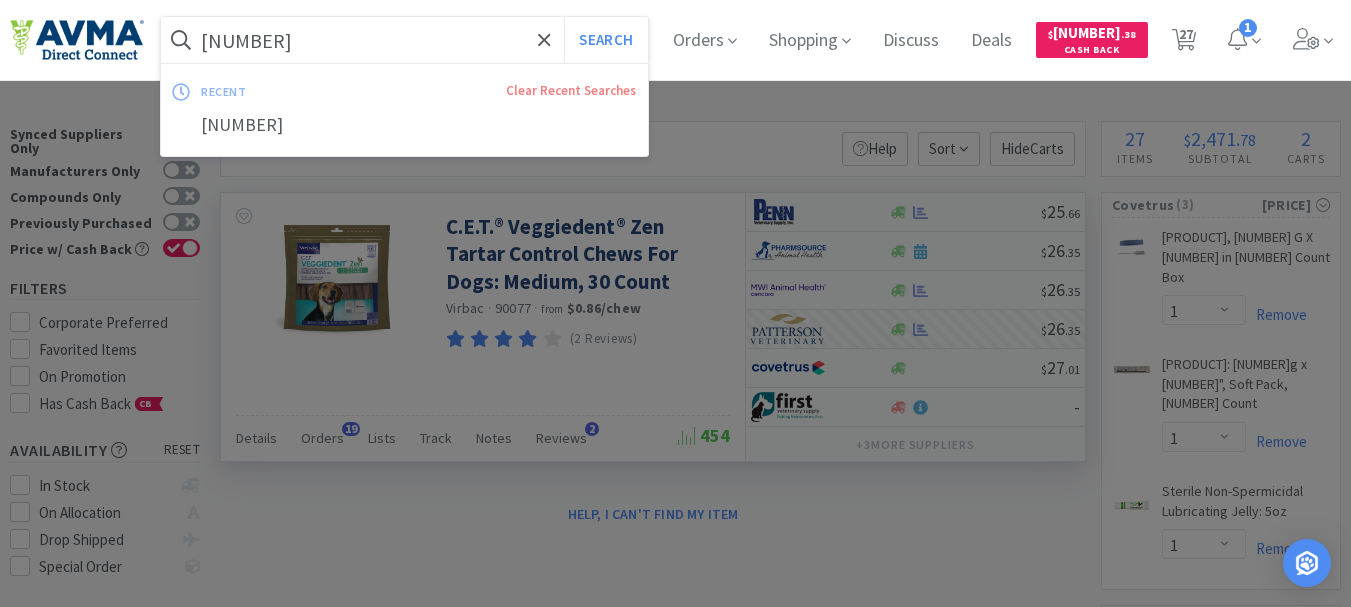 paste on "2" 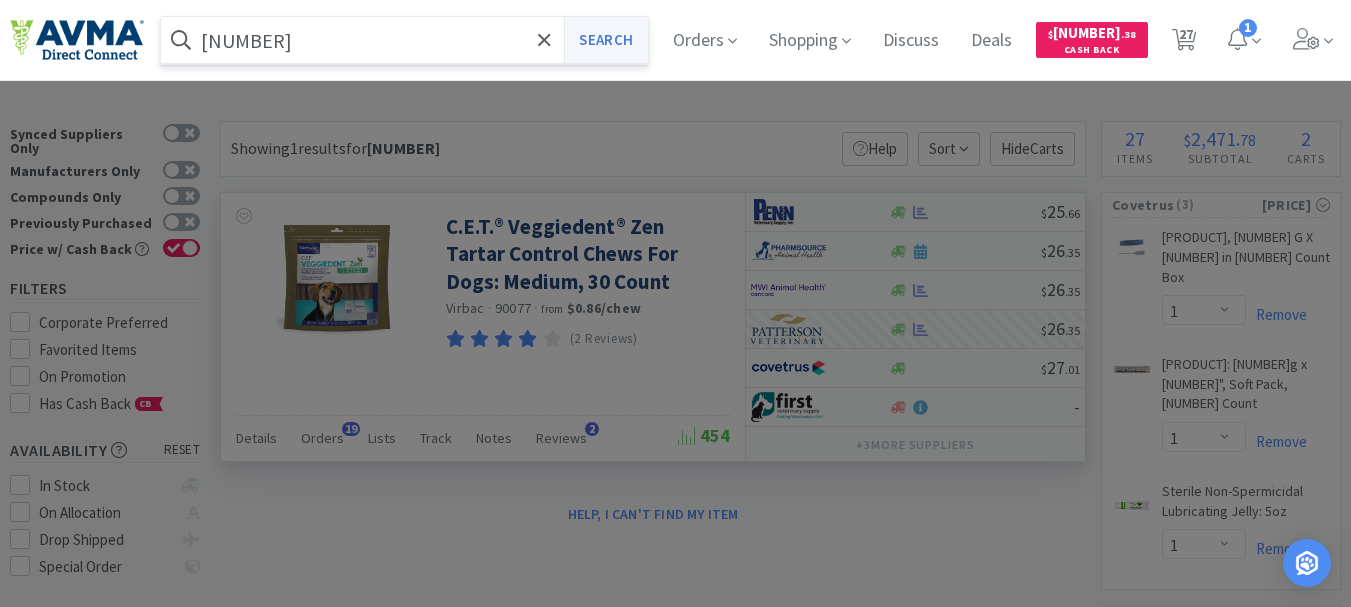 click on "Search" at bounding box center (605, 40) 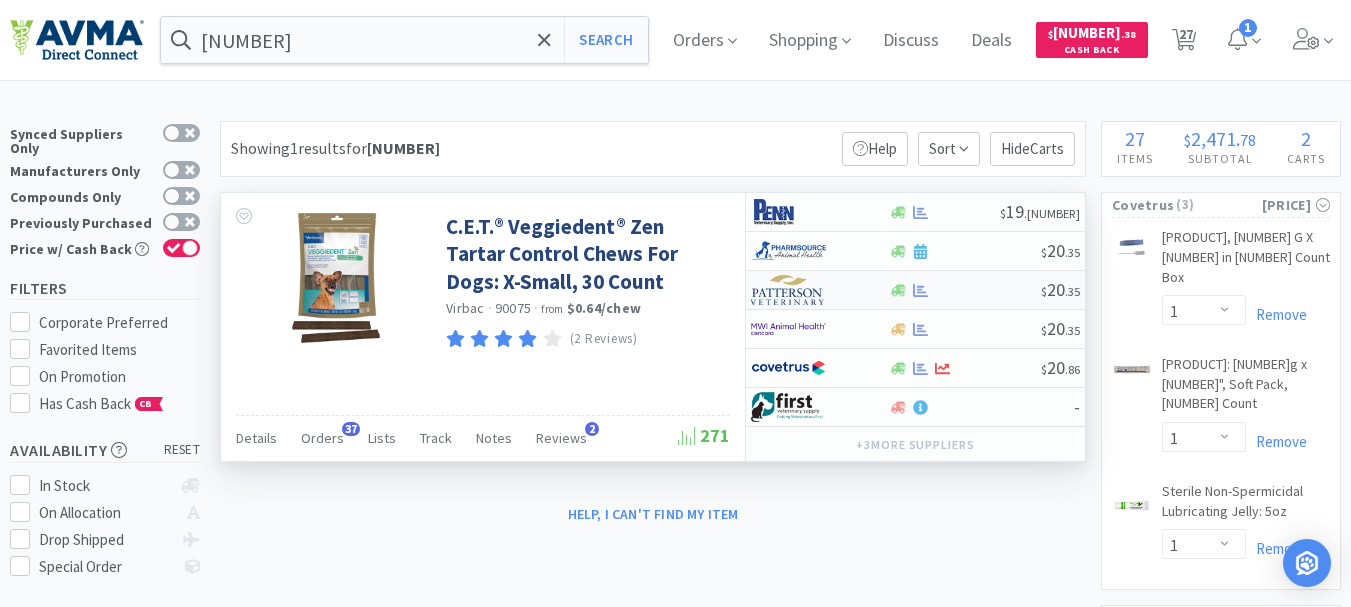 click at bounding box center [788, 290] 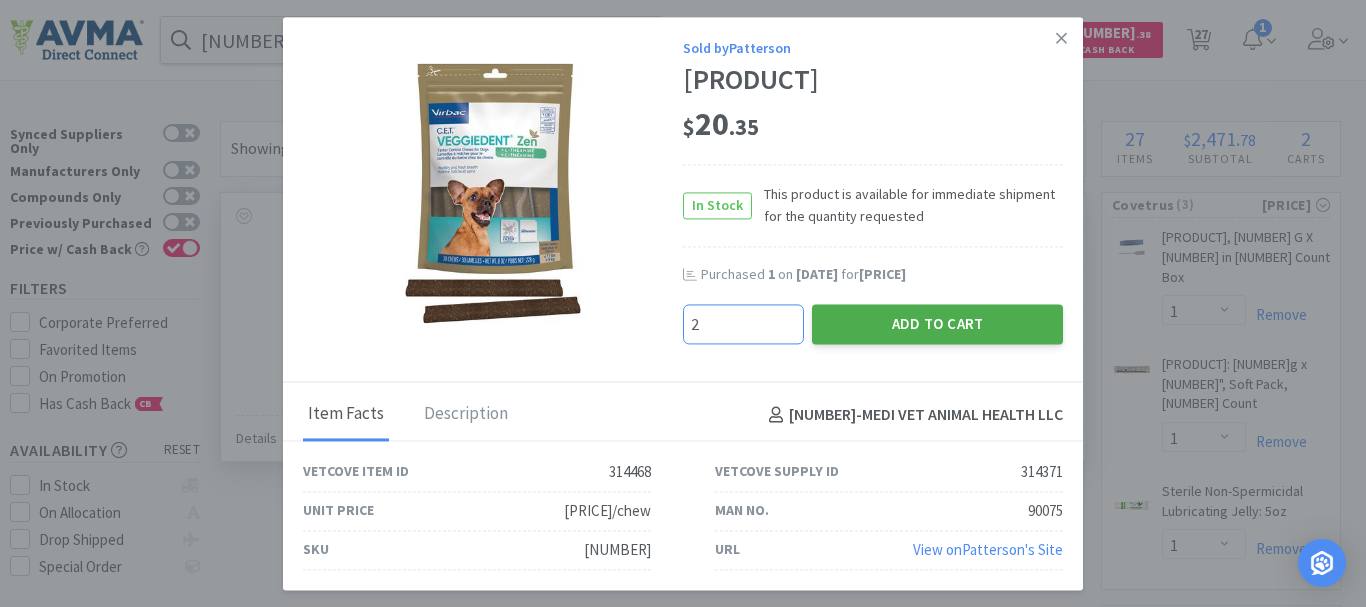 click on "Add to Cart" at bounding box center [937, 325] 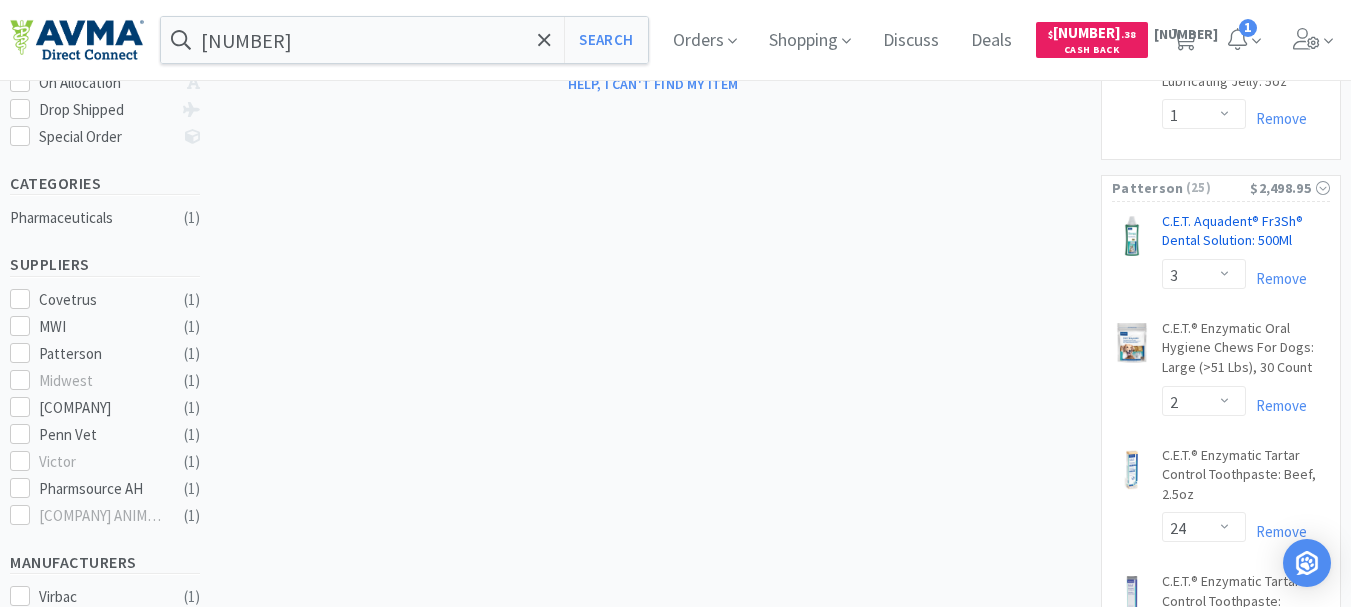 scroll, scrollTop: 400, scrollLeft: 0, axis: vertical 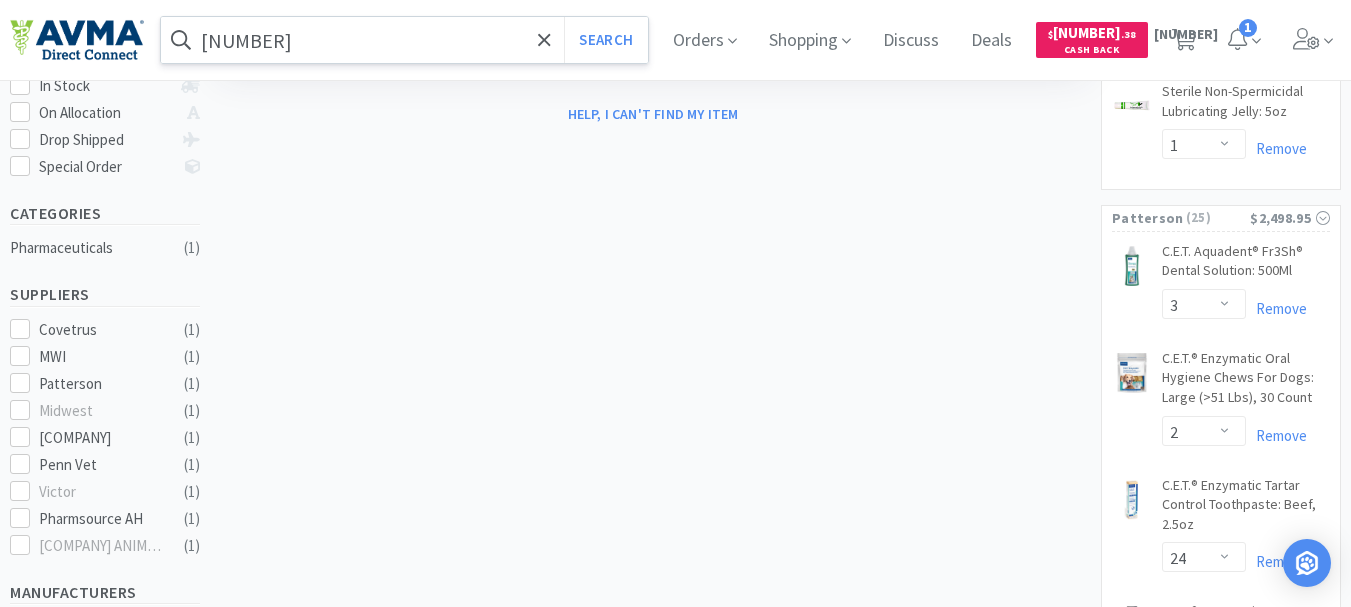 click on "[NUMBER]" at bounding box center [404, 40] 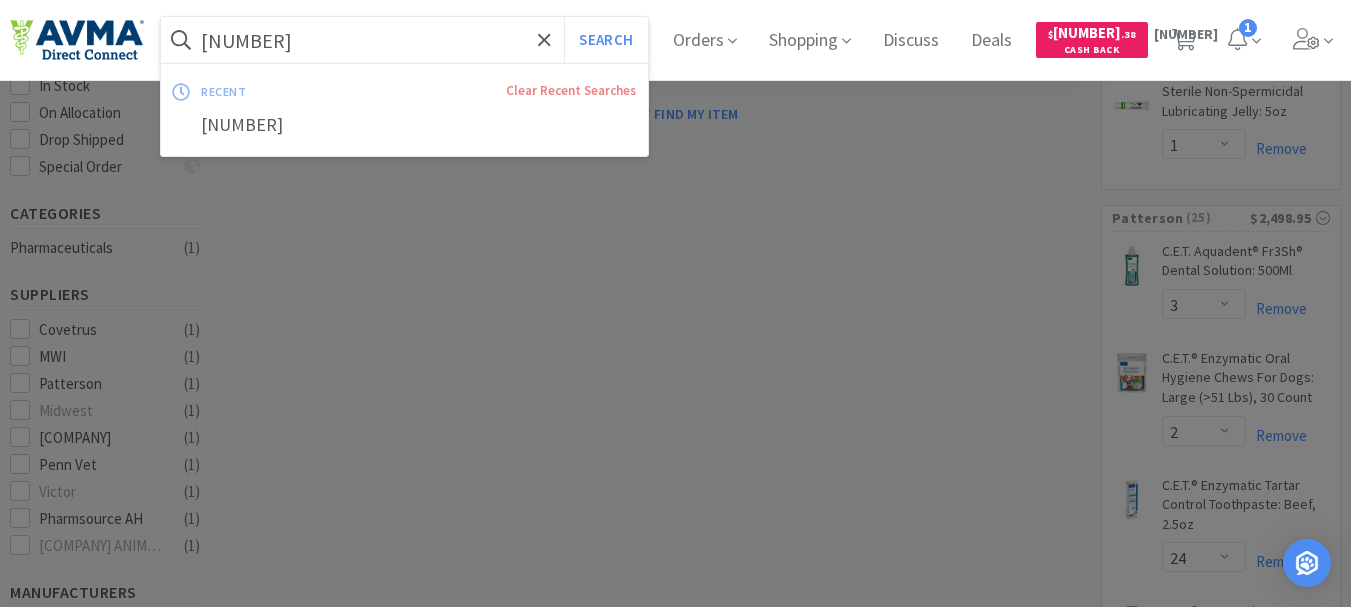 paste on "[NUMBER]" 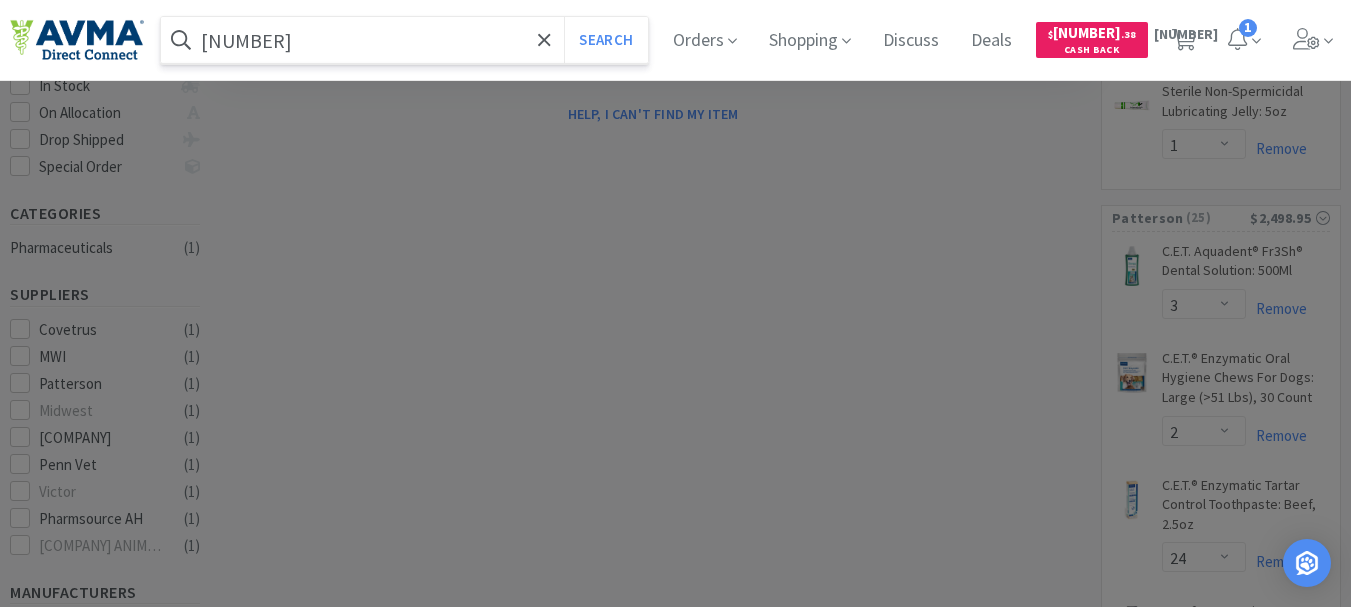 click on "Search" at bounding box center [605, 40] 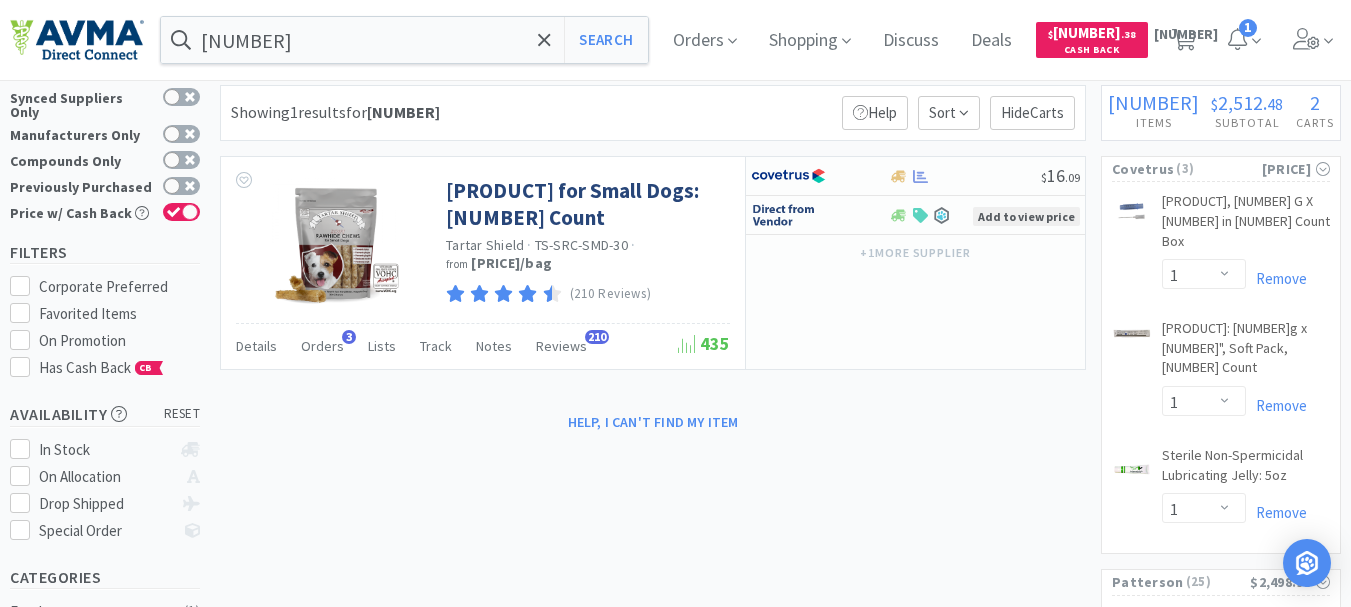 scroll, scrollTop: 0, scrollLeft: 0, axis: both 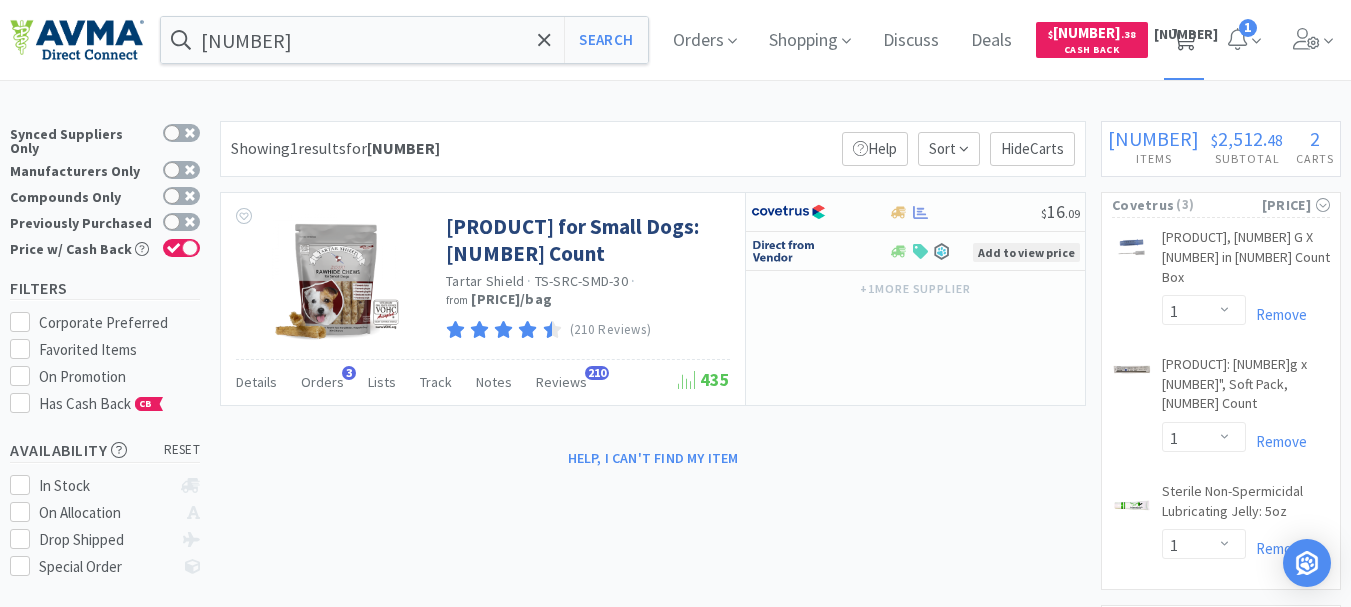 click on "[NUMBER]" at bounding box center [1186, 34] 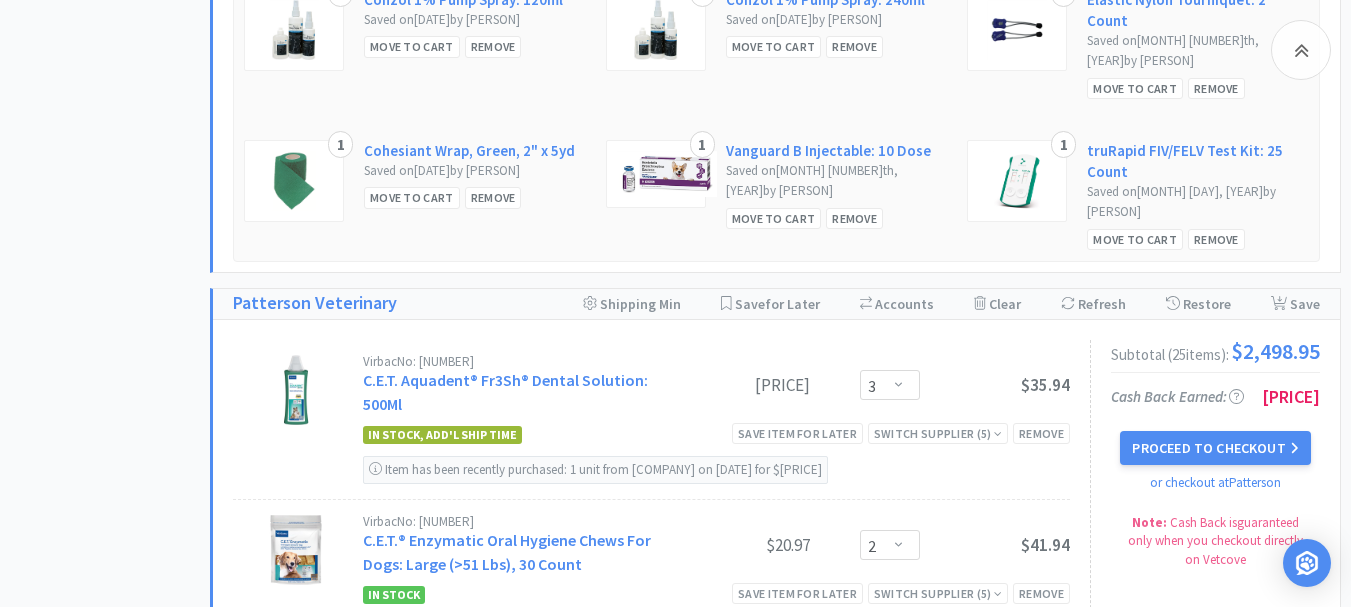 scroll, scrollTop: 1300, scrollLeft: 0, axis: vertical 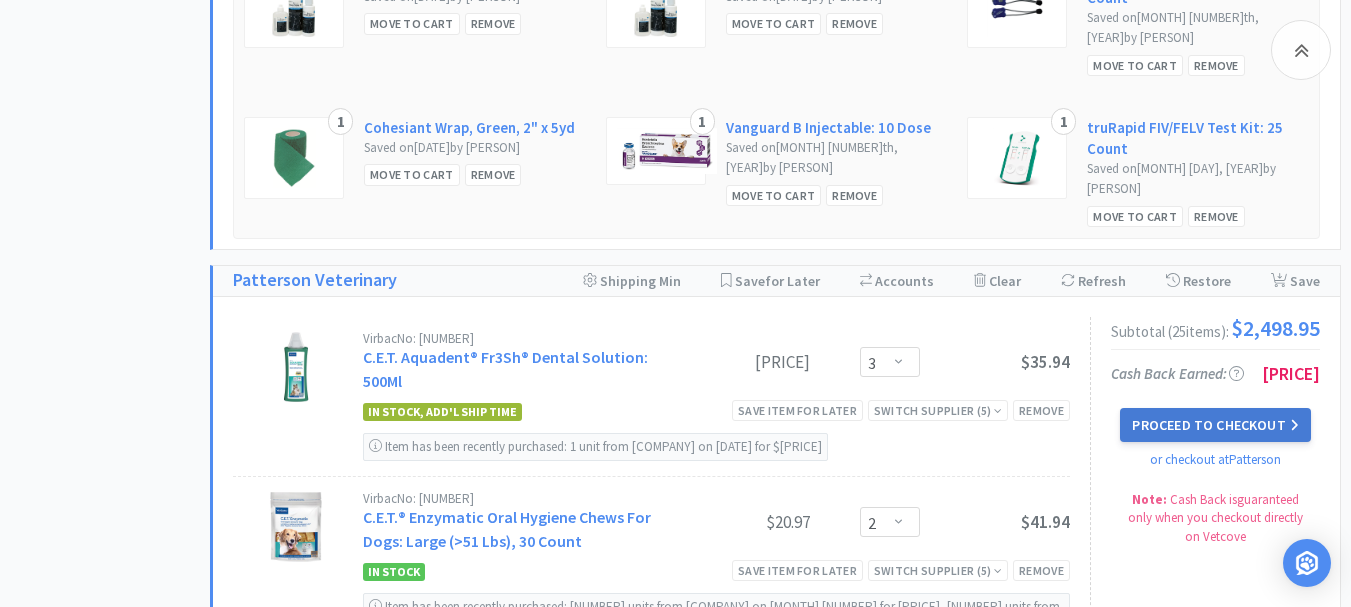 click on "Proceed to Checkout" at bounding box center [1215, 425] 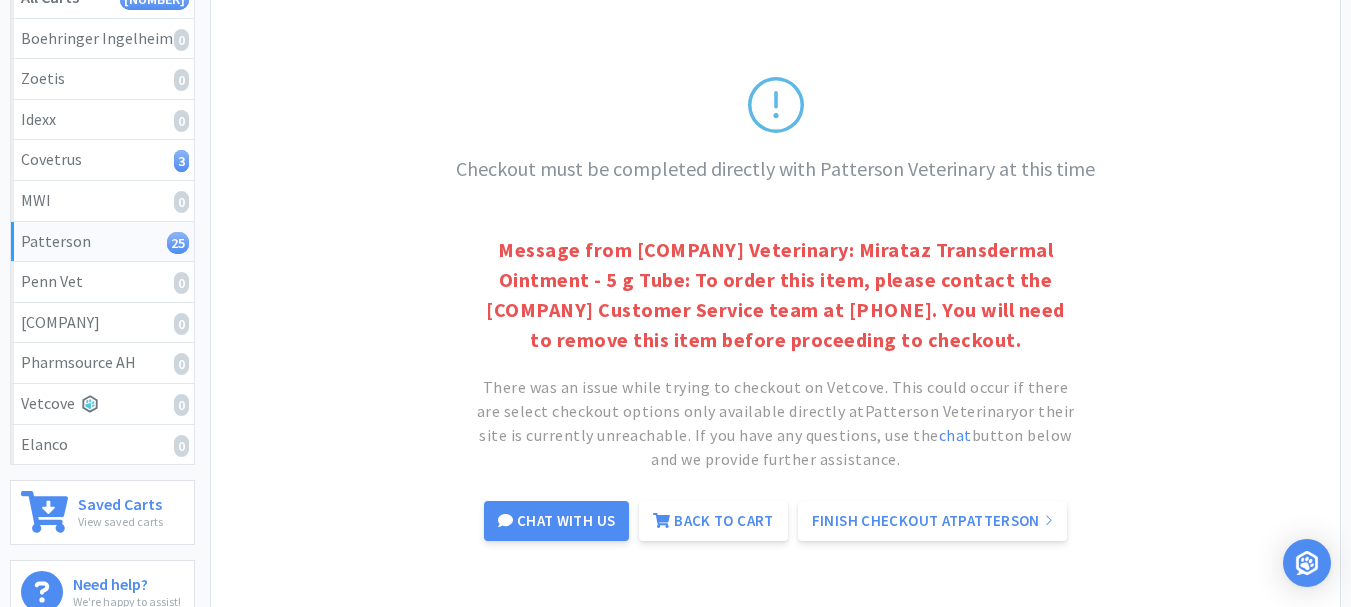 scroll, scrollTop: 388, scrollLeft: 0, axis: vertical 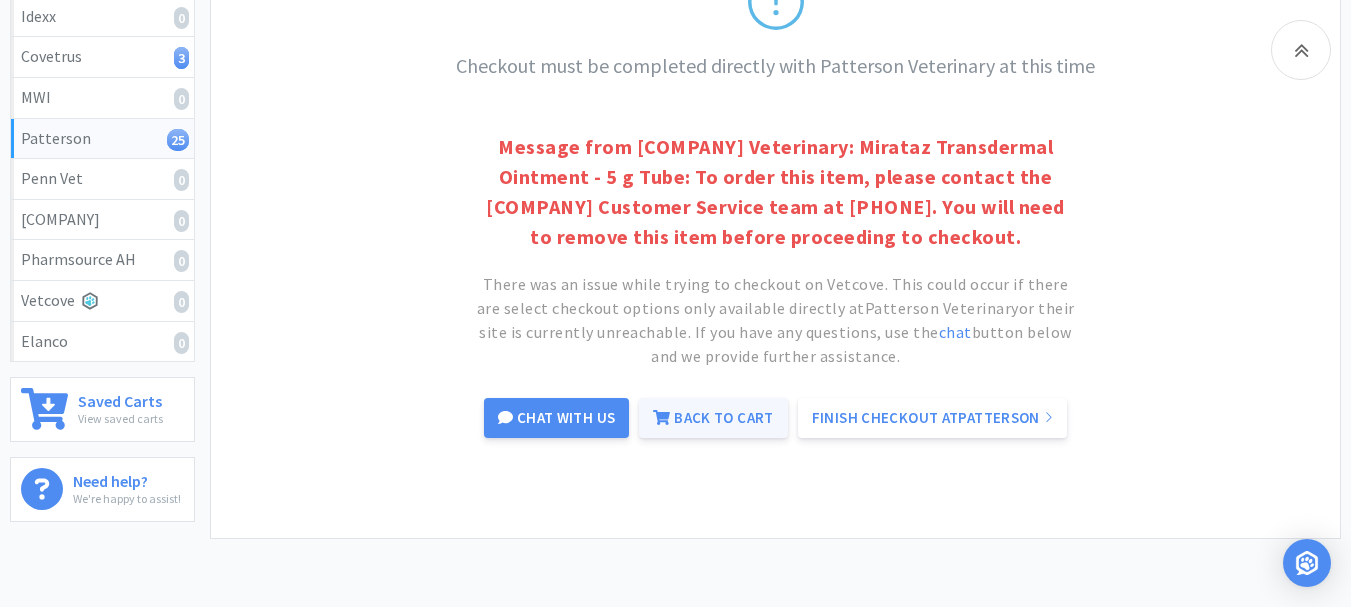 click on "Back to Cart" at bounding box center [713, 418] 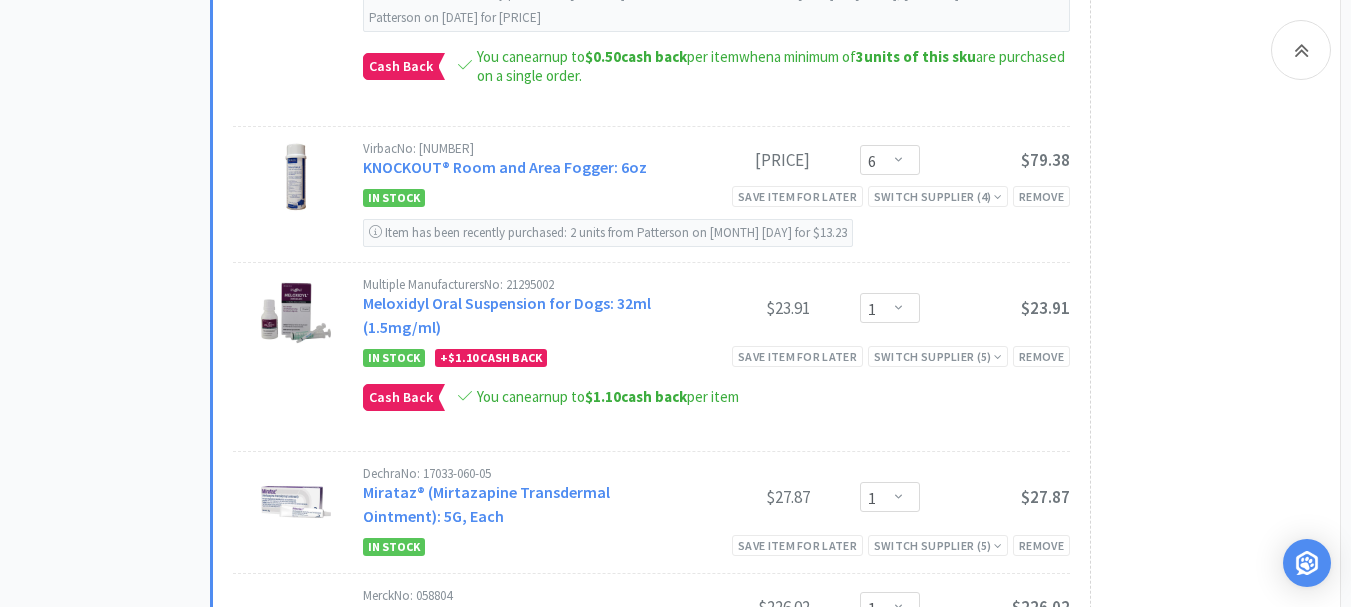 scroll, scrollTop: 4488, scrollLeft: 0, axis: vertical 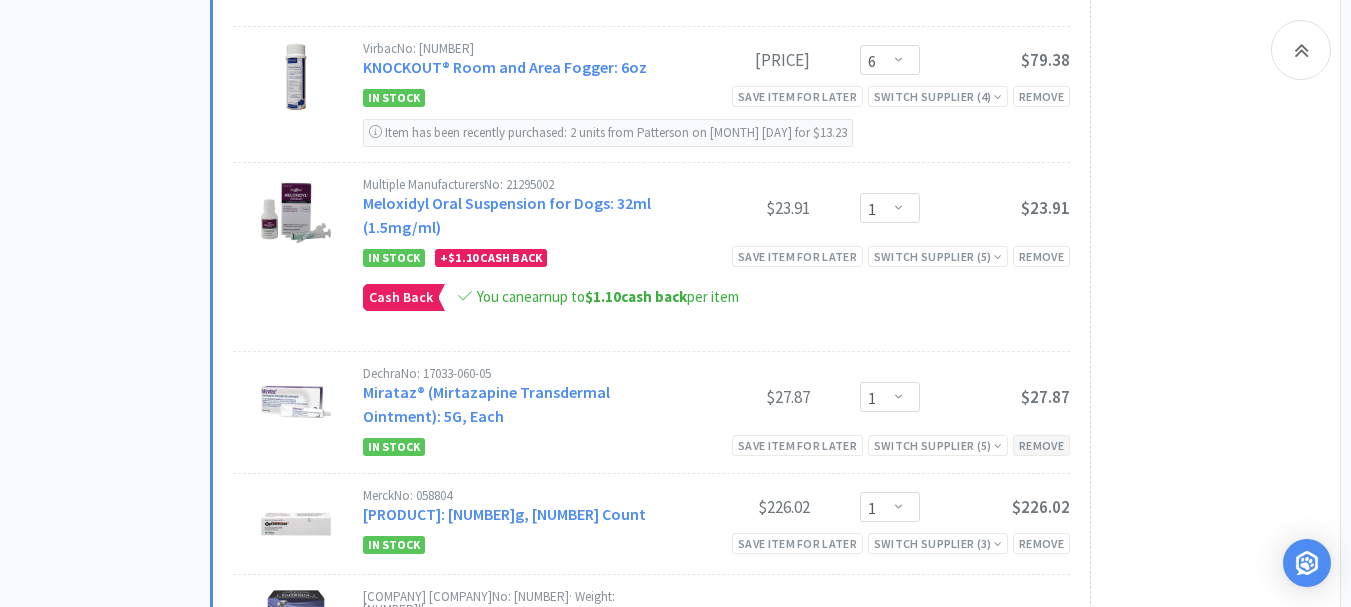 click on "Remove" at bounding box center [1041, 445] 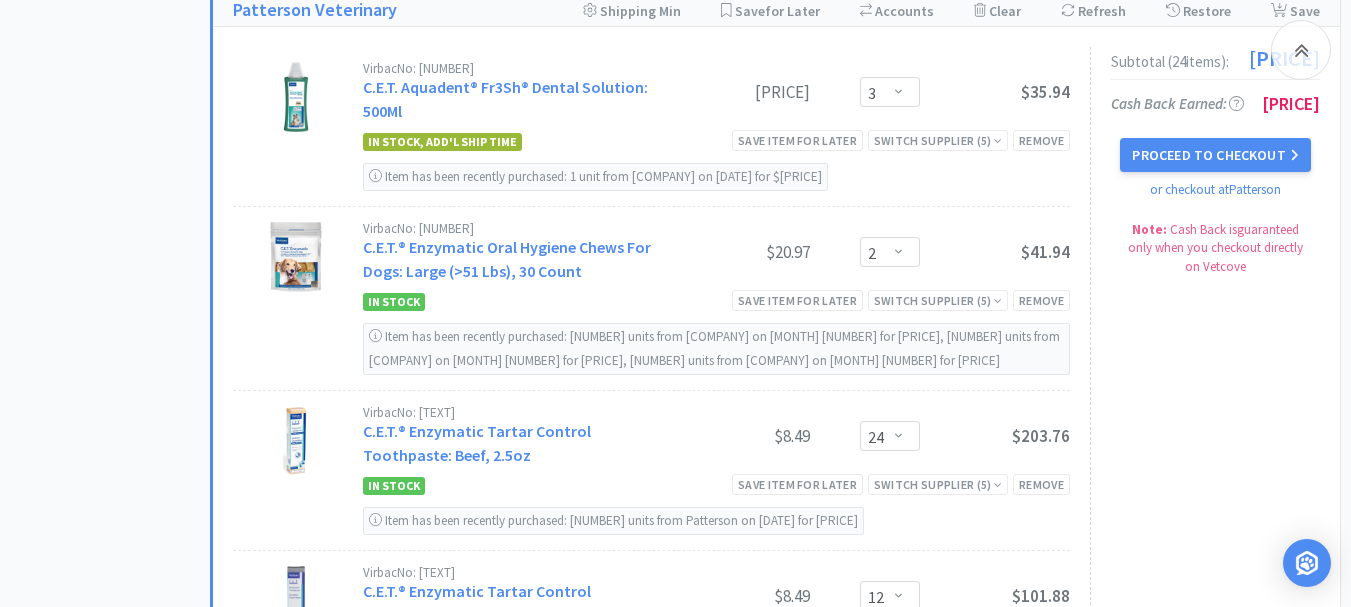 scroll, scrollTop: 1388, scrollLeft: 0, axis: vertical 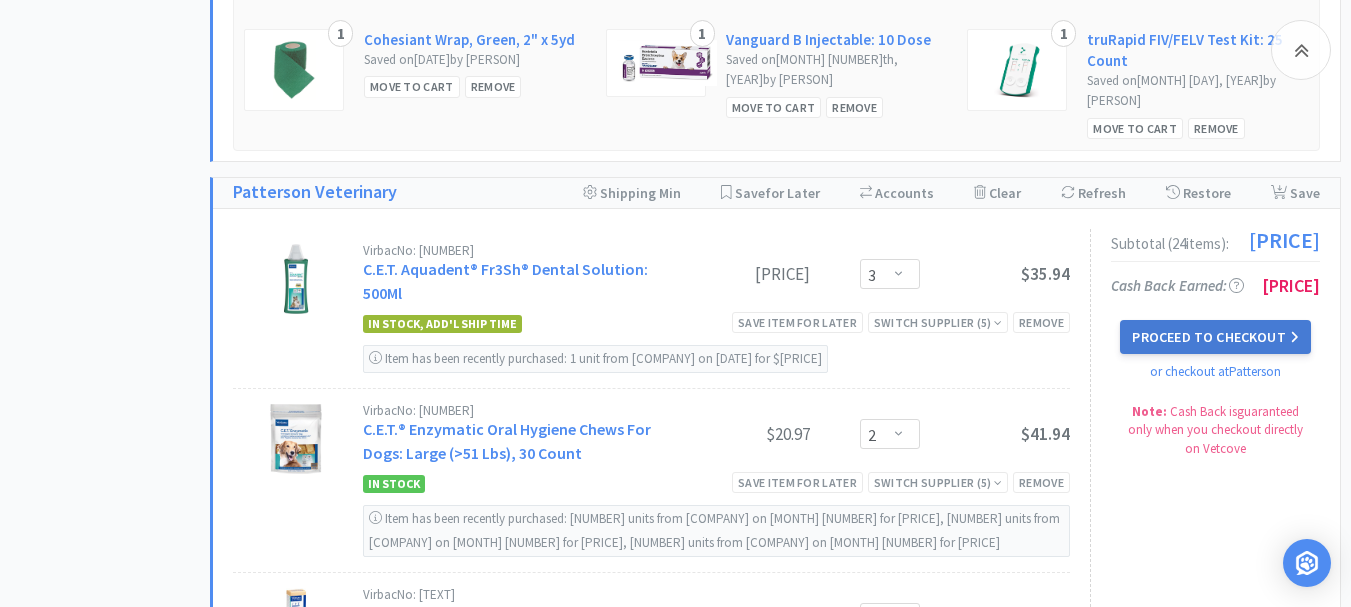 click on "Proceed to Checkout" at bounding box center [1215, 337] 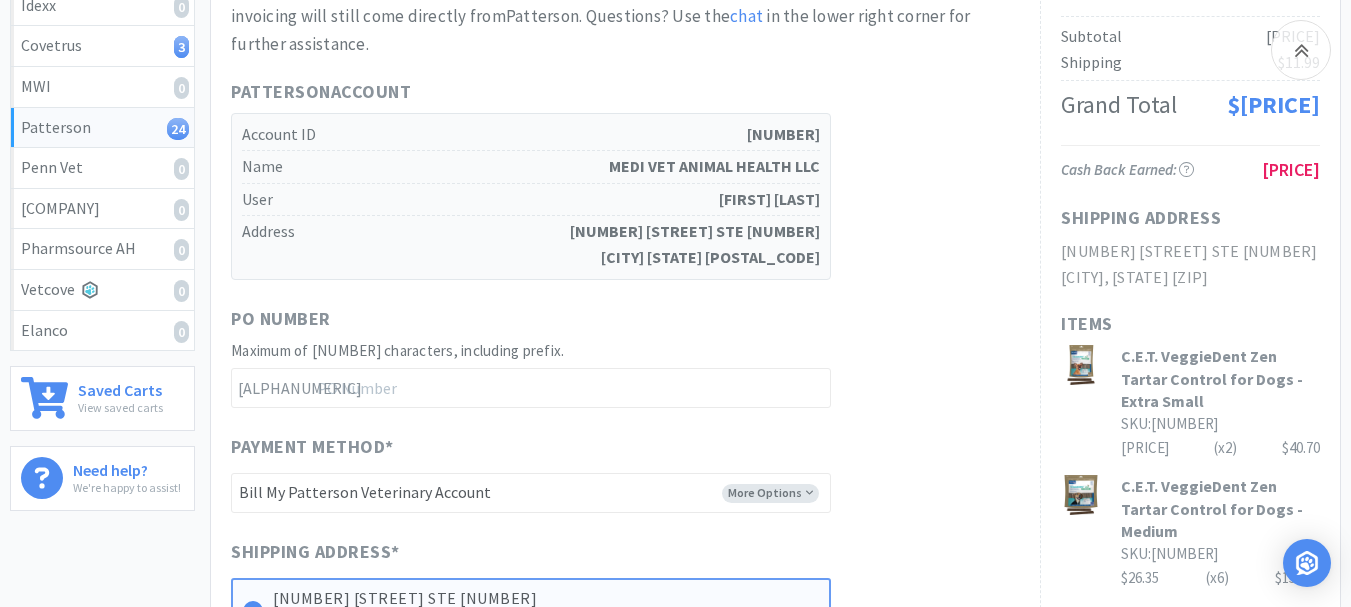 scroll, scrollTop: 400, scrollLeft: 0, axis: vertical 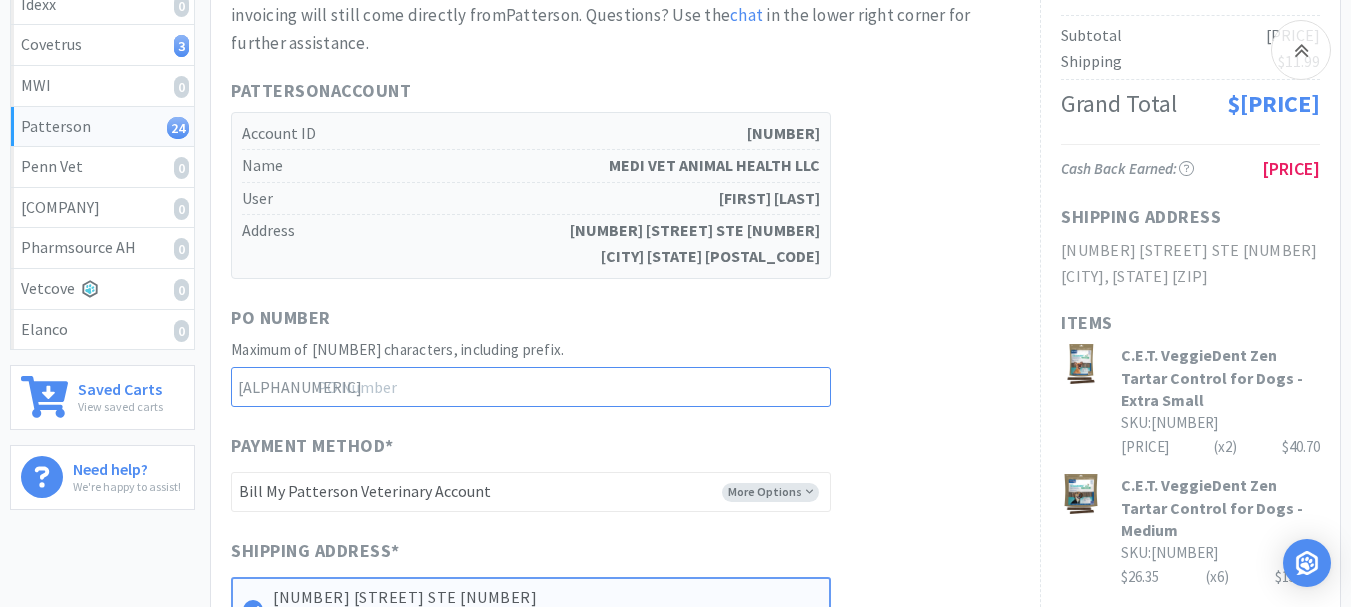 click at bounding box center [531, 387] 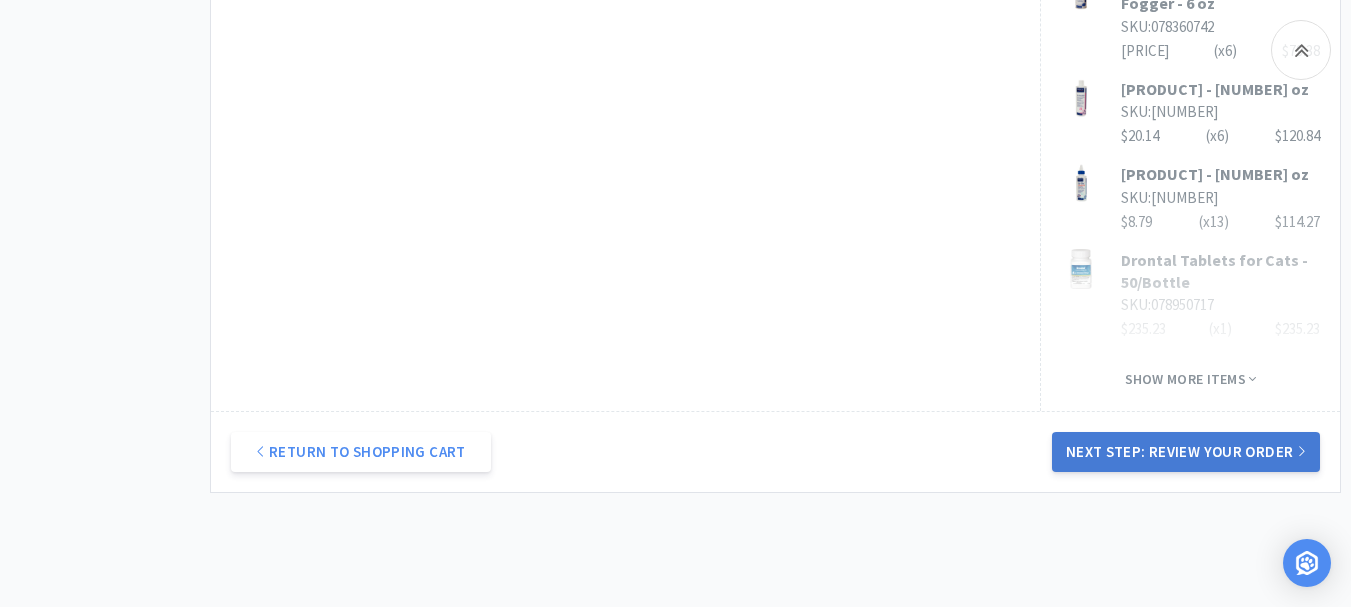 click on "Next Step: Review Your Order" at bounding box center [1186, 452] 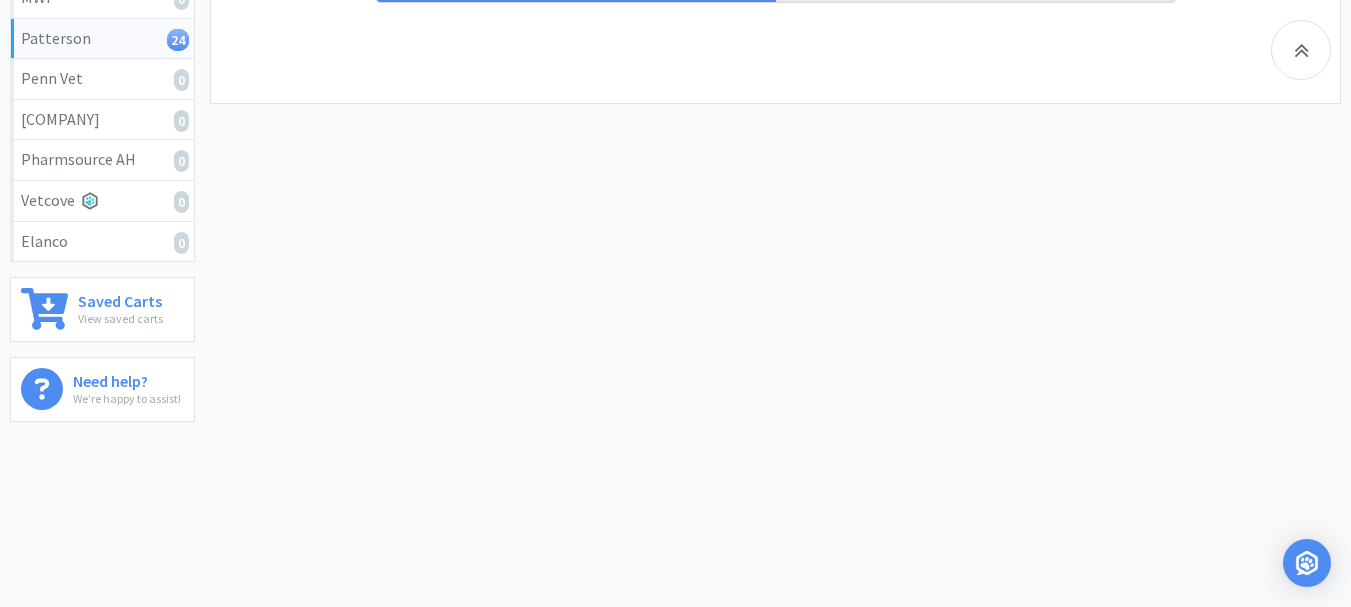 scroll, scrollTop: 0, scrollLeft: 0, axis: both 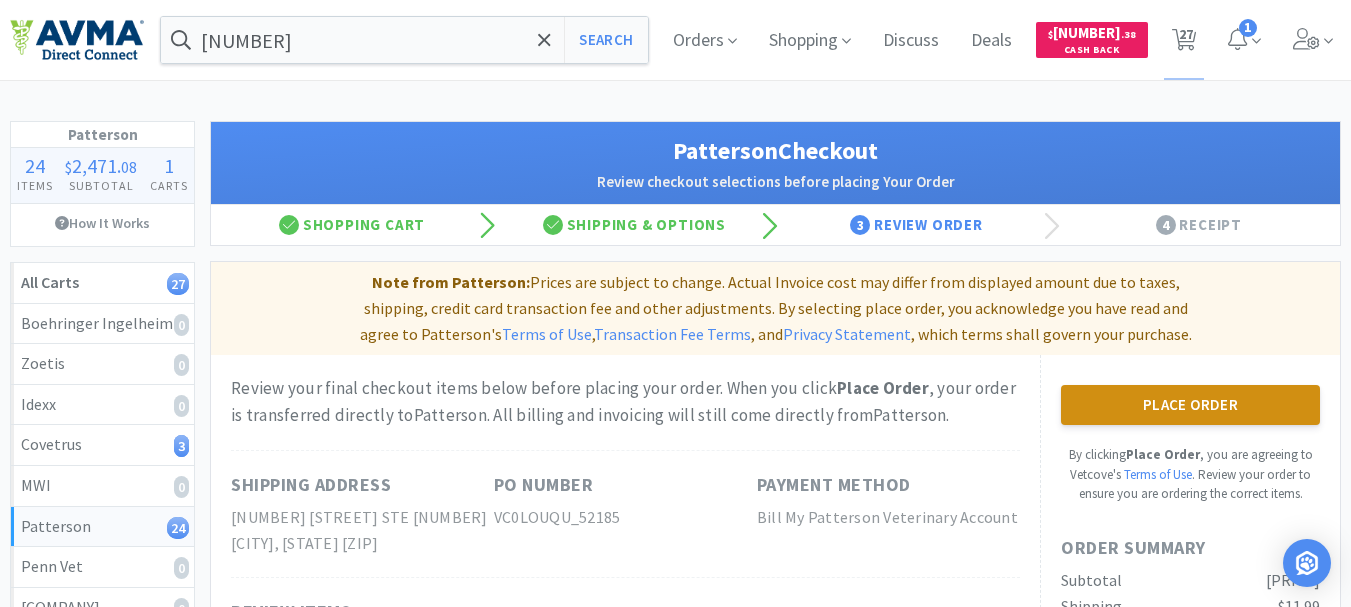 click on "Place Order" at bounding box center [1190, 405] 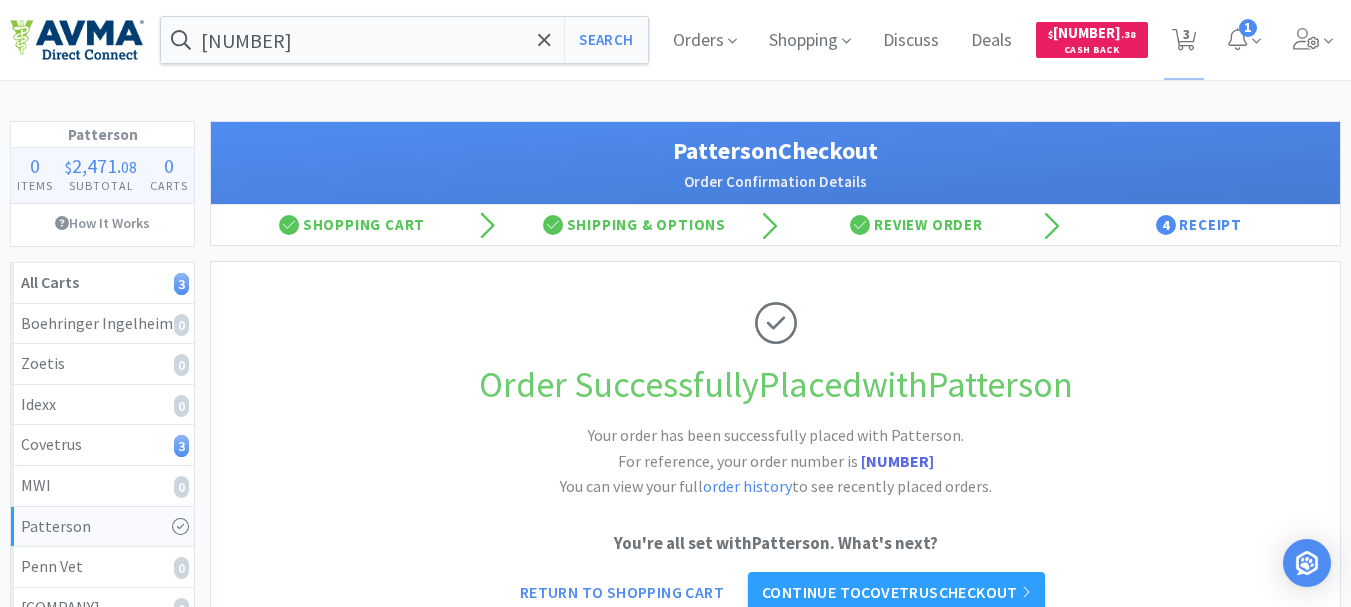click on "[NUMBER]" at bounding box center (897, 461) 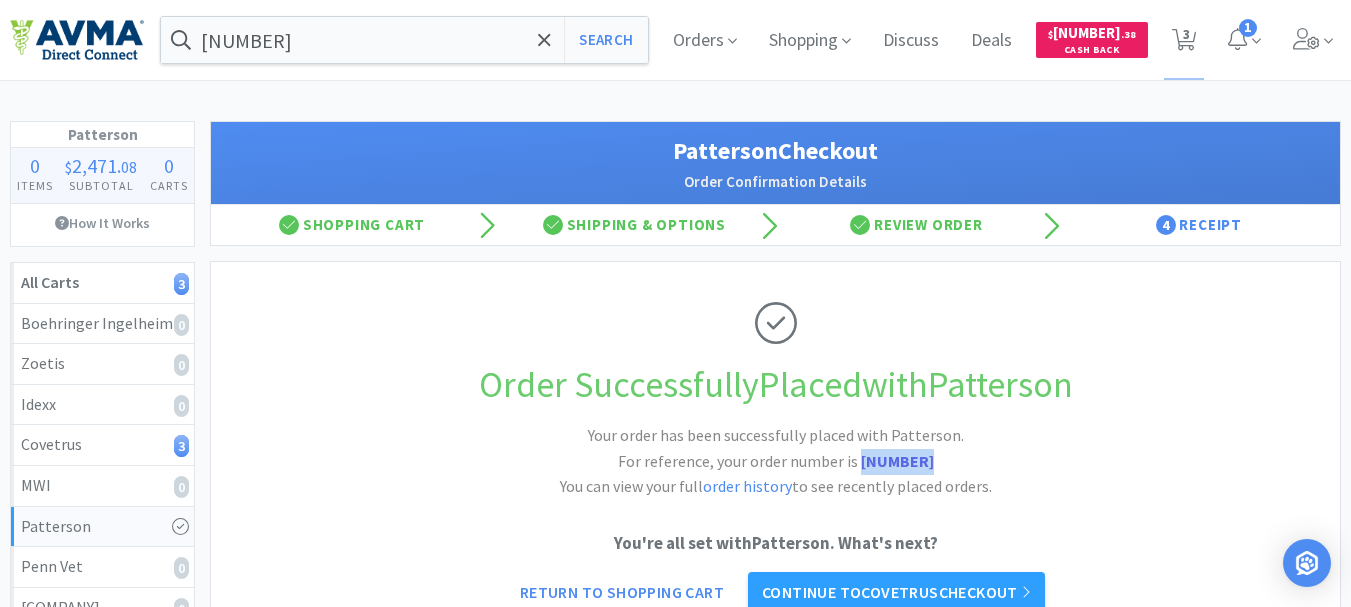click on "[NUMBER]" at bounding box center (897, 461) 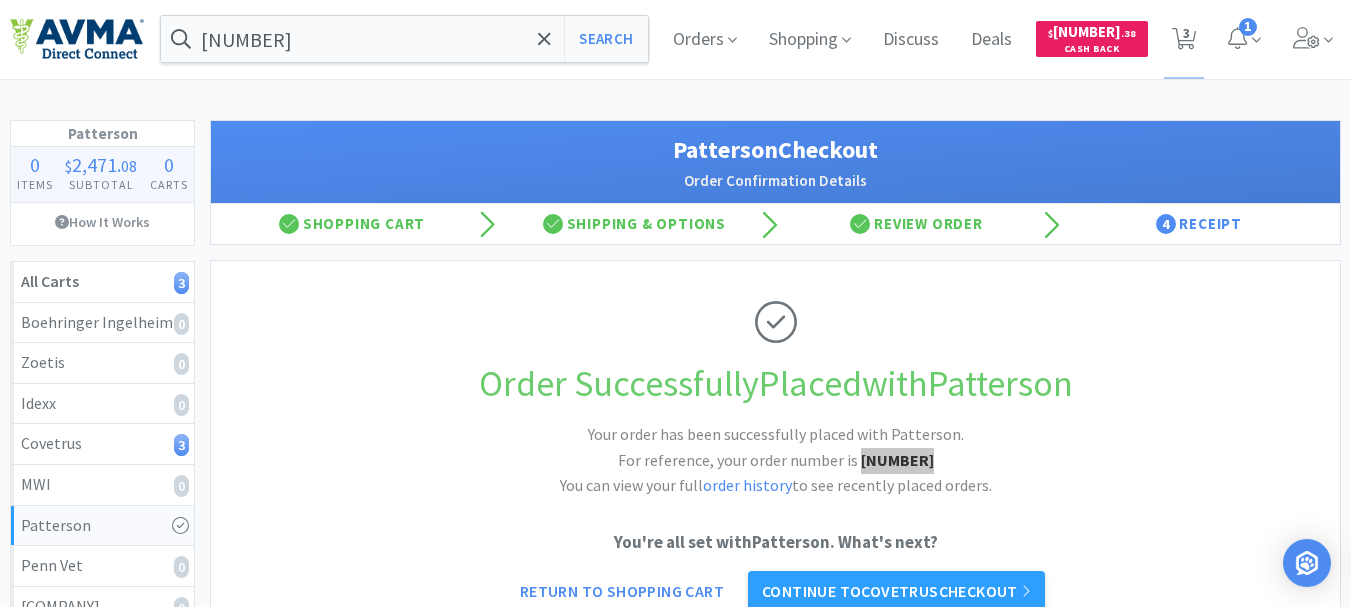 scroll, scrollTop: 0, scrollLeft: 0, axis: both 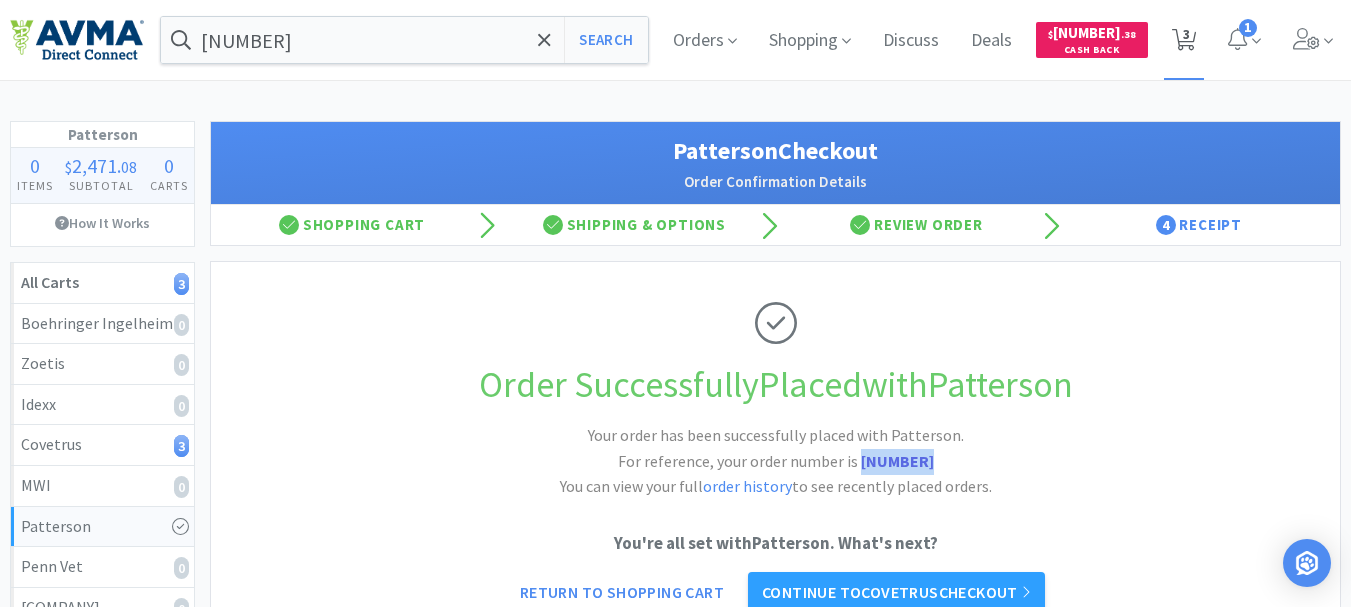 click on "3" at bounding box center [1186, 34] 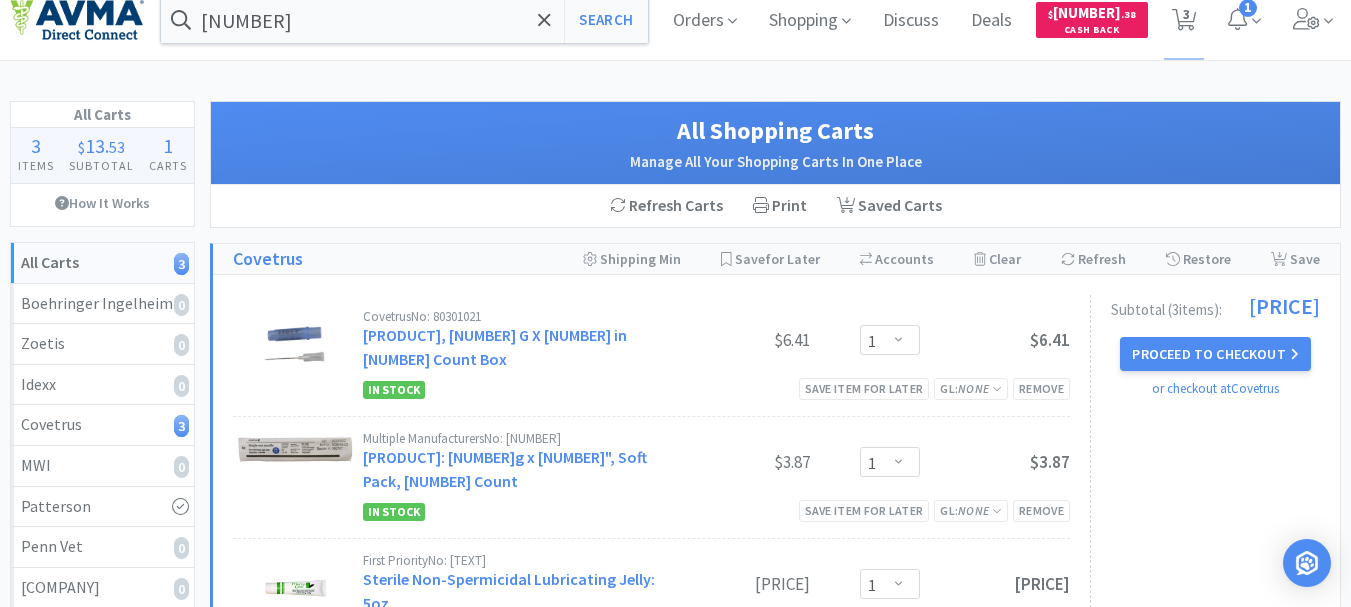 scroll, scrollTop: 0, scrollLeft: 0, axis: both 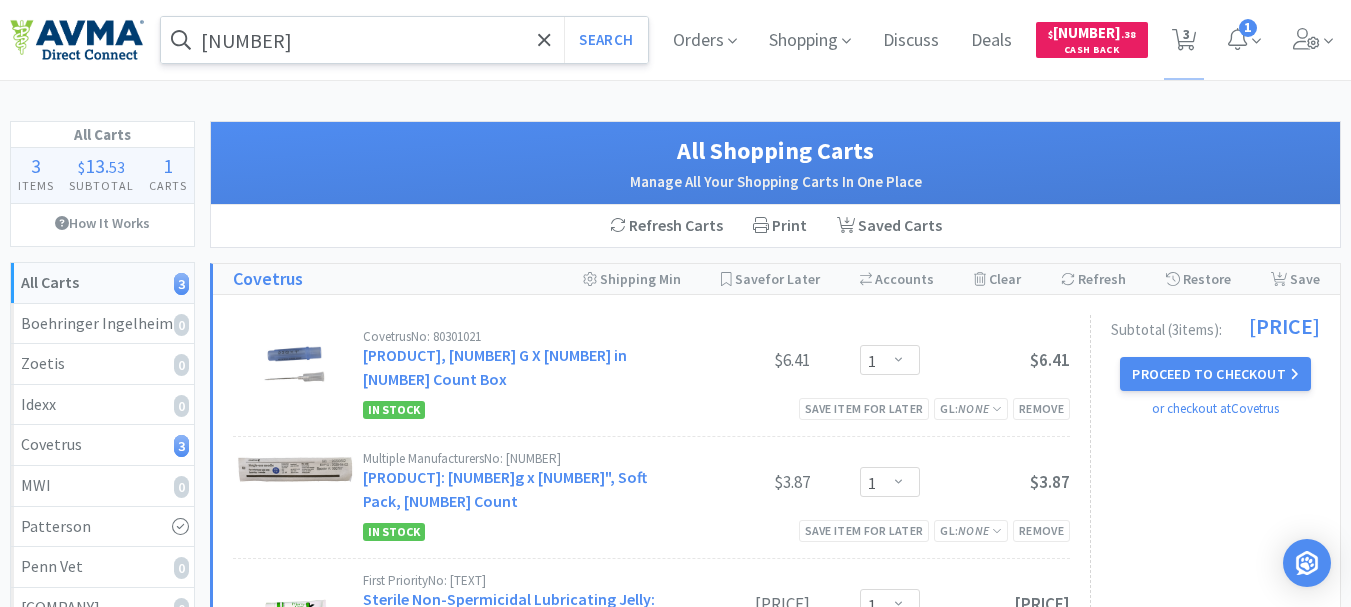 click on "[NUMBER]" at bounding box center (404, 40) 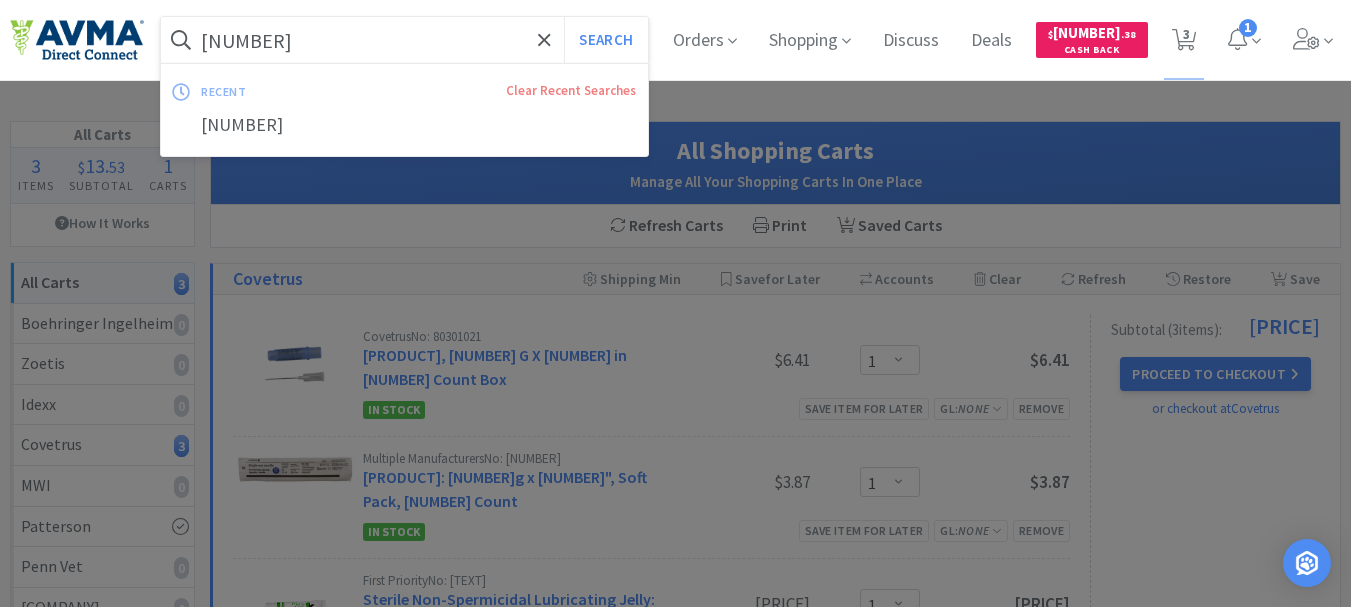 paste on "[NUMBER]" 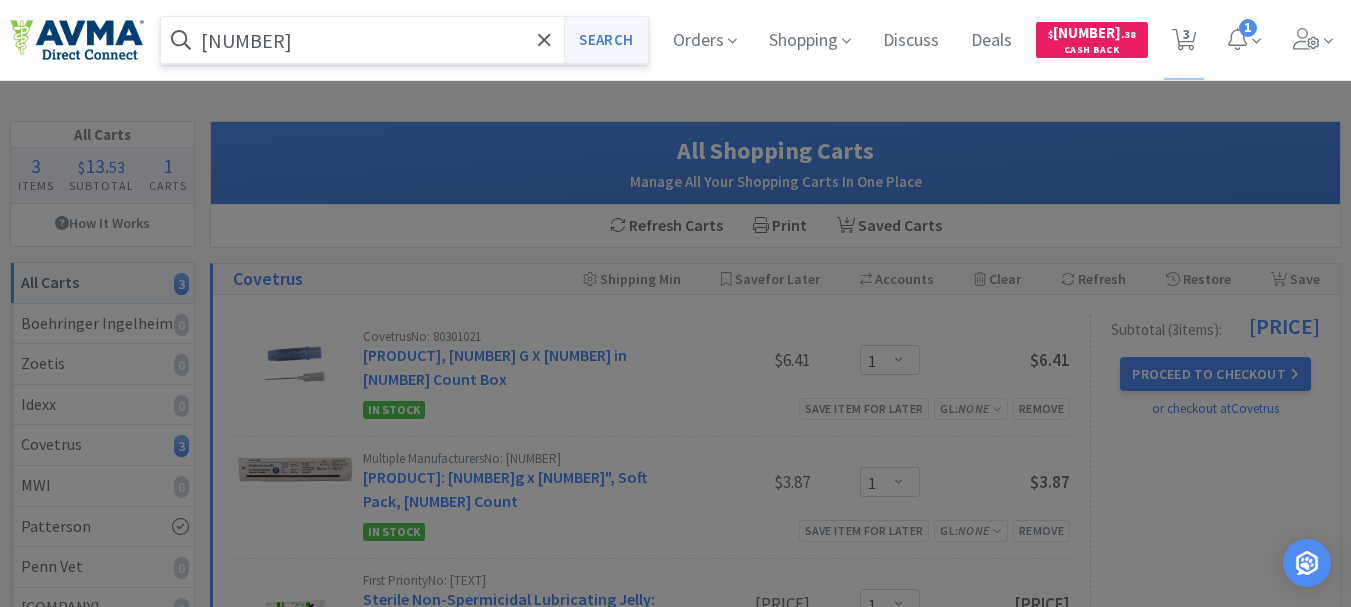 click on "Search" at bounding box center (605, 40) 